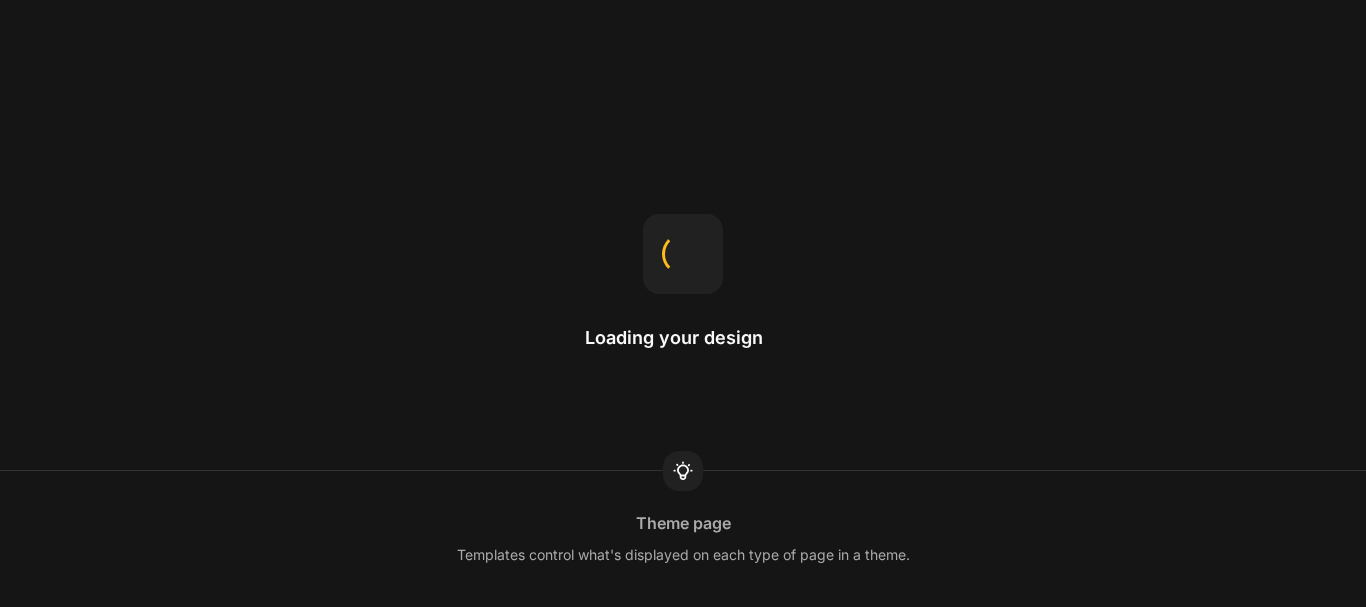 scroll, scrollTop: 0, scrollLeft: 0, axis: both 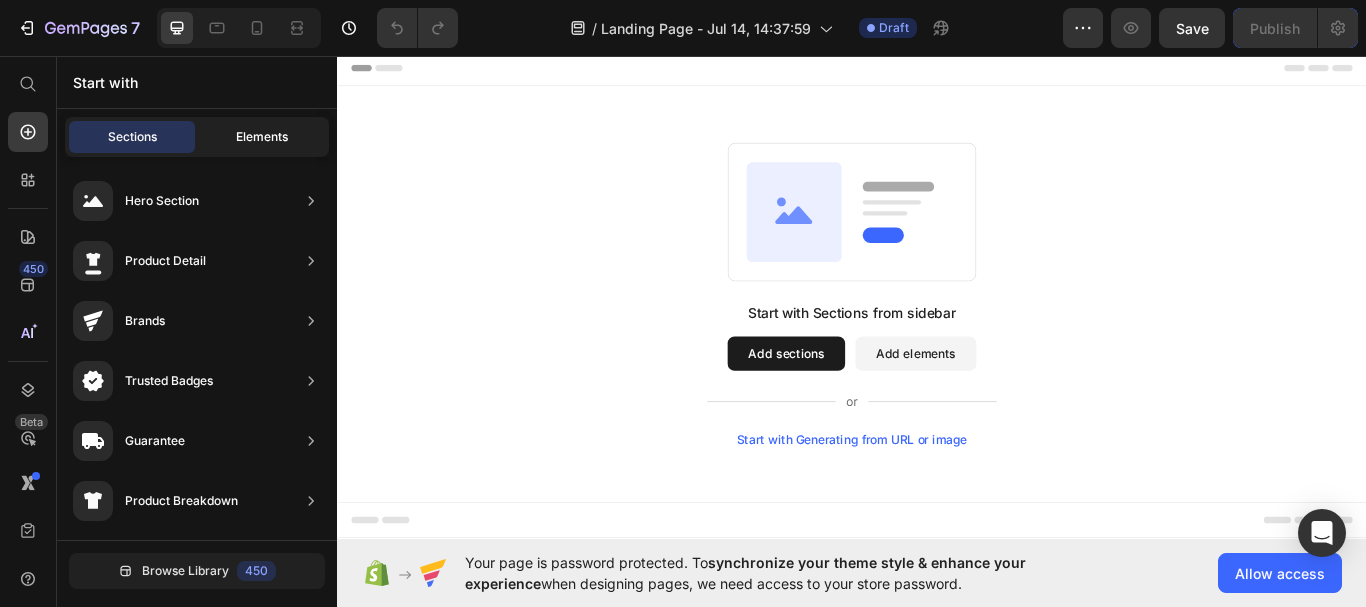 click on "Elements" at bounding box center (262, 137) 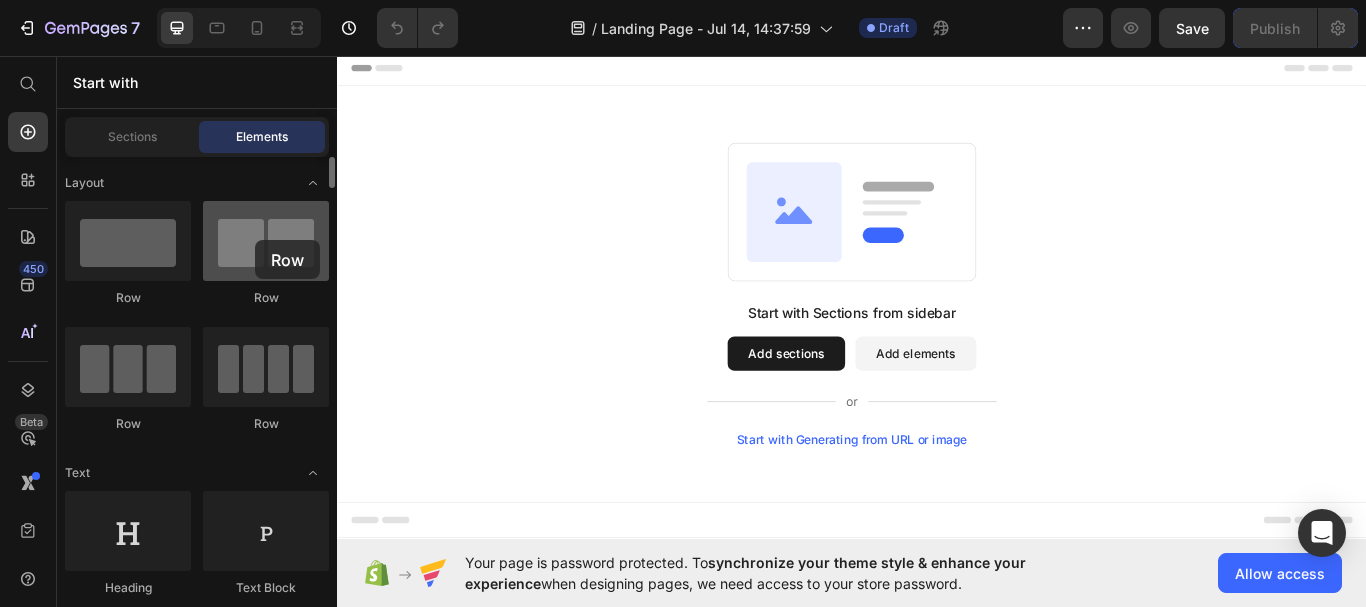drag, startPoint x: 244, startPoint y: 262, endPoint x: 255, endPoint y: 240, distance: 24.596748 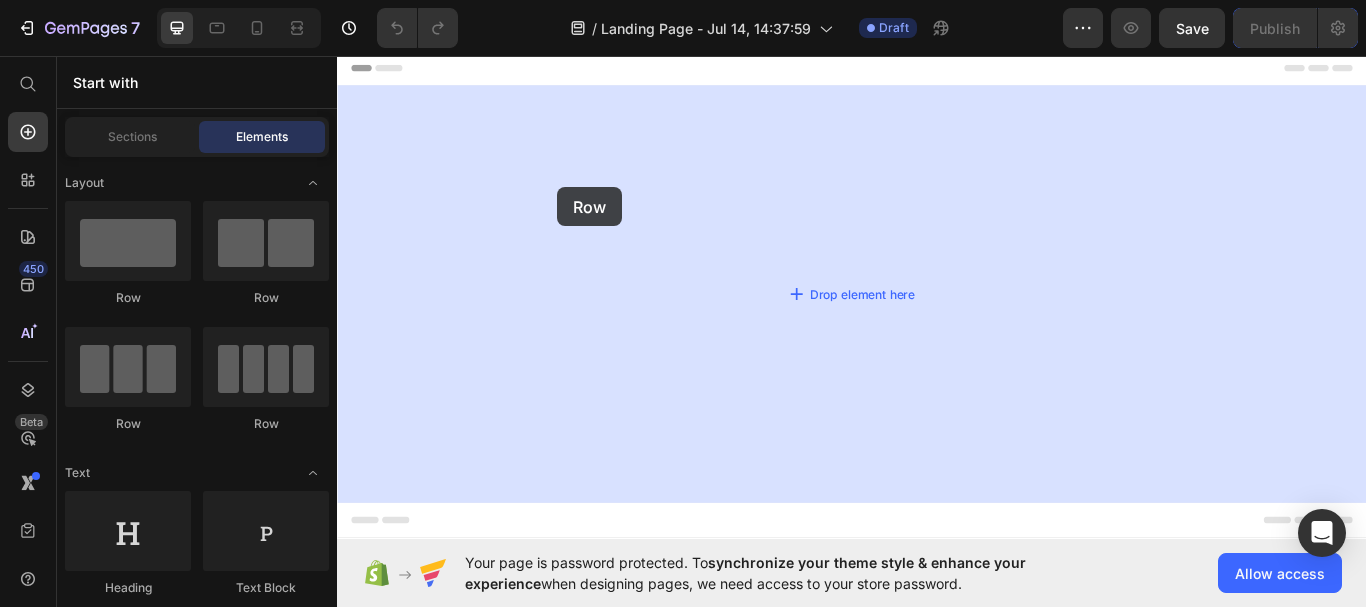 drag, startPoint x: 591, startPoint y: 291, endPoint x: 593, endPoint y: 210, distance: 81.02469 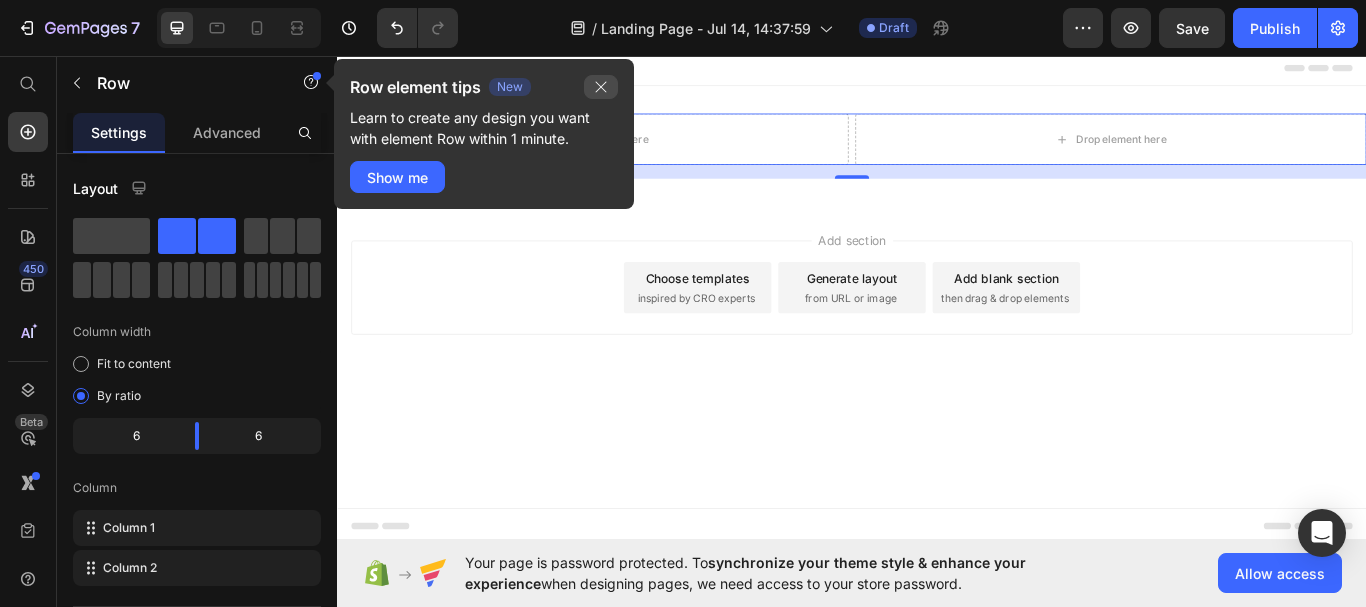 click 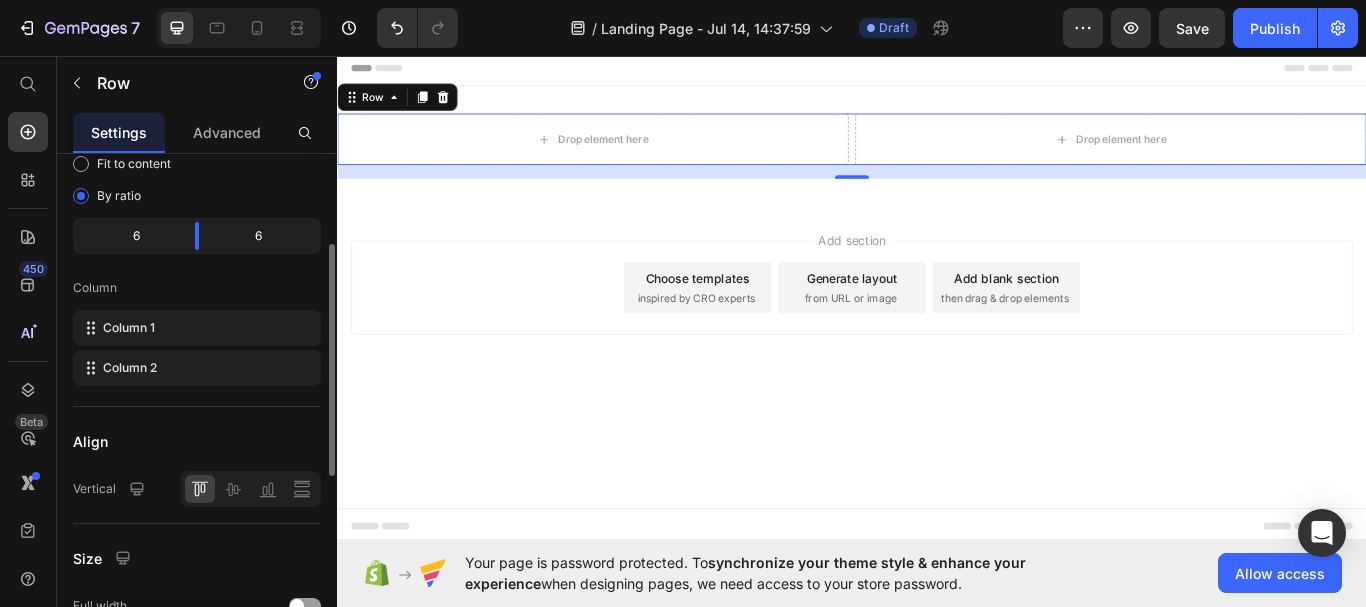 scroll, scrollTop: 0, scrollLeft: 0, axis: both 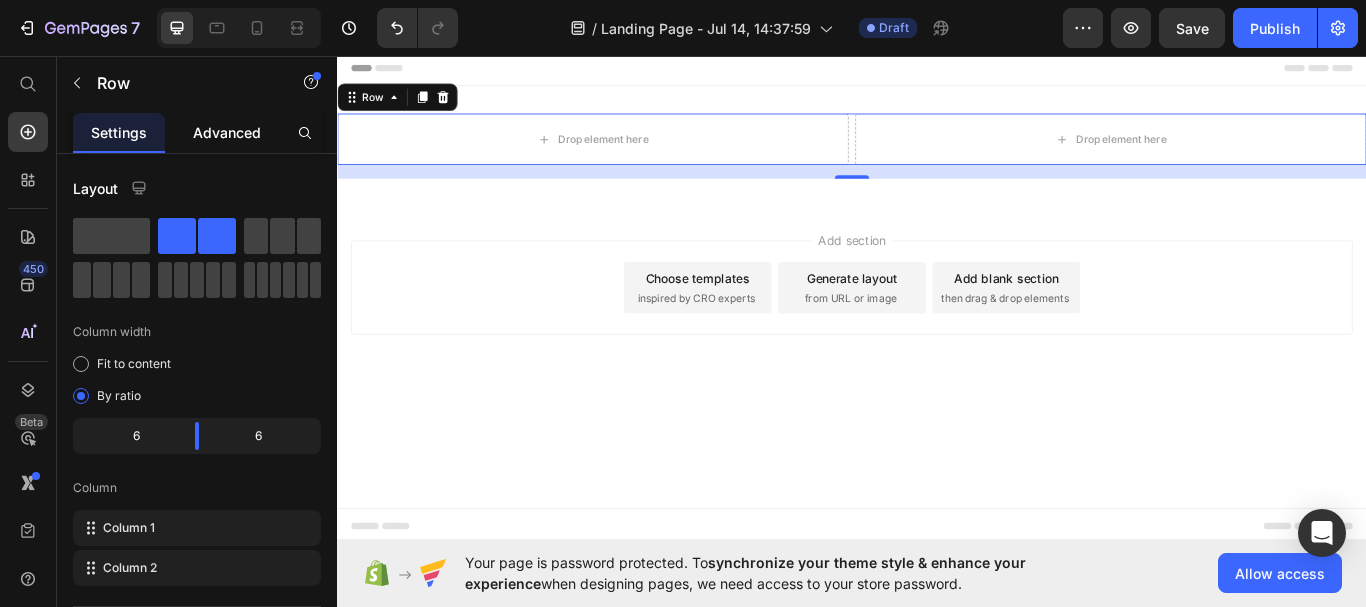click on "Advanced" at bounding box center (227, 132) 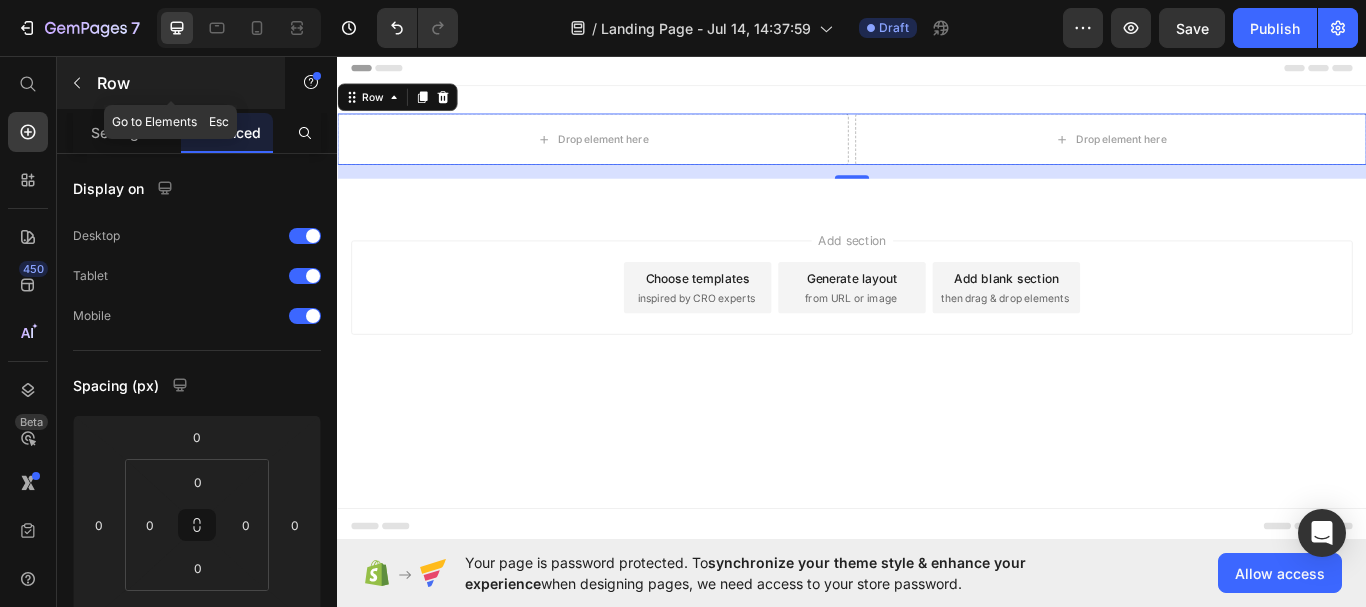 click 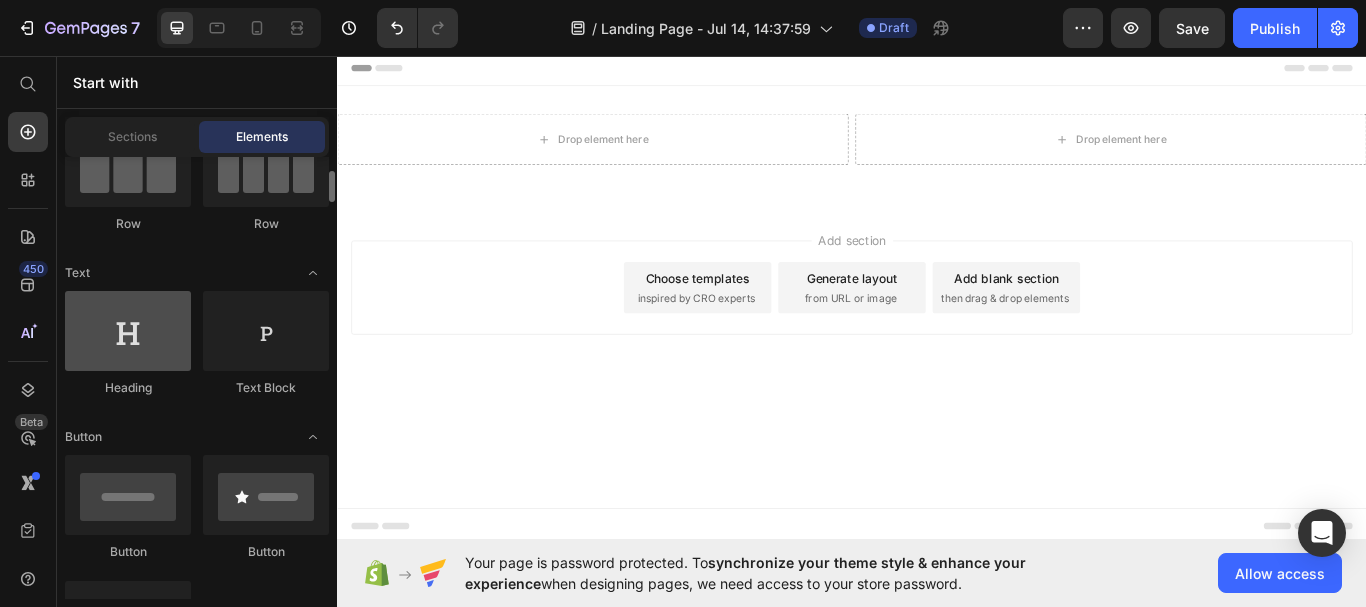 scroll, scrollTop: 100, scrollLeft: 0, axis: vertical 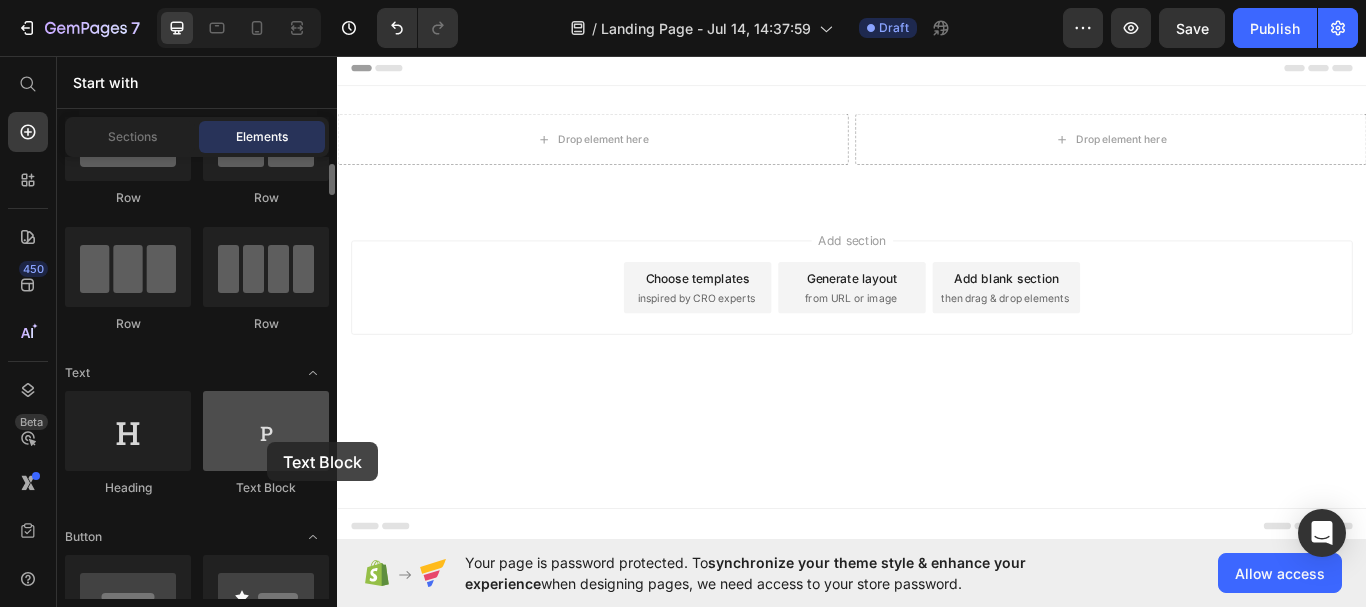 click at bounding box center (266, 431) 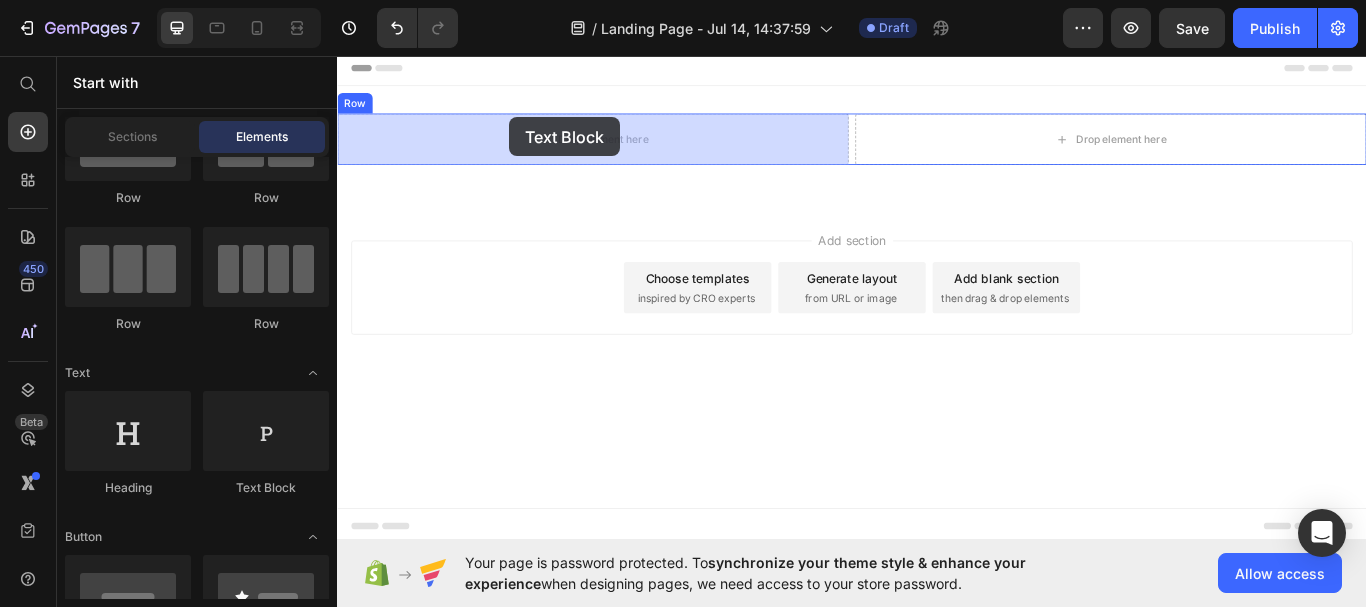 drag, startPoint x: 604, startPoint y: 493, endPoint x: 537, endPoint y: 128, distance: 371.09836 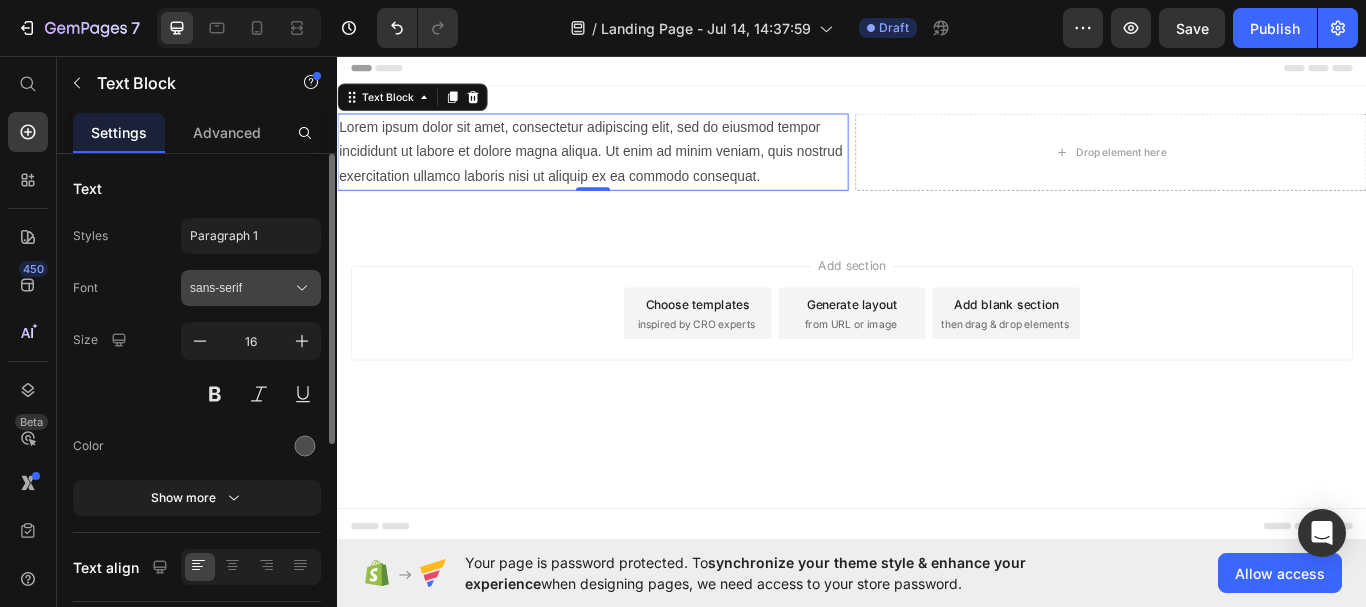 click on "sans-serif" at bounding box center (241, 288) 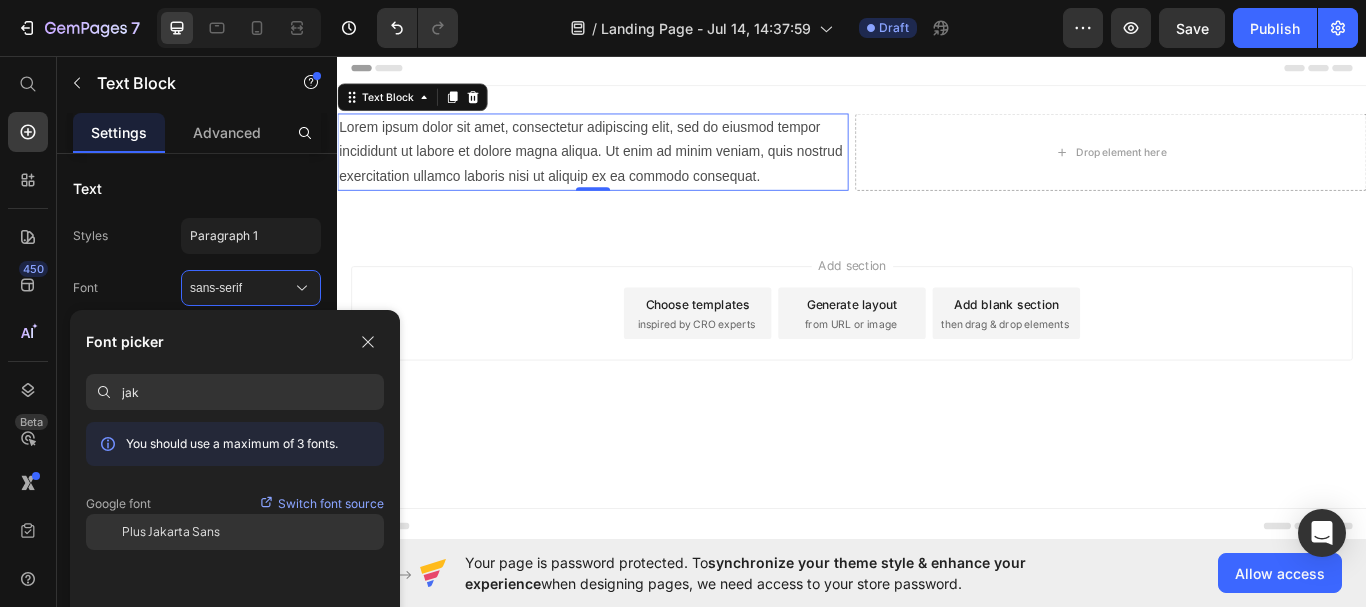 type on "jak" 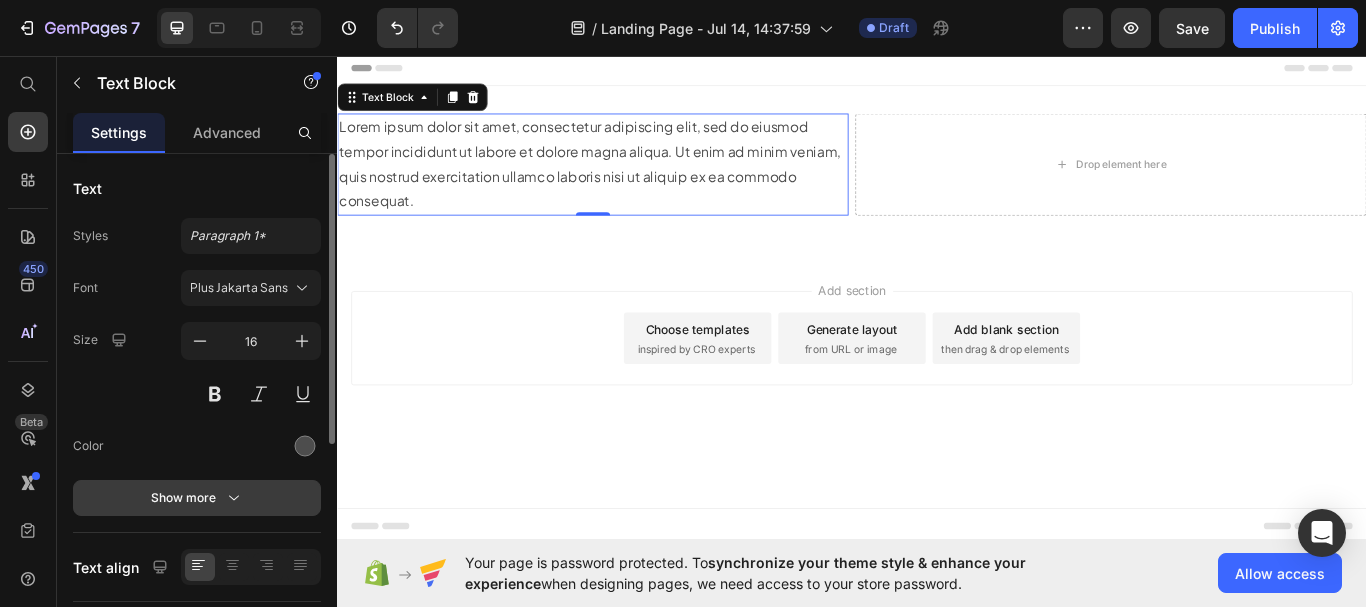 click on "Show more" at bounding box center [197, 498] 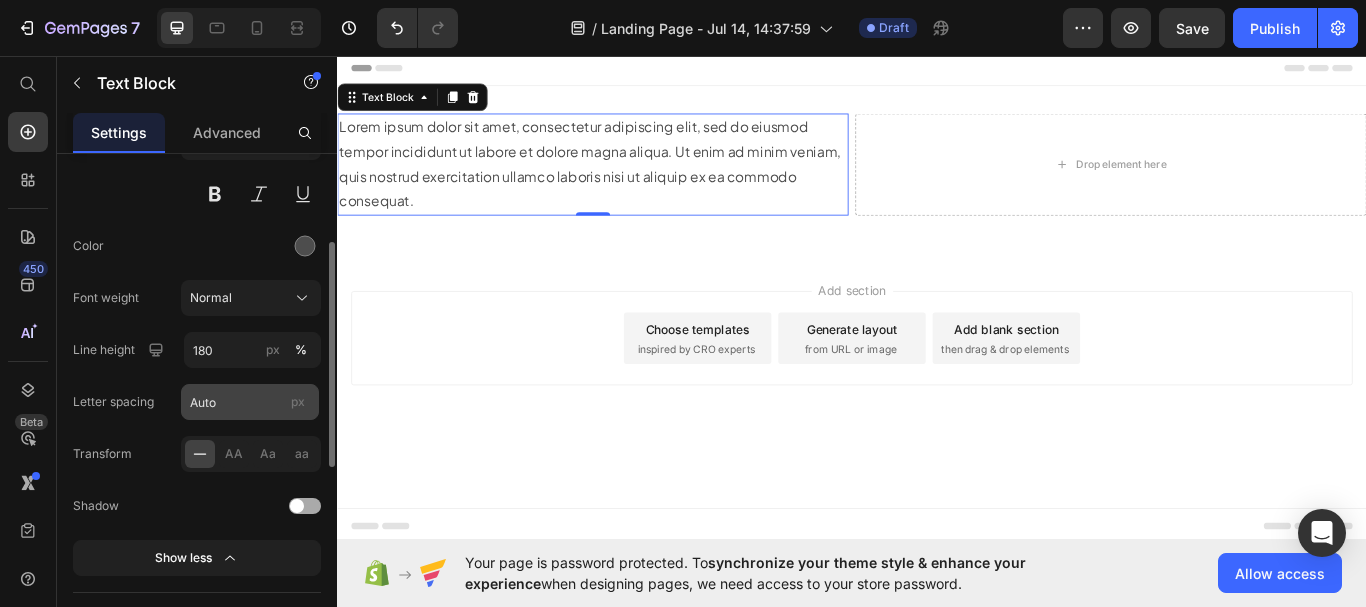 scroll, scrollTop: 100, scrollLeft: 0, axis: vertical 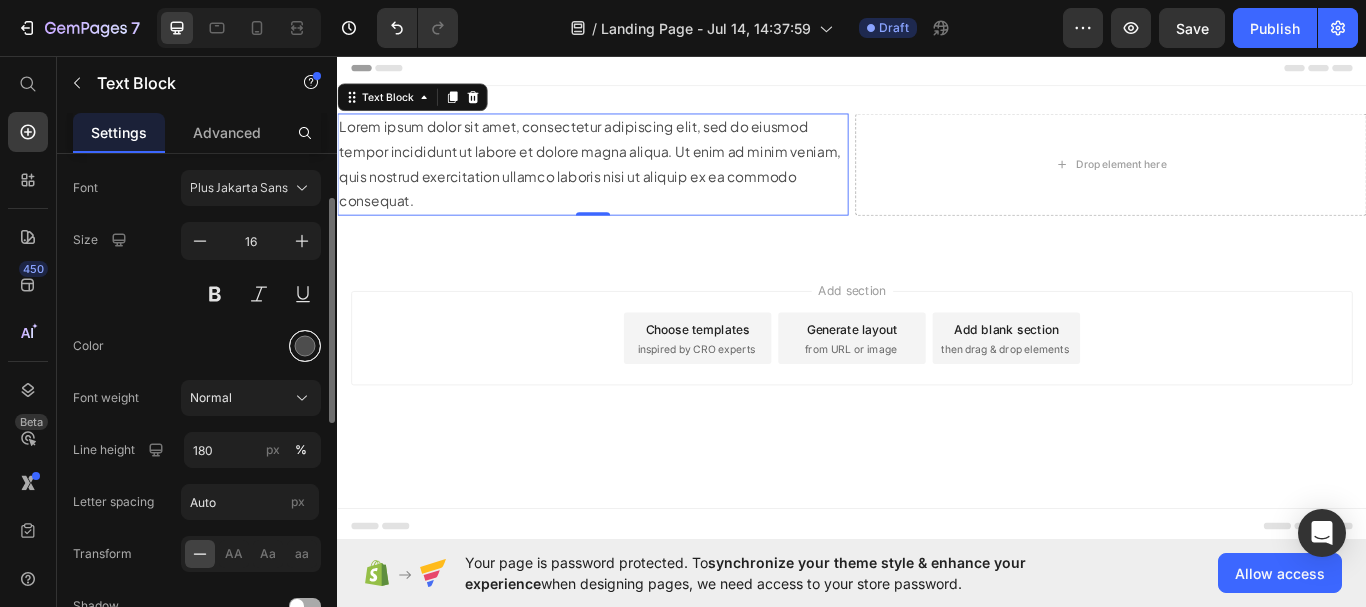 click at bounding box center [305, 346] 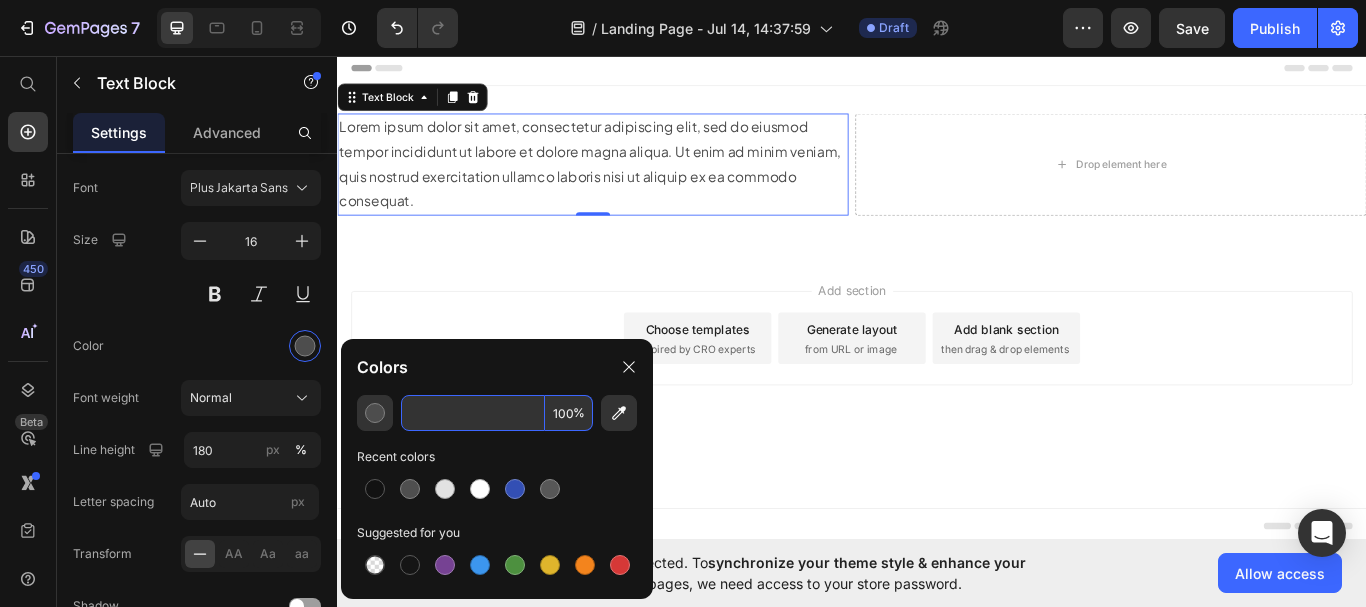 type on "3" 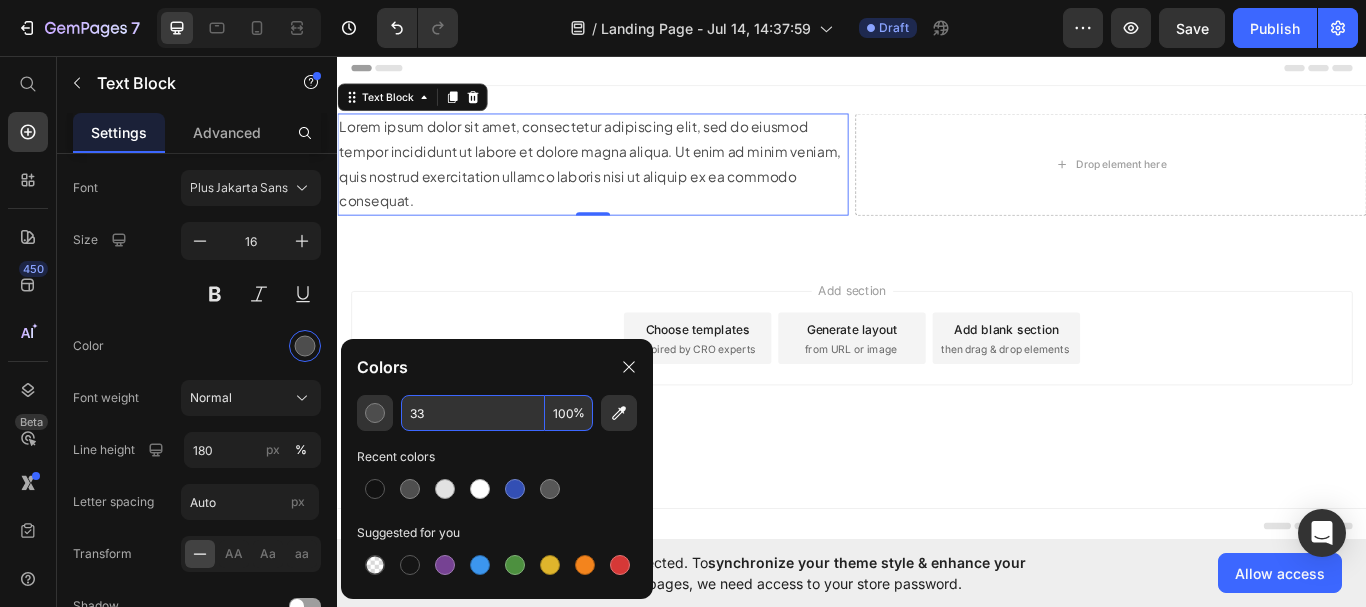 type on "3" 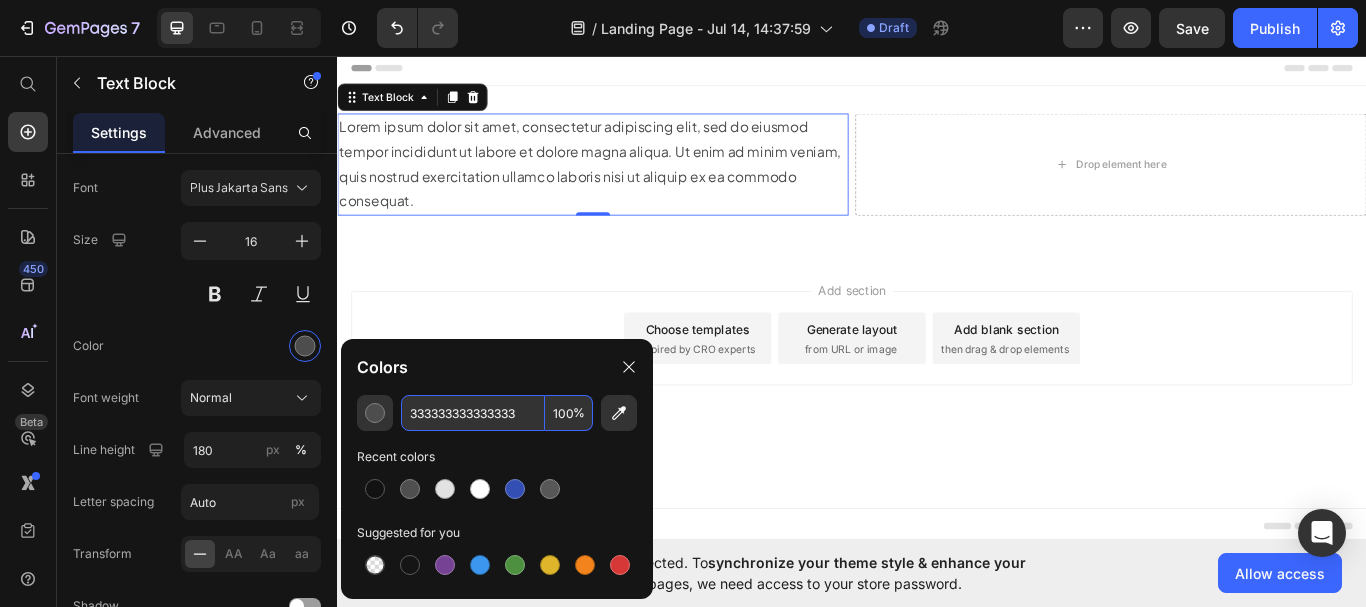 scroll, scrollTop: 0, scrollLeft: 0, axis: both 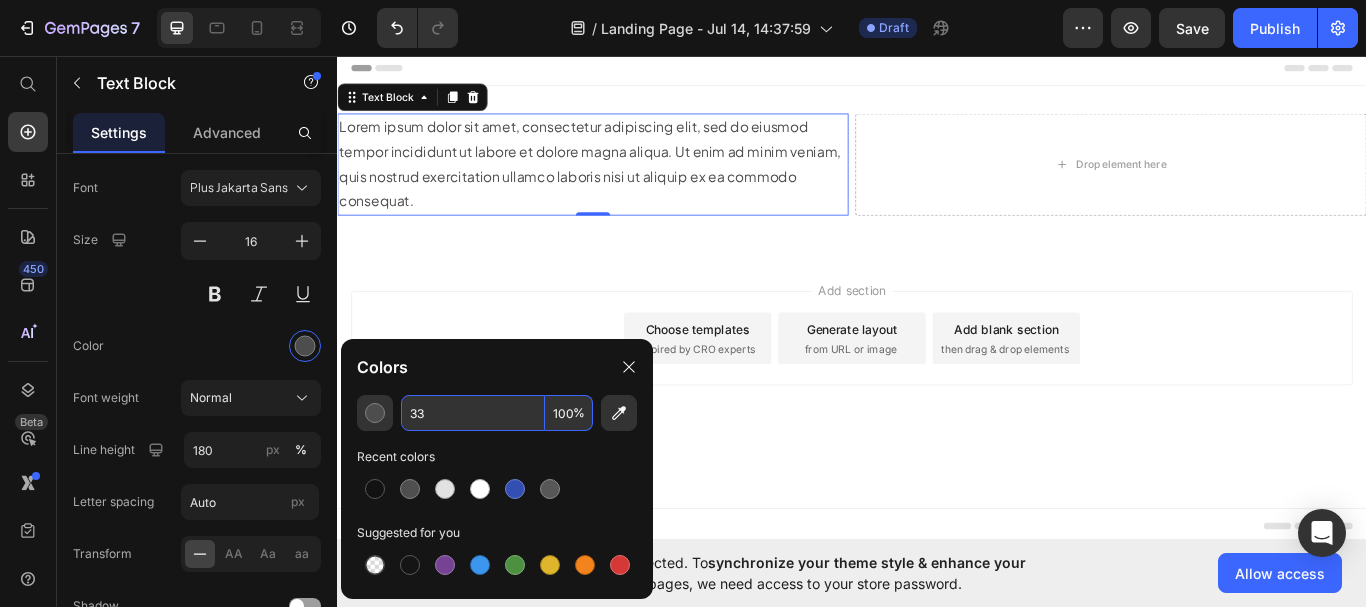 type on "3" 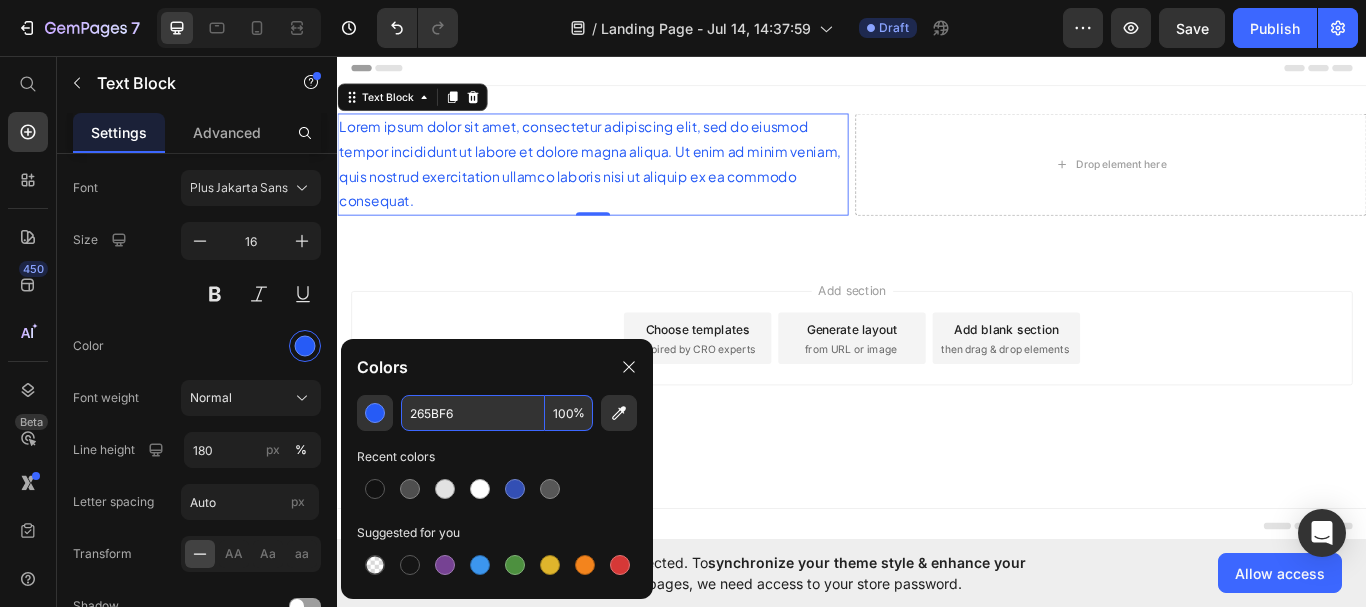 type on "265BF6" 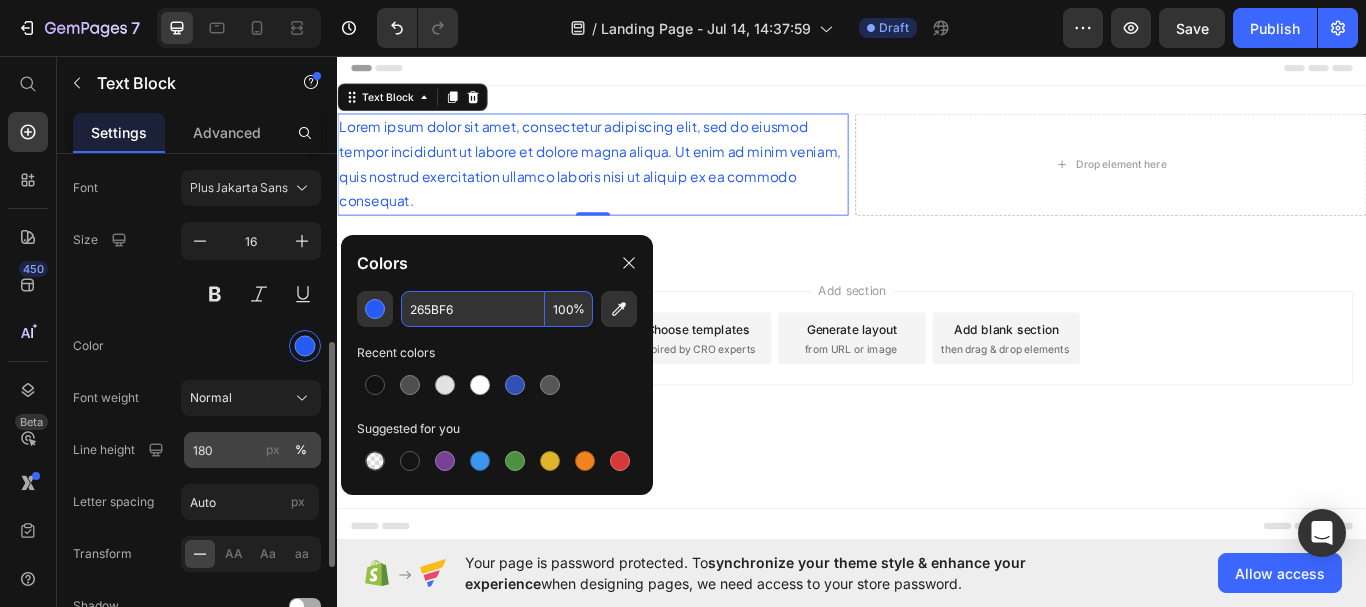 scroll, scrollTop: 200, scrollLeft: 0, axis: vertical 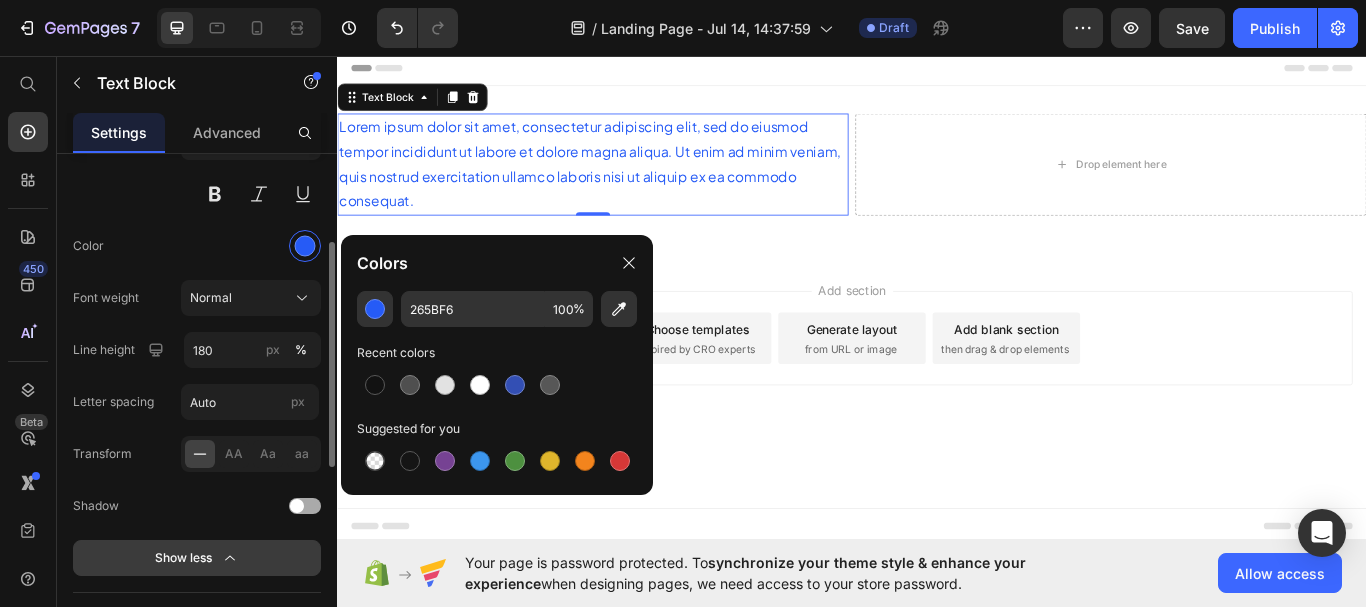 click 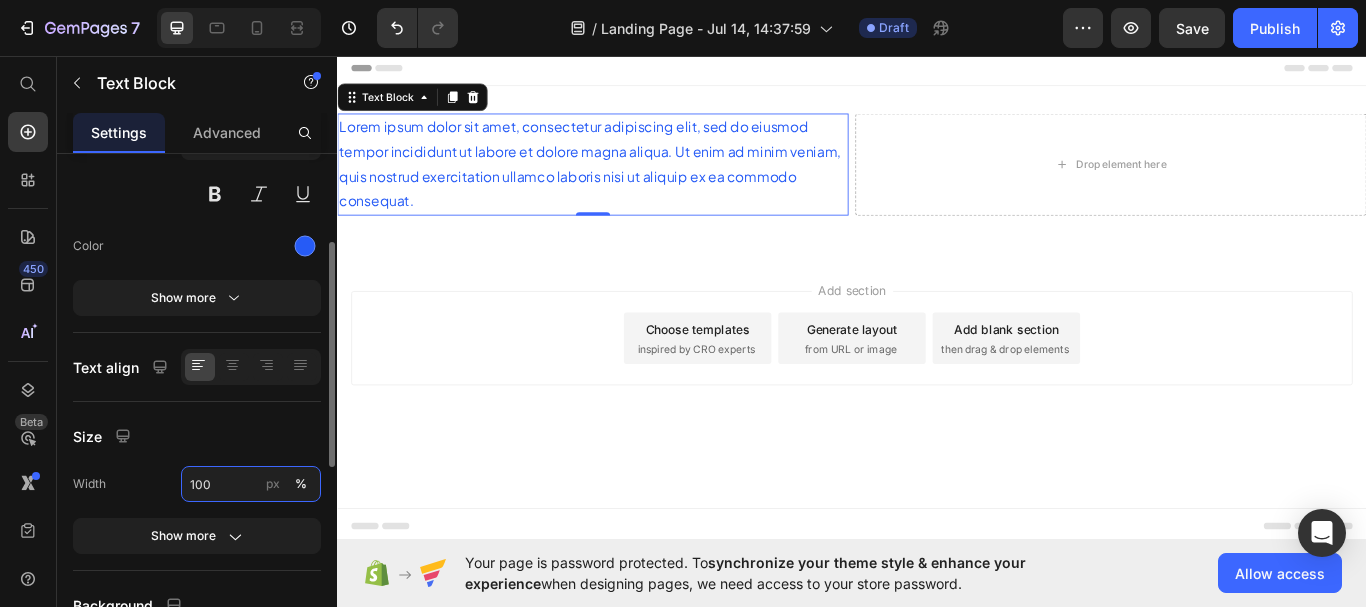 click on "100" at bounding box center [251, 484] 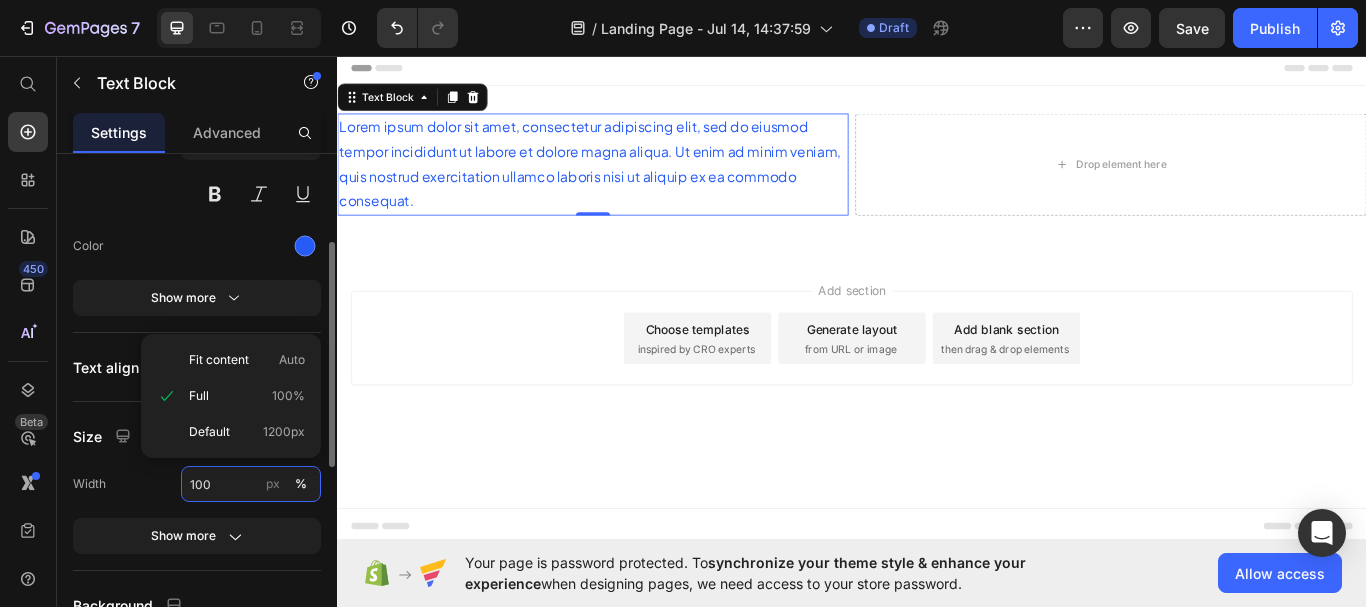click on "100" at bounding box center (251, 484) 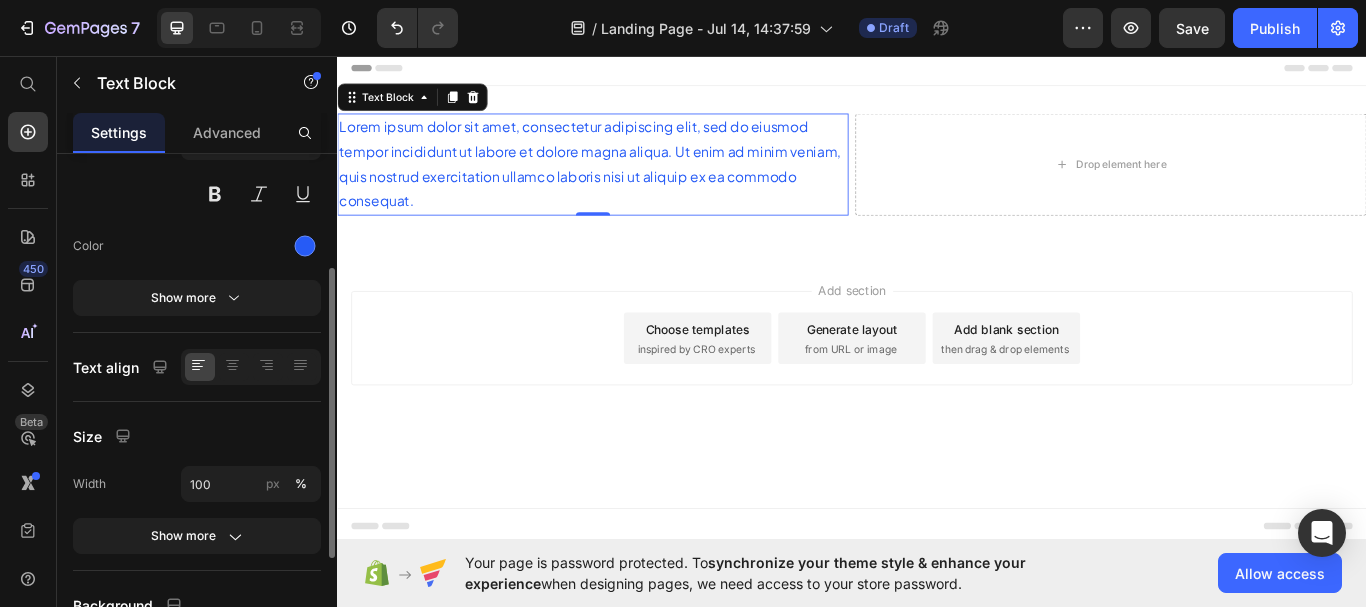 click on "Size" at bounding box center [87, 436] 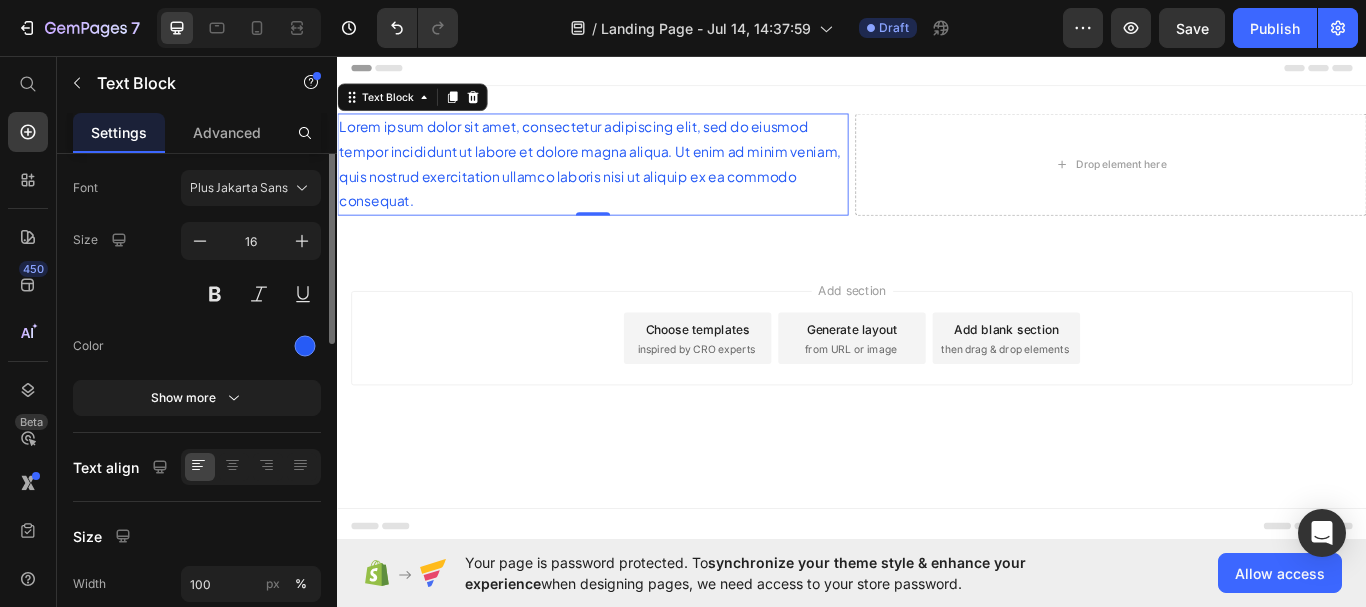 scroll, scrollTop: 0, scrollLeft: 0, axis: both 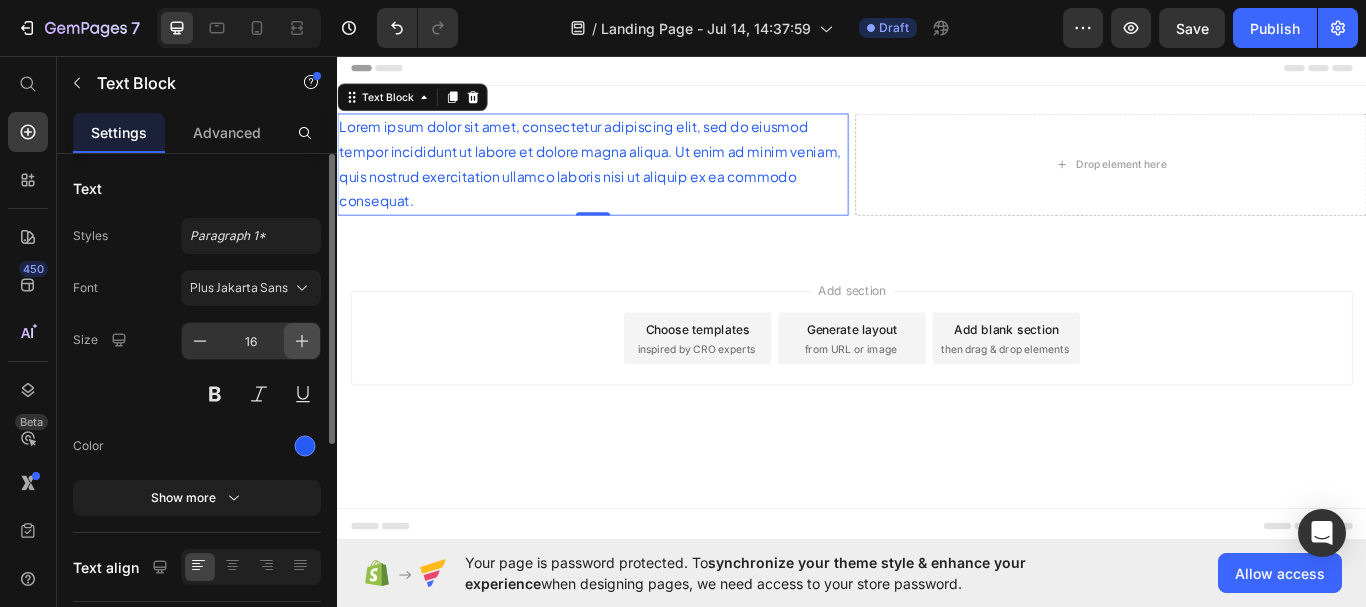 click 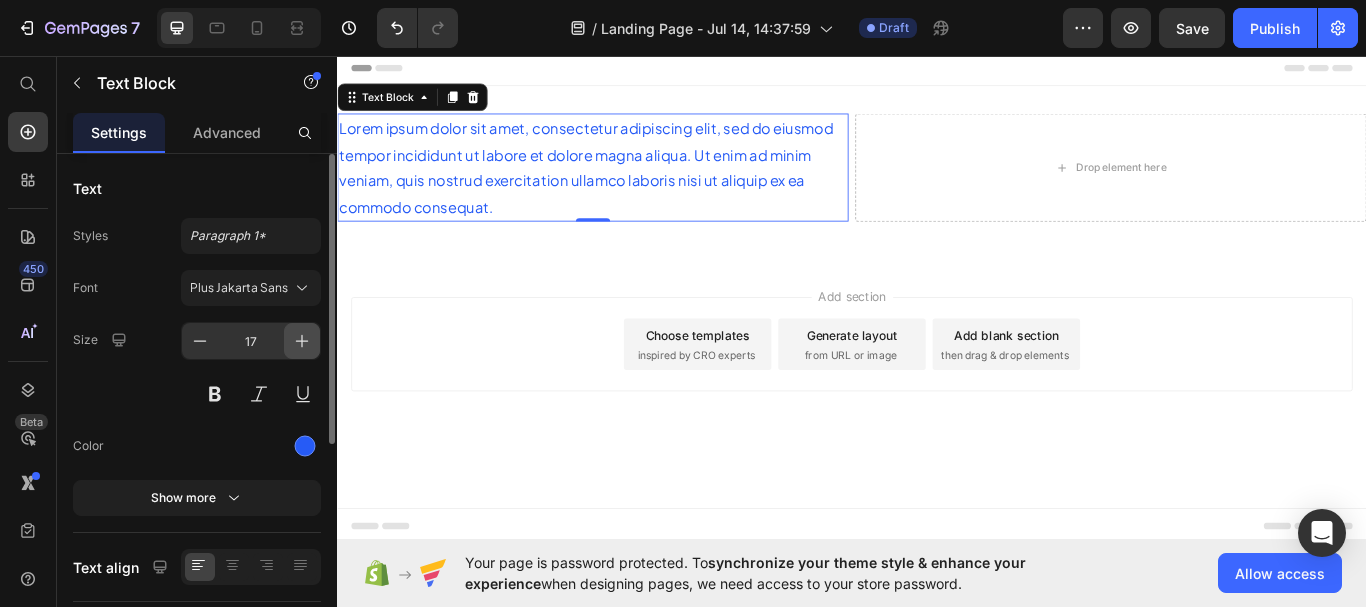click 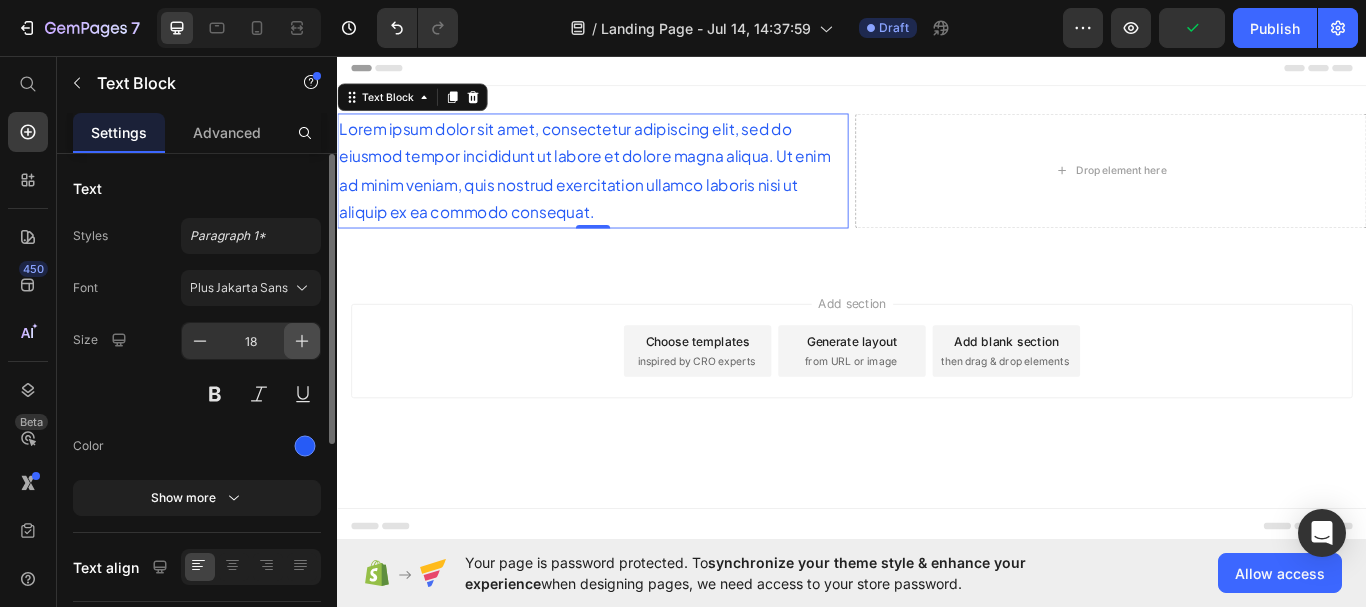 scroll, scrollTop: 100, scrollLeft: 0, axis: vertical 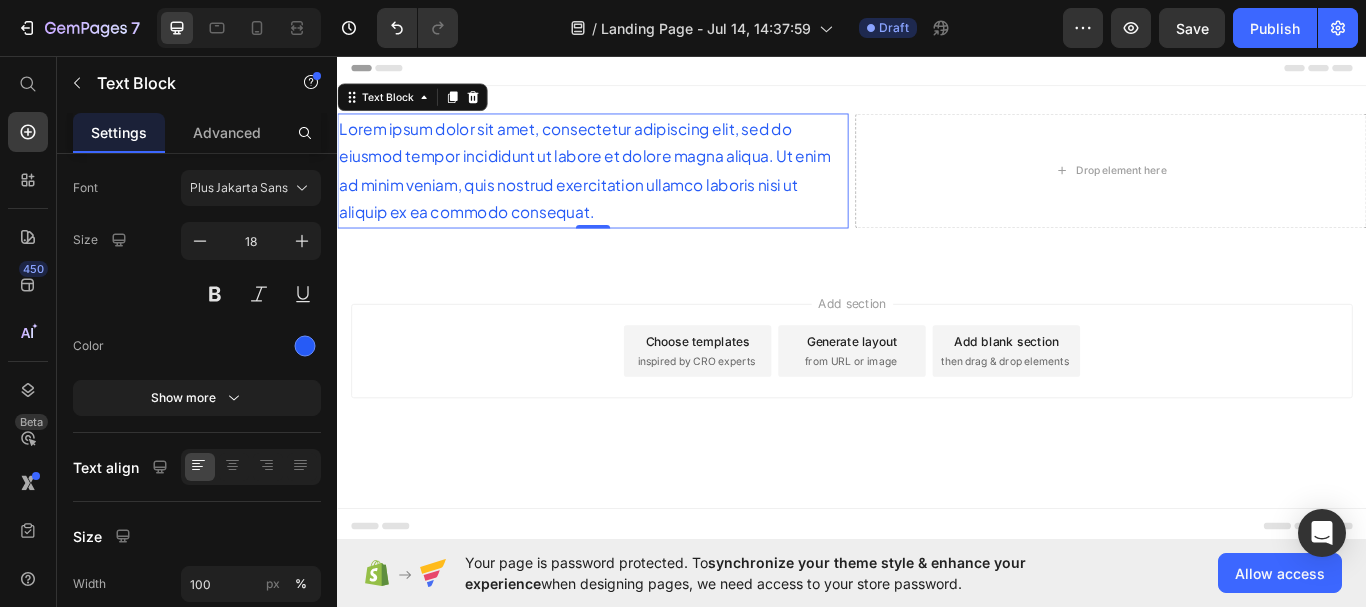 click on "Lorem ipsum dolor sit amet, consectetur adipiscing elit, sed do eiusmod tempor incididunt ut labore et dolore magna aliqua. Ut enim ad minim veniam, quis nostrud exercitation ullamco laboris nisi ut aliquip ex ea commodo consequat." at bounding box center [635, 191] 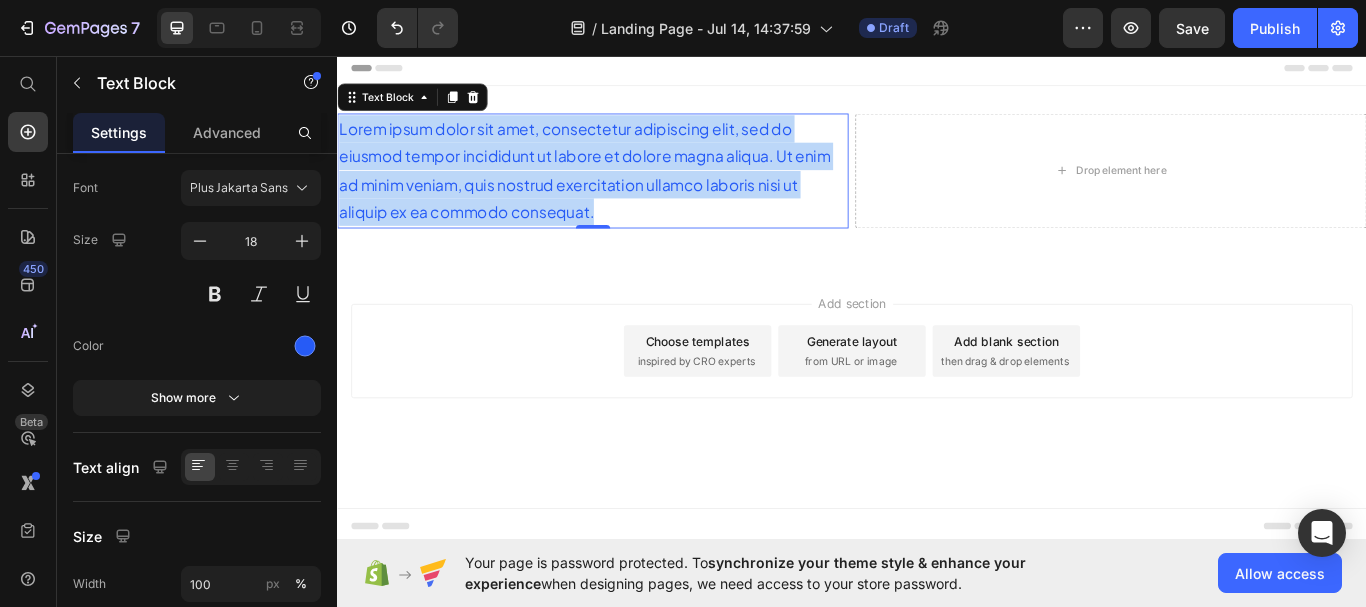 click on "Lorem ipsum dolor sit amet, consectetur adipiscing elit, sed do eiusmod tempor incididunt ut labore et dolore magna aliqua. Ut enim ad minim veniam, quis nostrud exercitation ullamco laboris nisi ut aliquip ex ea commodo consequat." at bounding box center (635, 191) 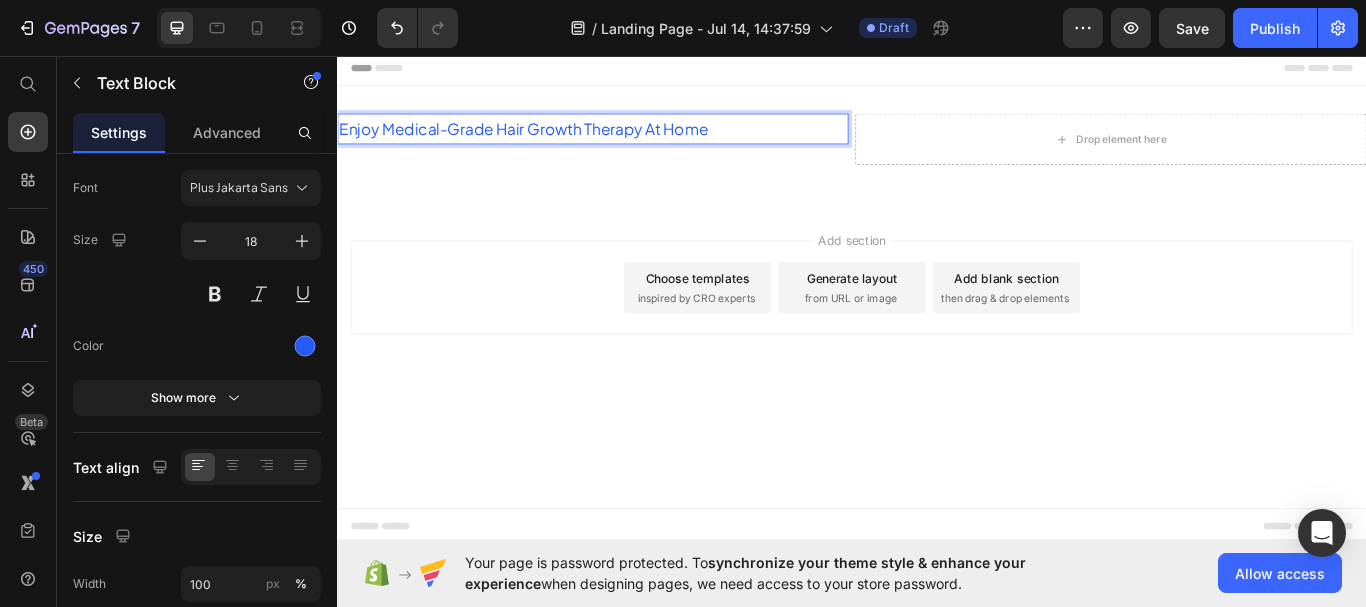 click on "Enjoy Medical-Grade Hair Growth Therapy At Home" at bounding box center [635, 142] 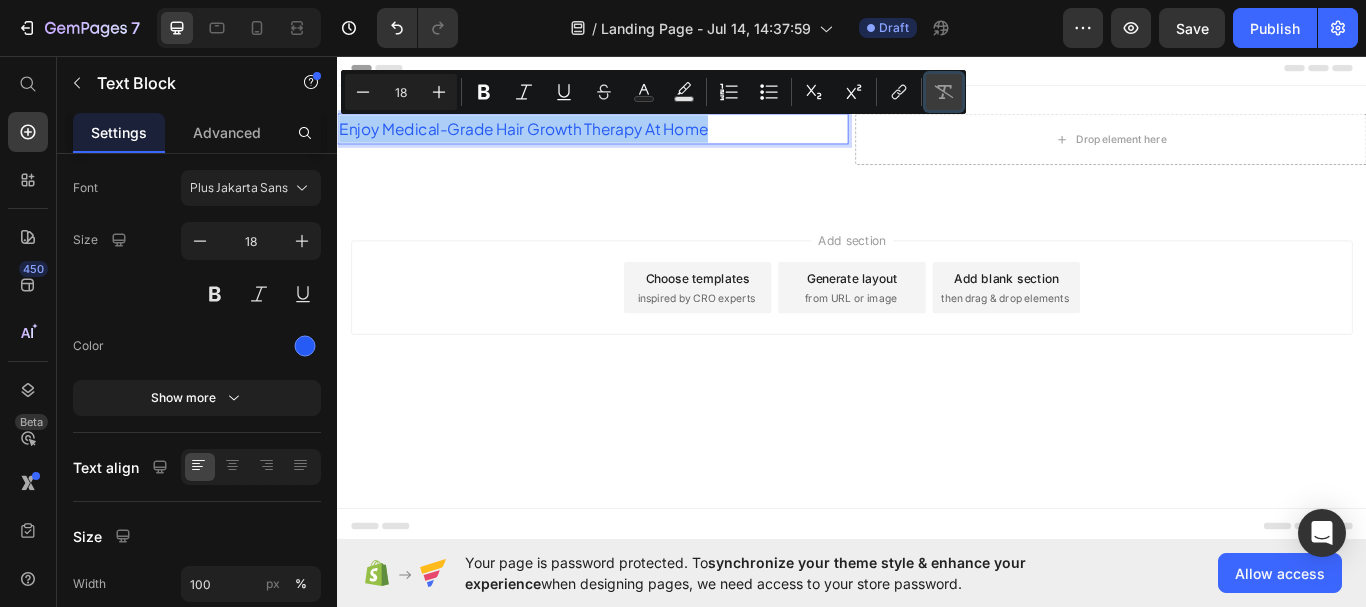 click 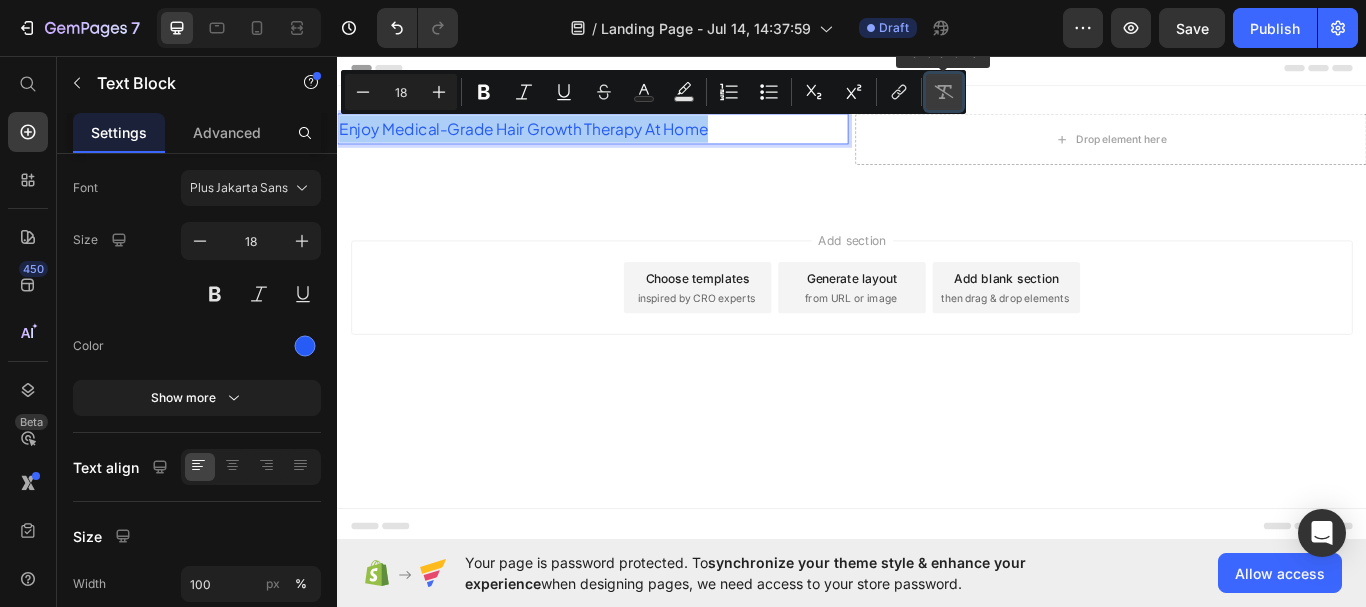 click 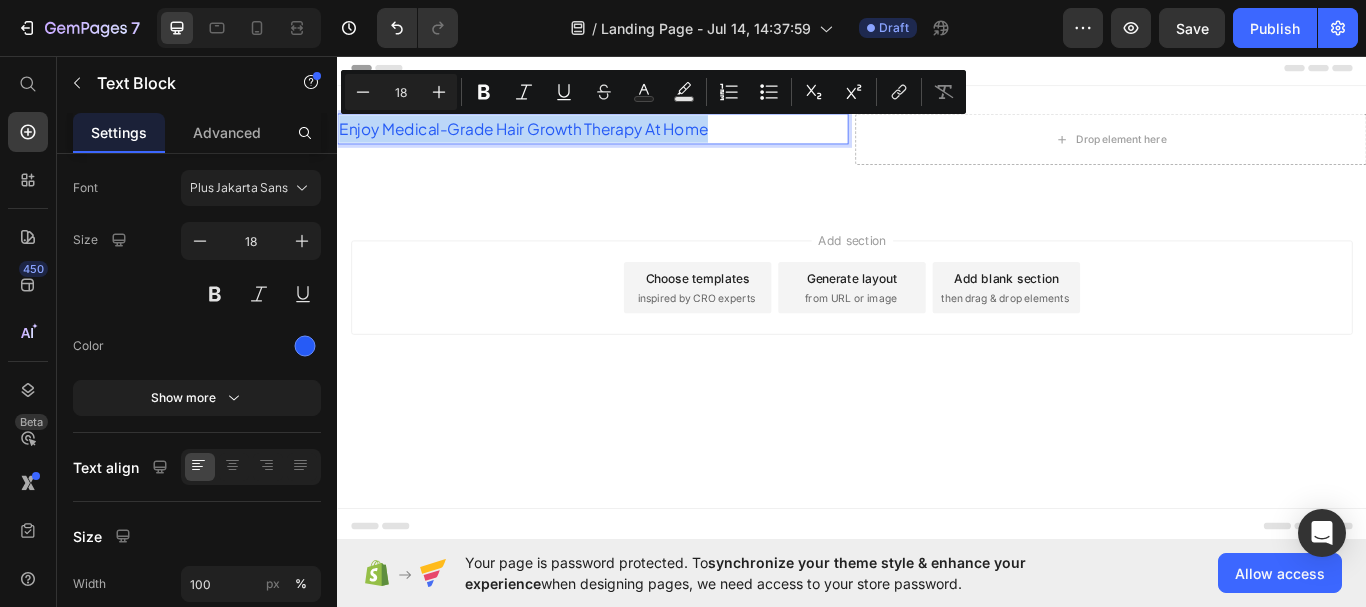 click on "Enjoy Medical-Grade Hair Growth Therapy At Home" at bounding box center [635, 142] 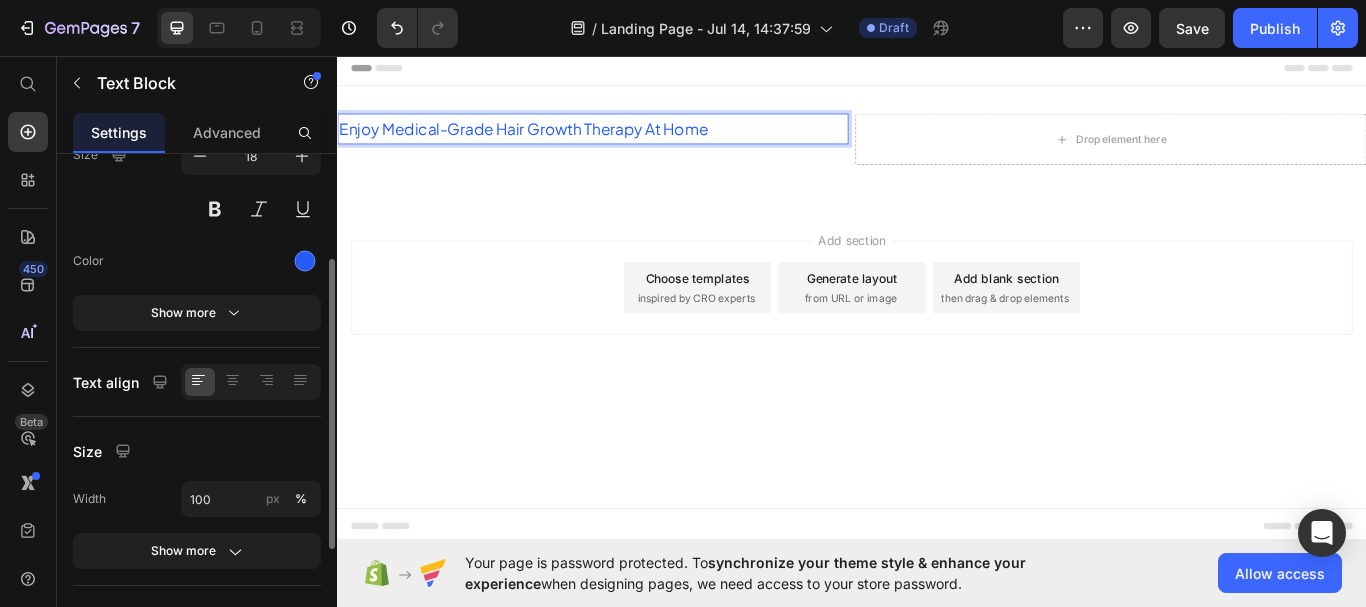 scroll, scrollTop: 85, scrollLeft: 0, axis: vertical 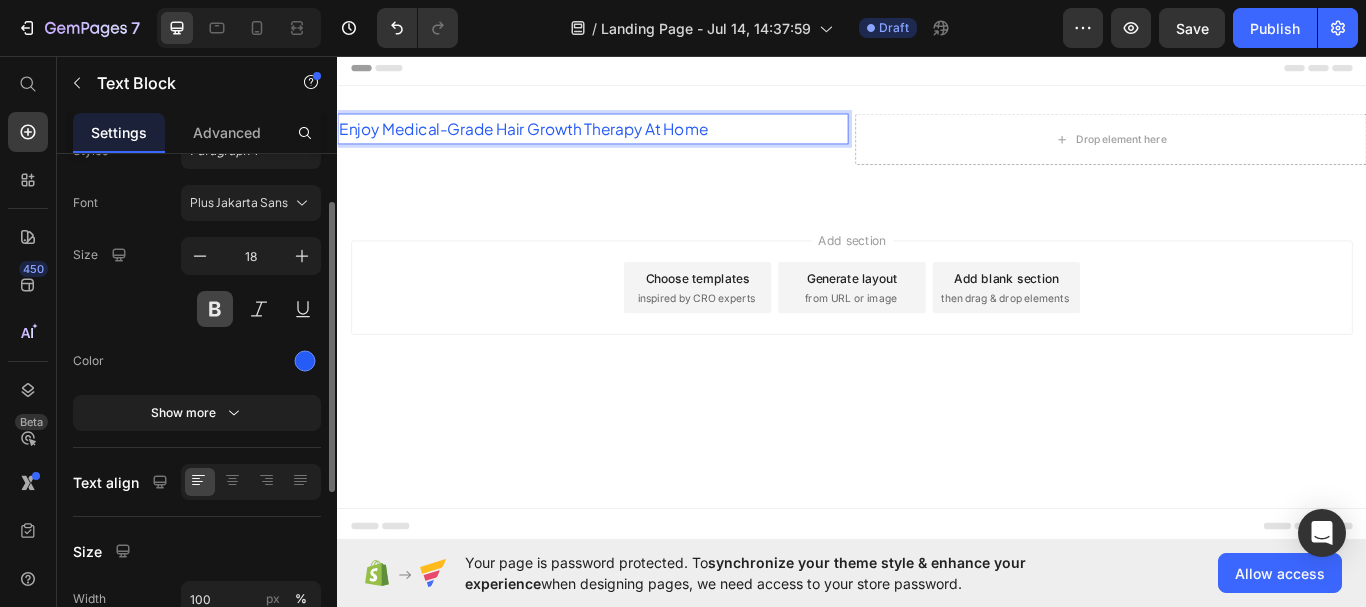 click at bounding box center [215, 309] 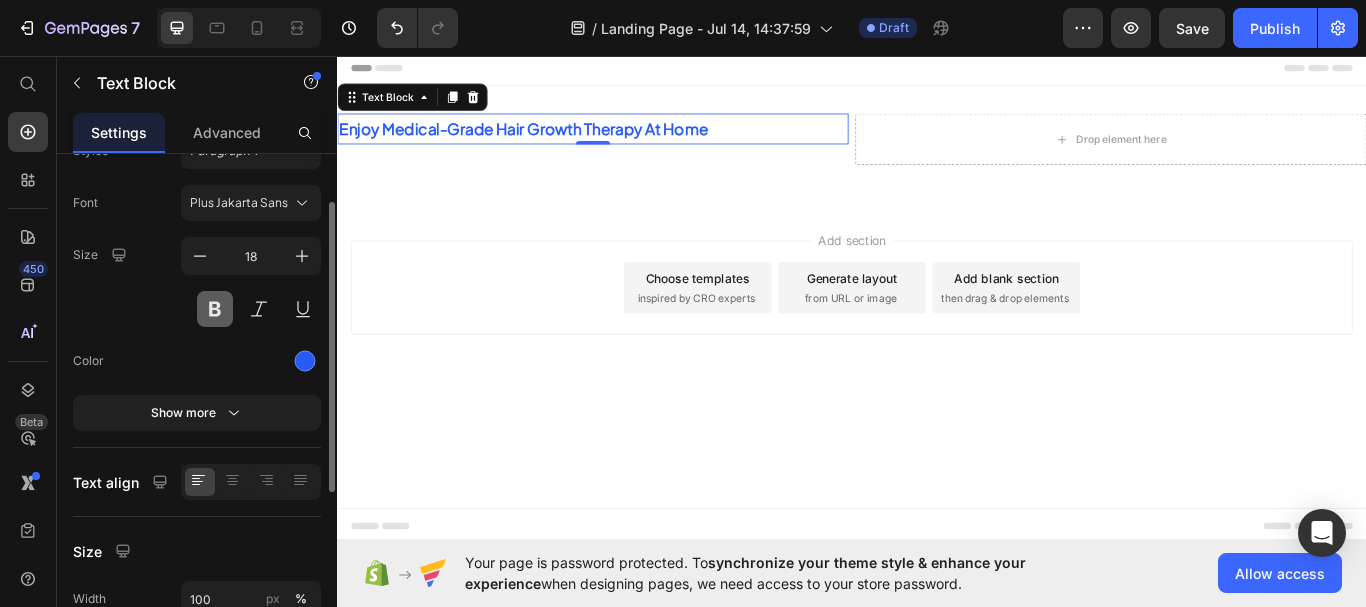 click at bounding box center [215, 309] 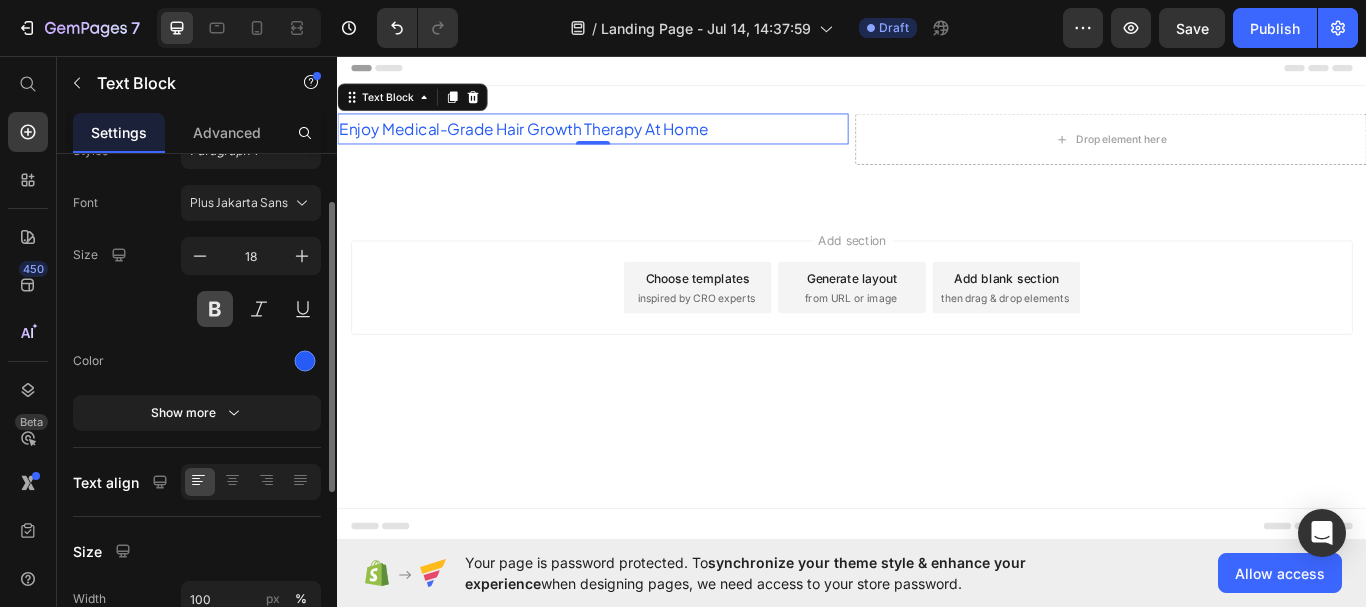 click at bounding box center (215, 309) 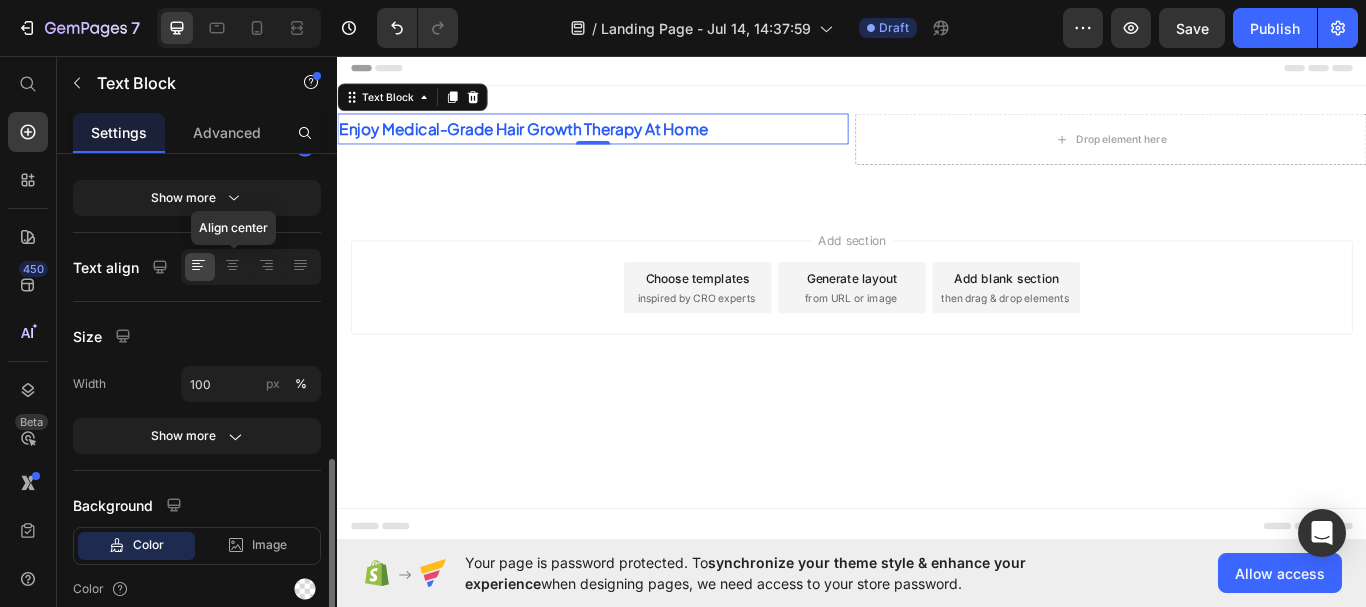 scroll, scrollTop: 385, scrollLeft: 0, axis: vertical 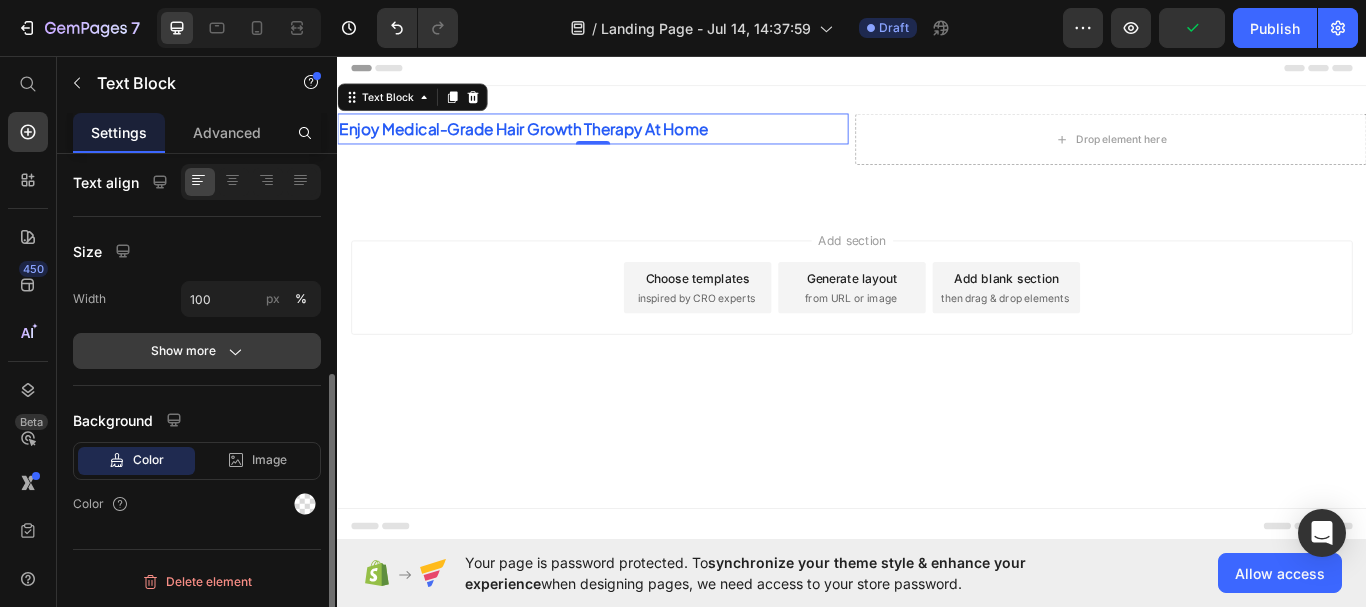 click on "Show more" at bounding box center [197, 351] 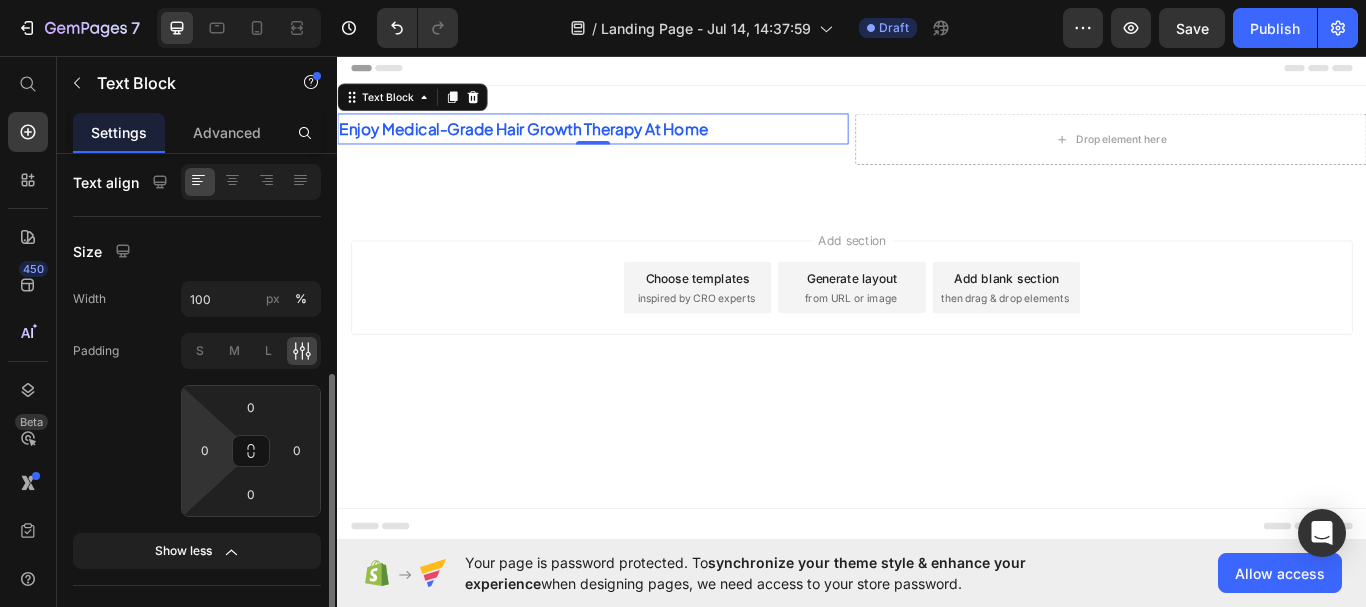 scroll, scrollTop: 485, scrollLeft: 0, axis: vertical 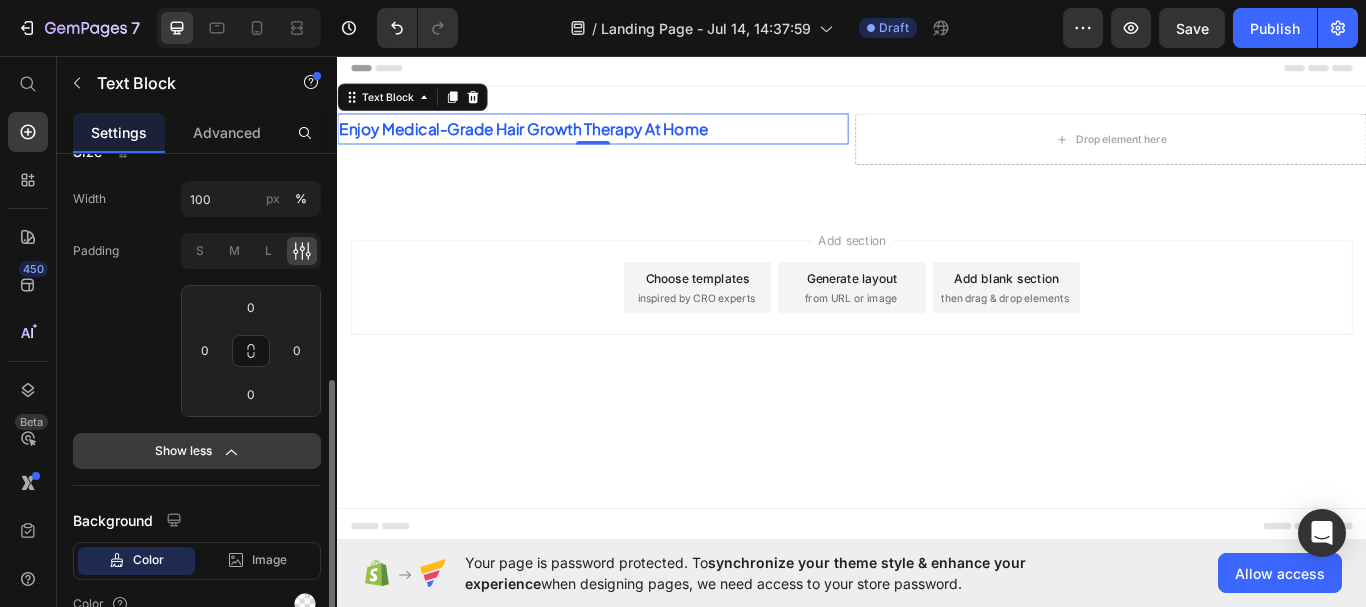 click on "Show less" 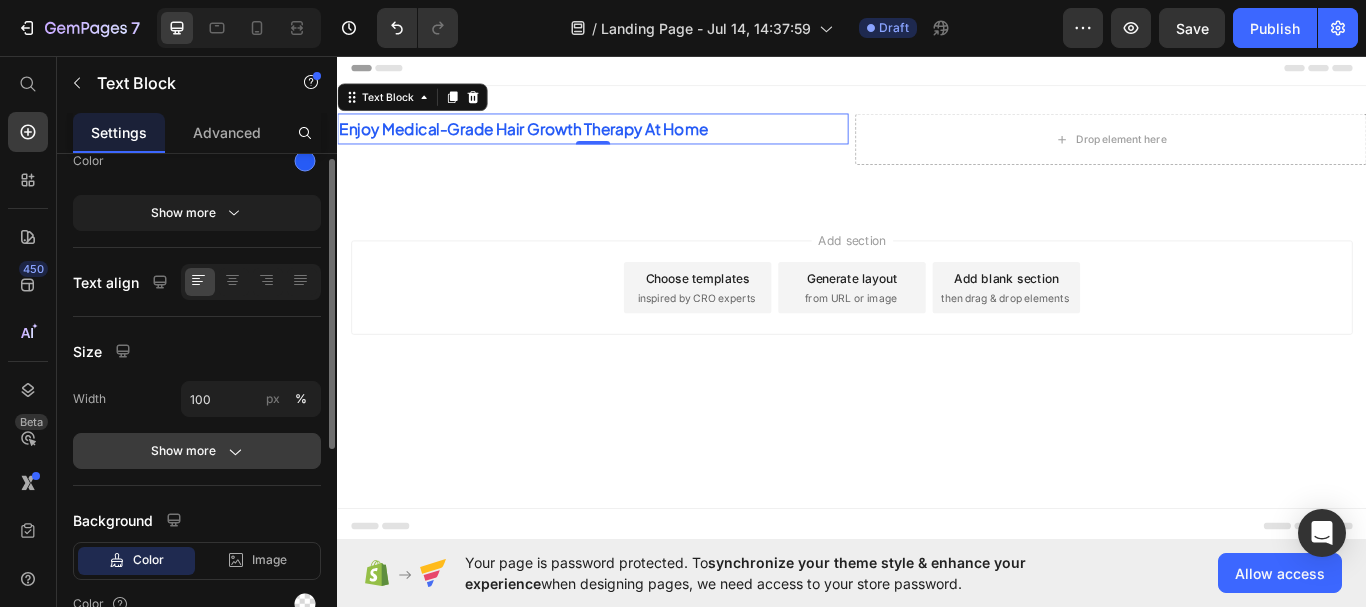 scroll, scrollTop: 185, scrollLeft: 0, axis: vertical 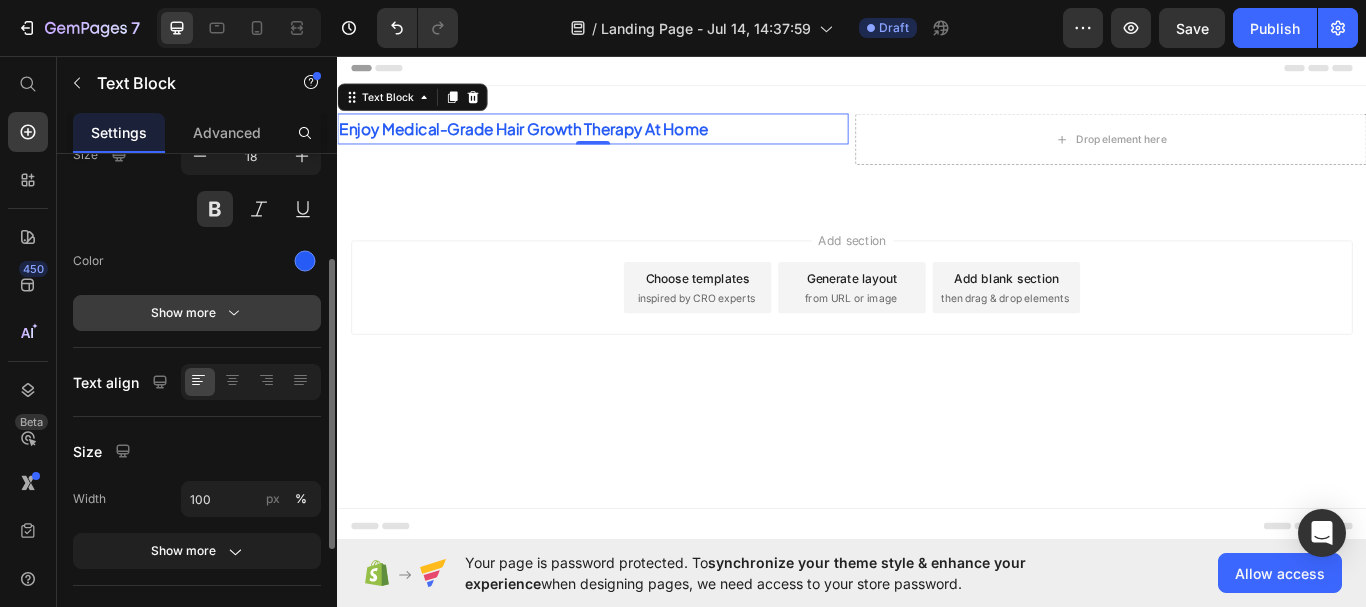 click on "Show more" at bounding box center (197, 313) 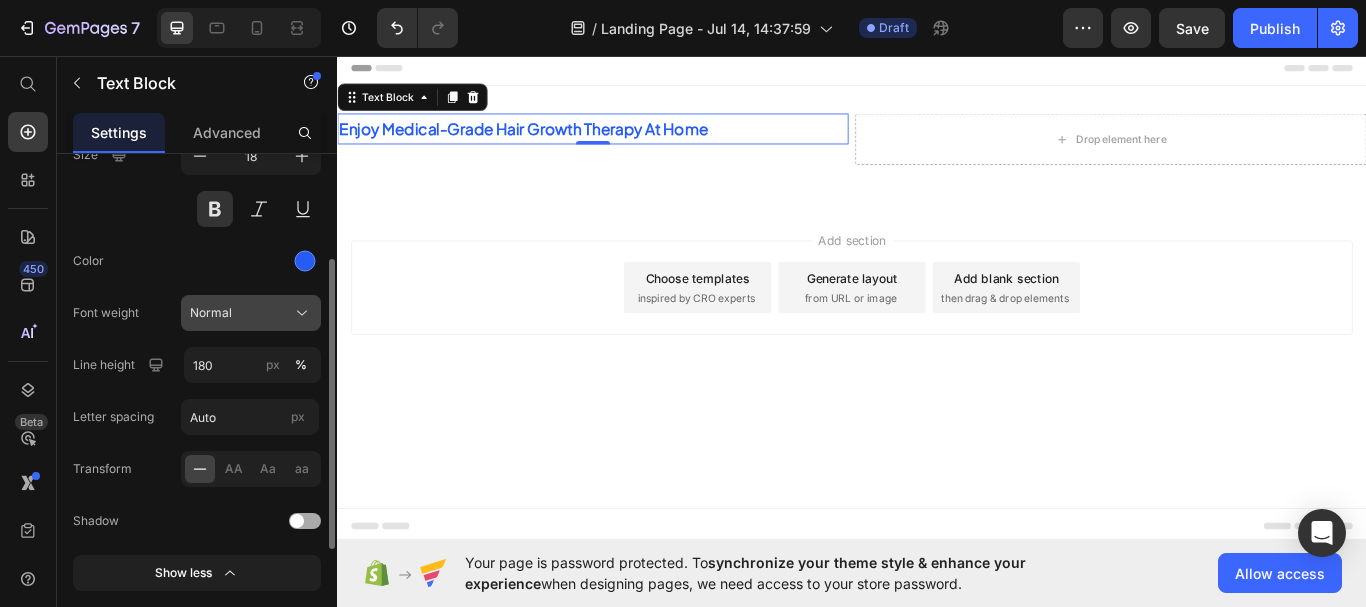 click on "Normal" at bounding box center [251, 313] 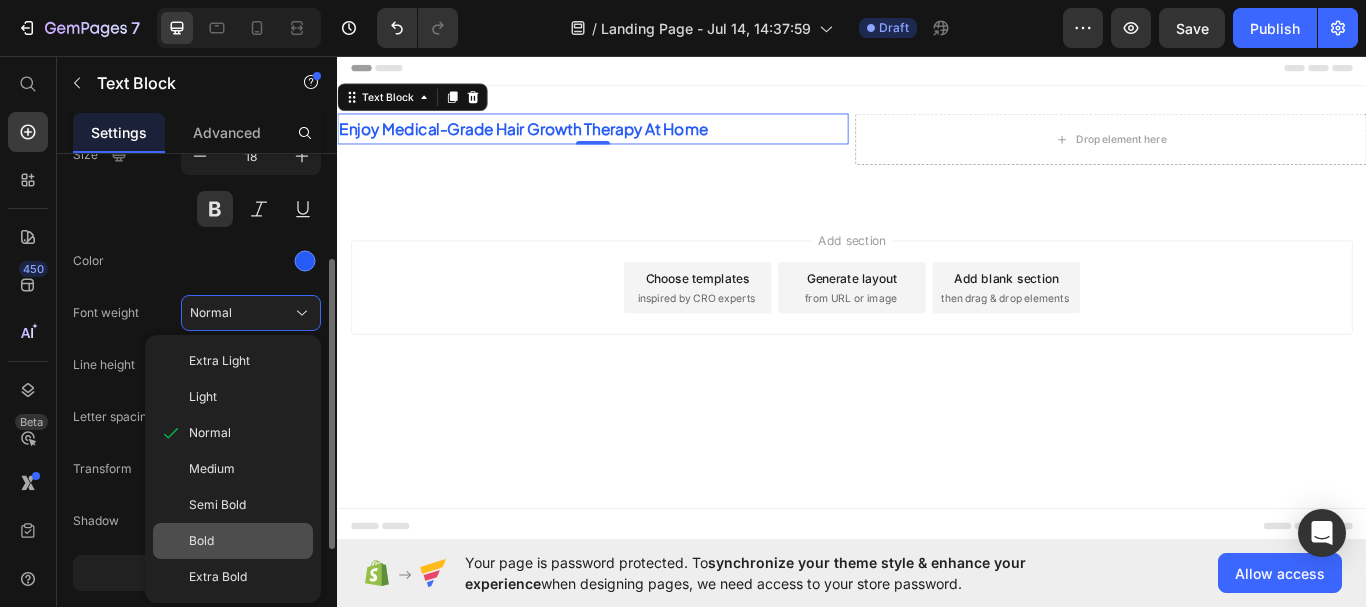 click on "Bold" 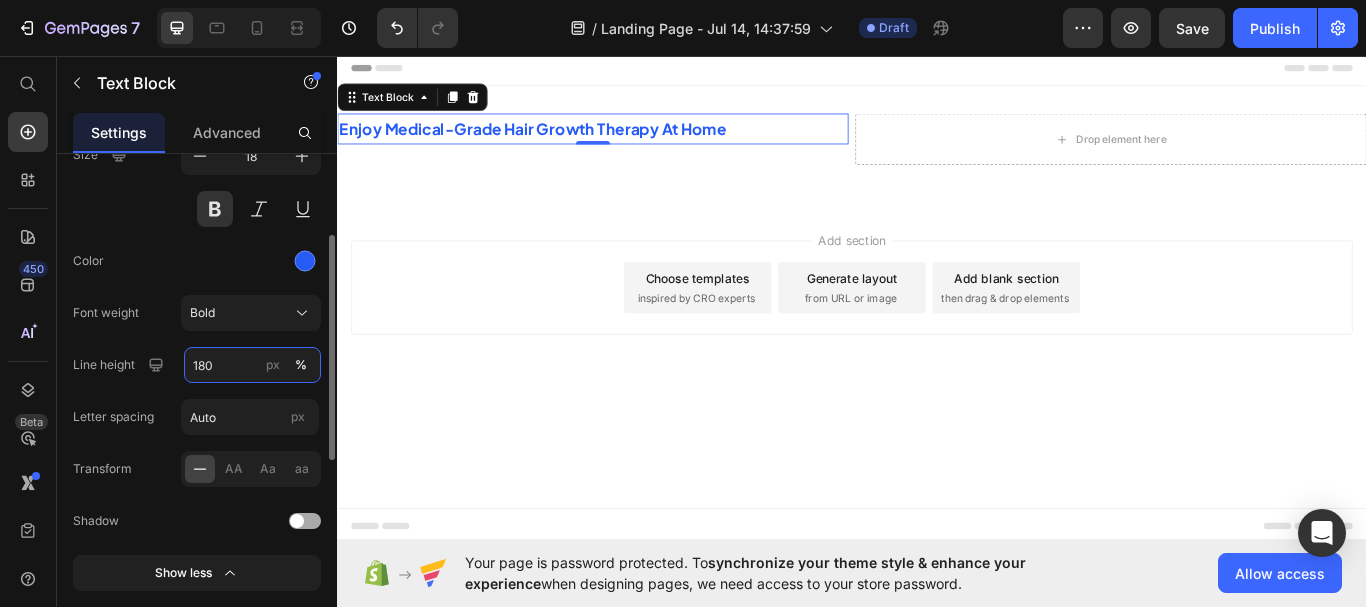 click on "180" at bounding box center (252, 365) 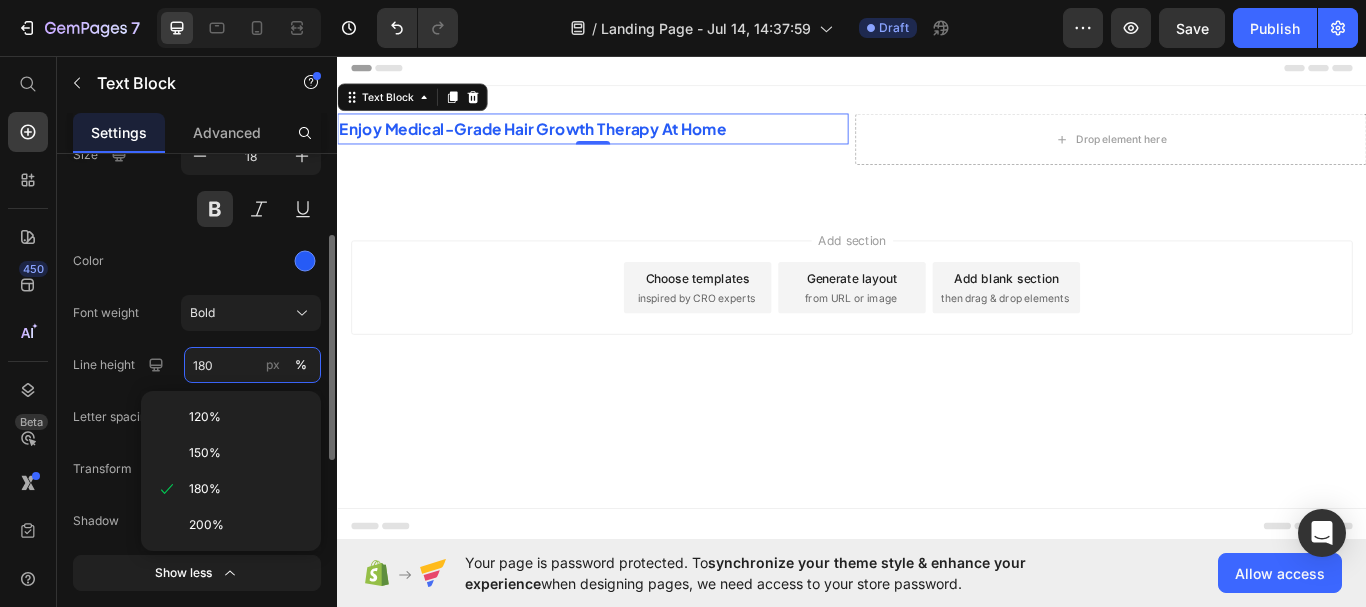 type on "2" 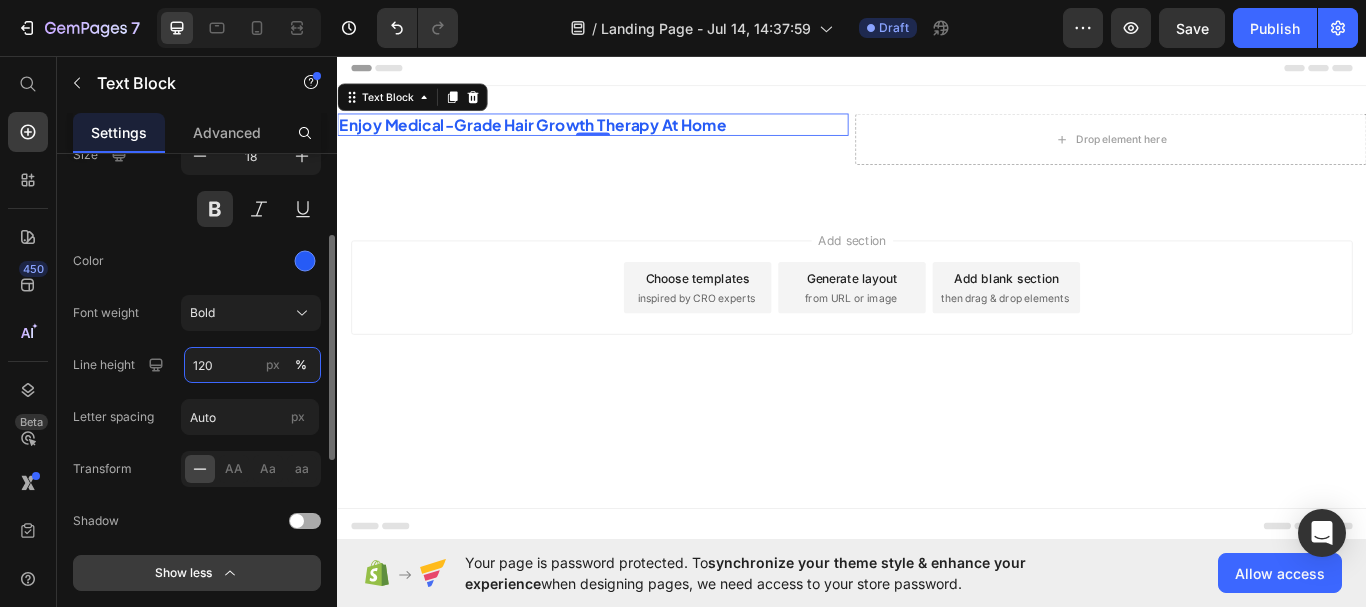 type on "120" 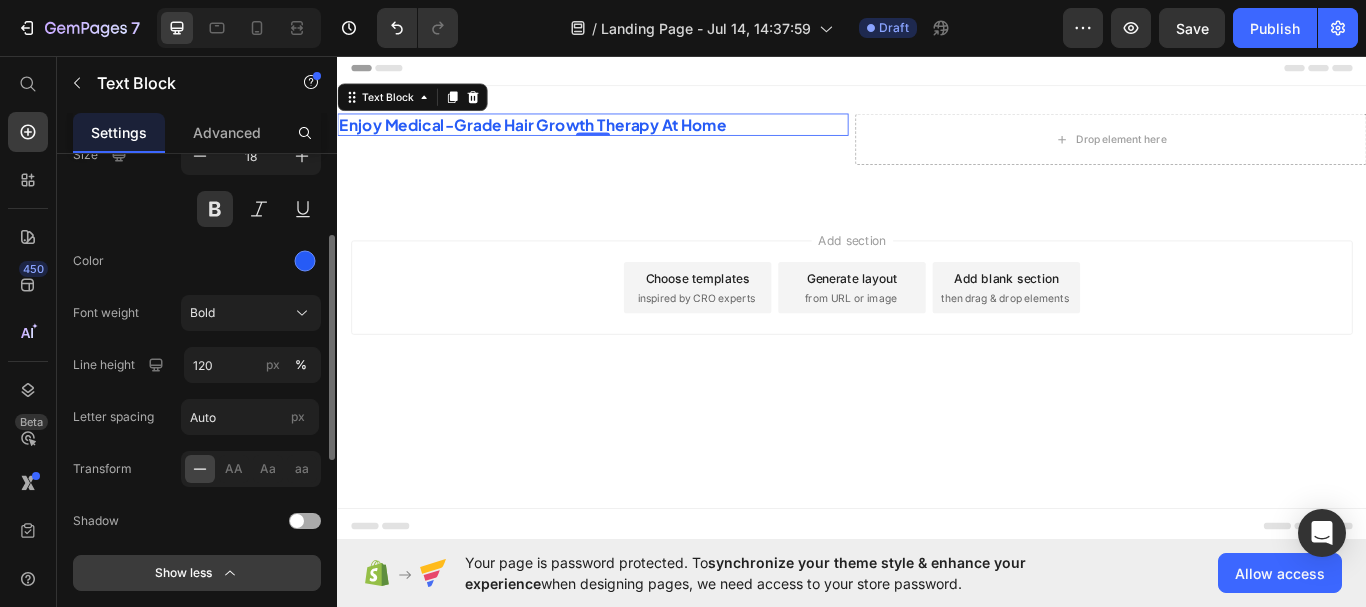 click on "Show less" at bounding box center [197, 573] 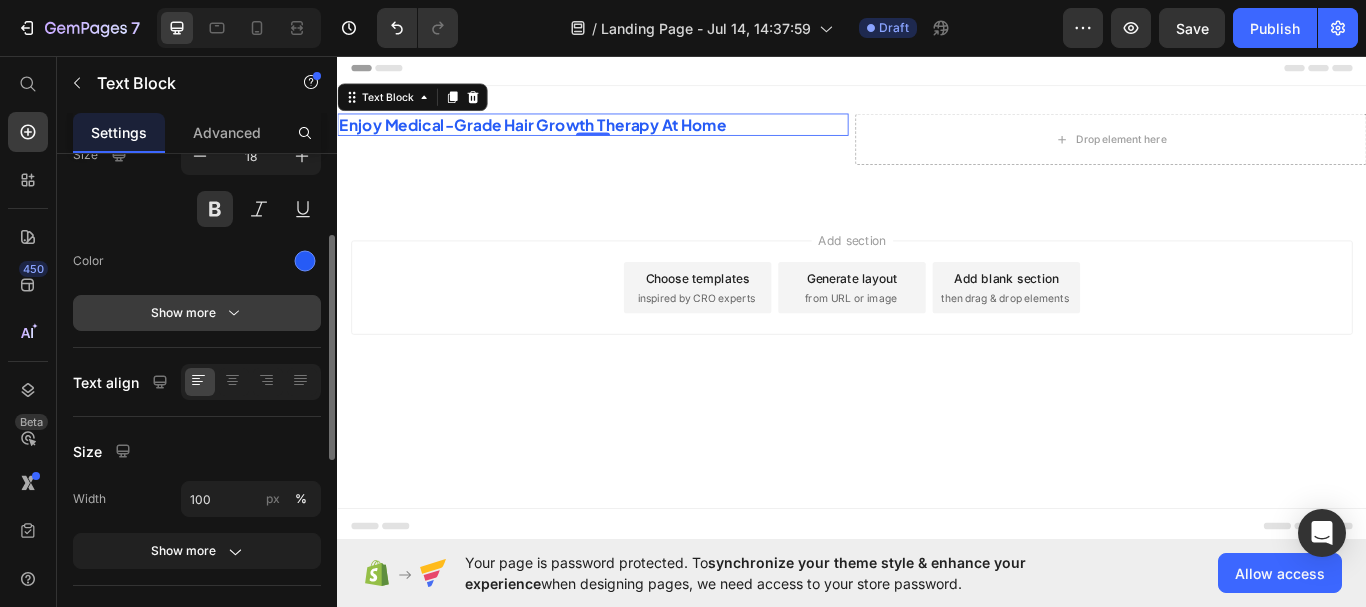 scroll, scrollTop: 0, scrollLeft: 0, axis: both 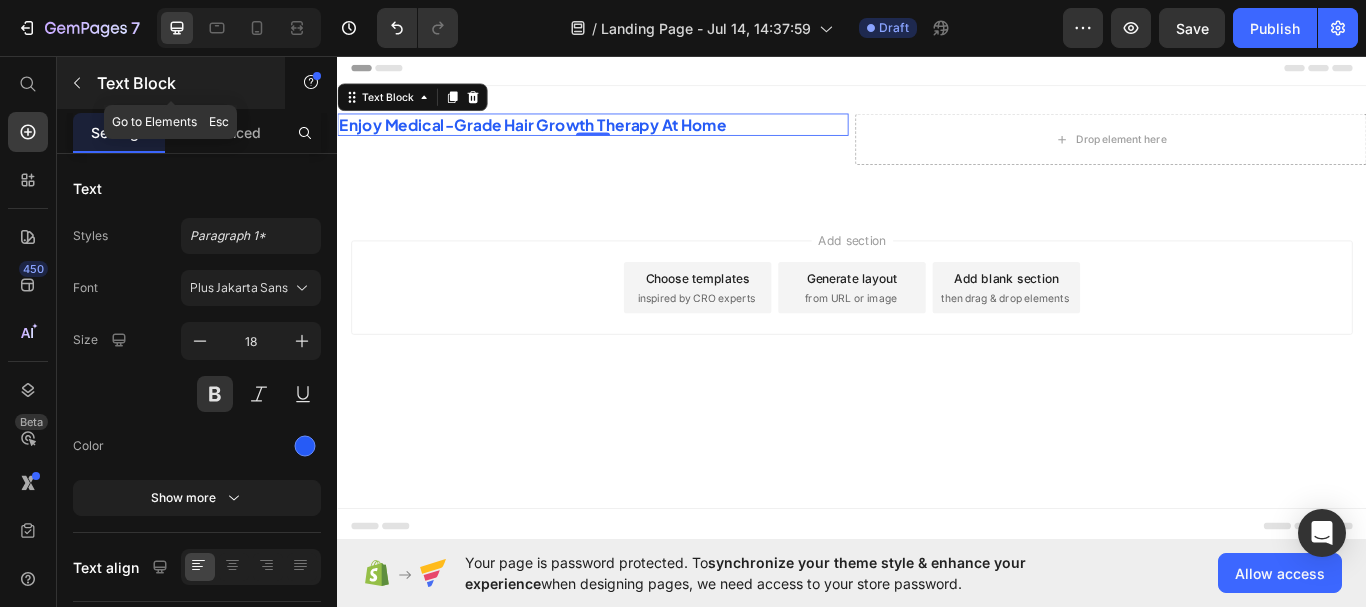 click 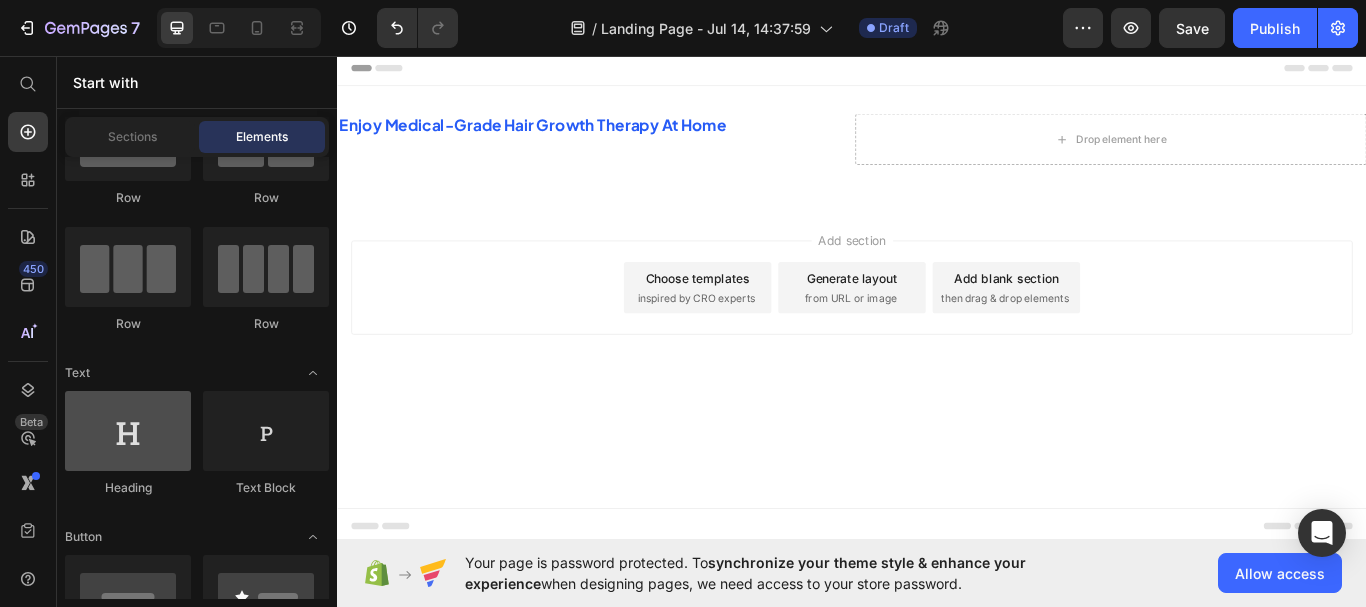 click at bounding box center (128, 431) 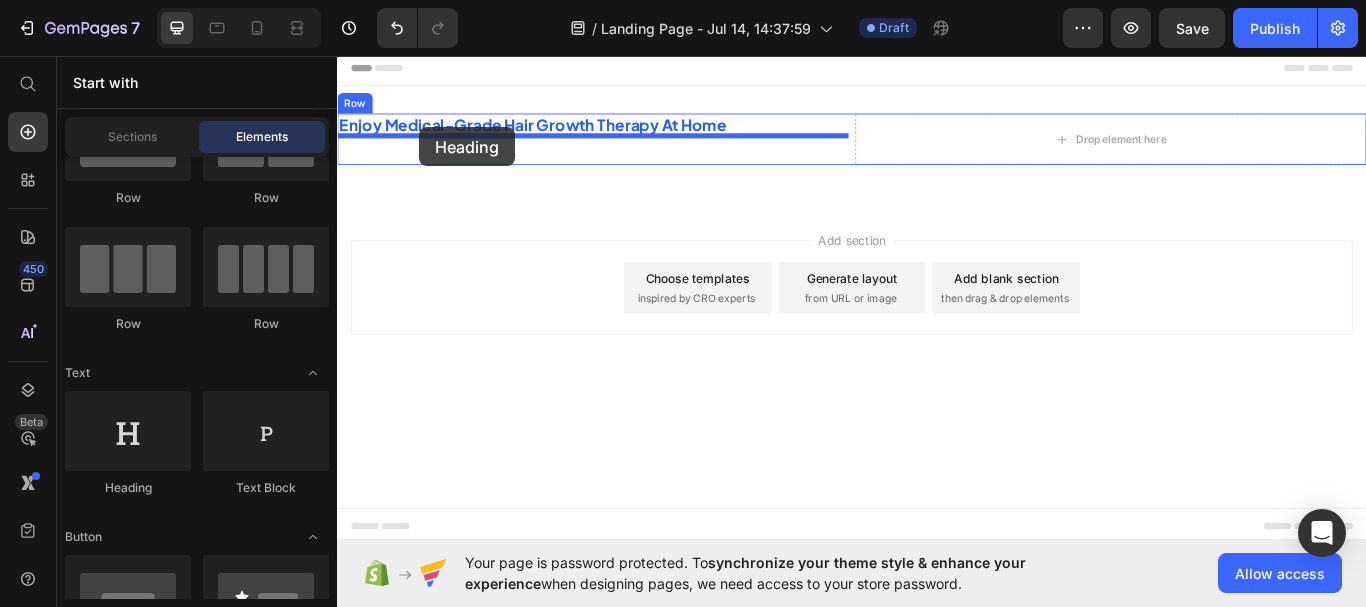 drag, startPoint x: 491, startPoint y: 475, endPoint x: 433, endPoint y: 140, distance: 339.98383 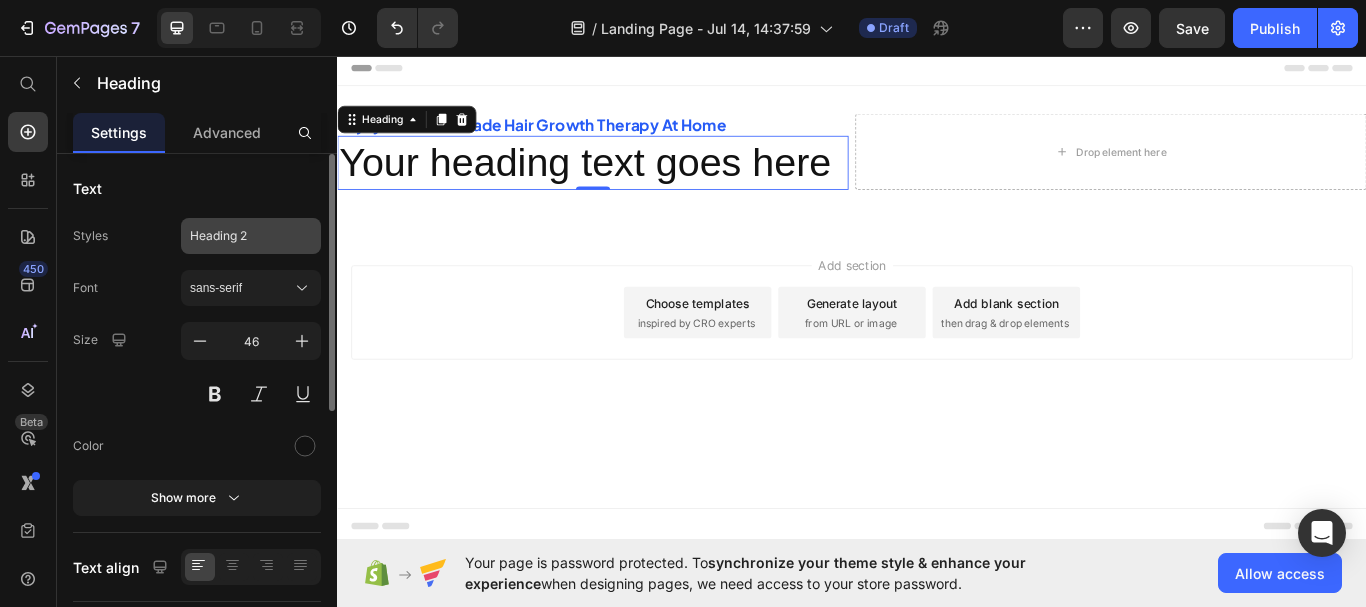 click on "Heading 2" 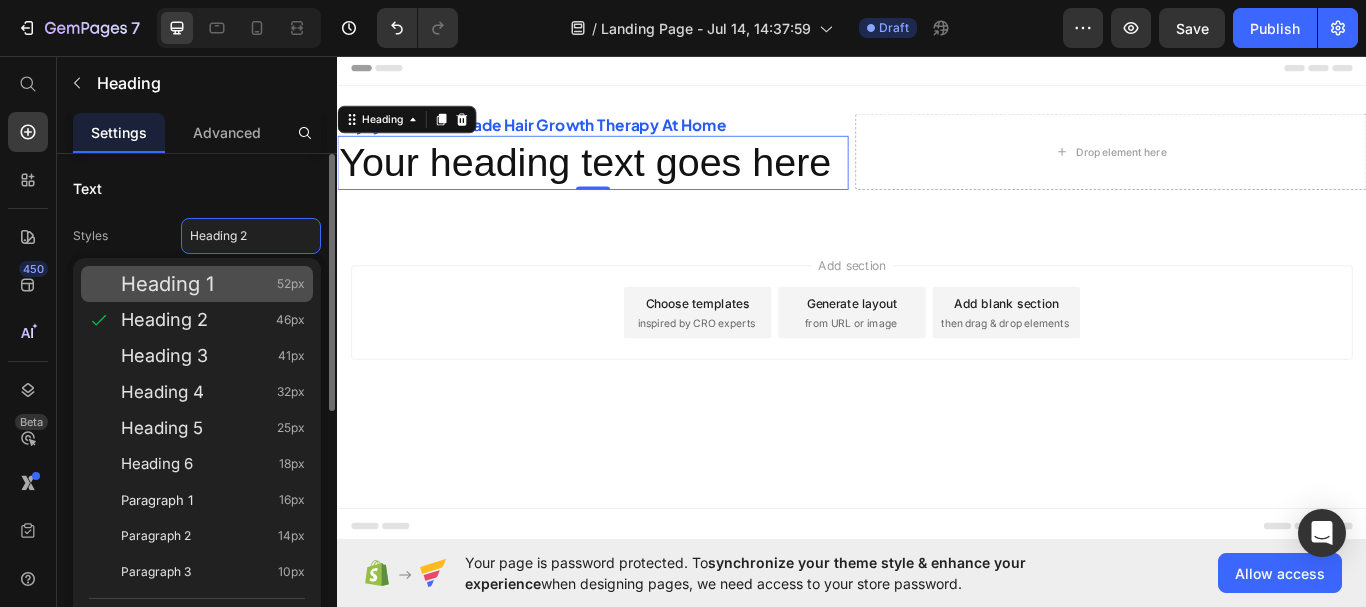 click on "Heading 1 52px" at bounding box center [213, 284] 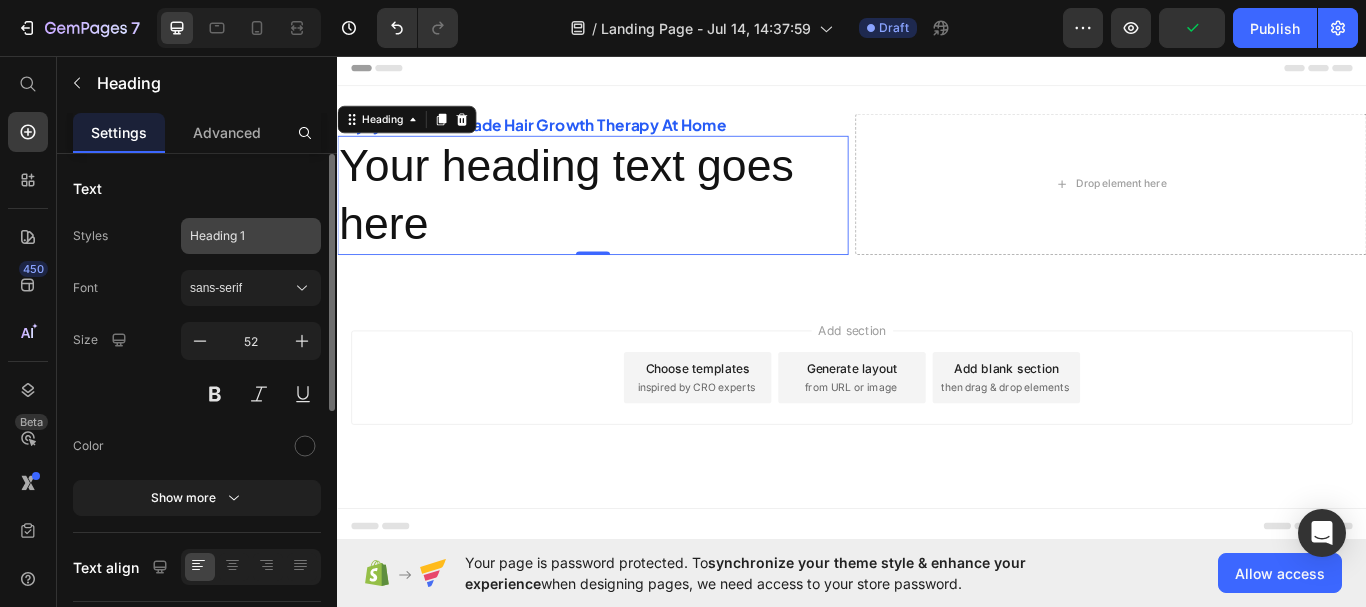 click on "Heading 1" at bounding box center [239, 236] 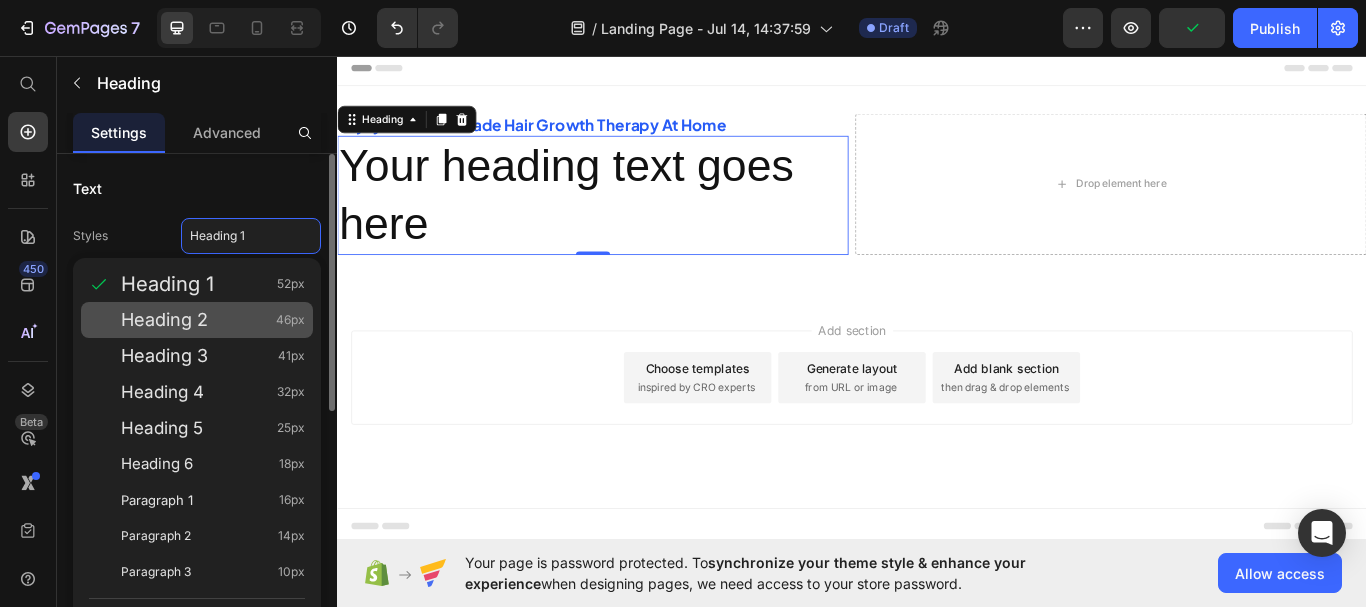 click on "Heading 2" at bounding box center (164, 320) 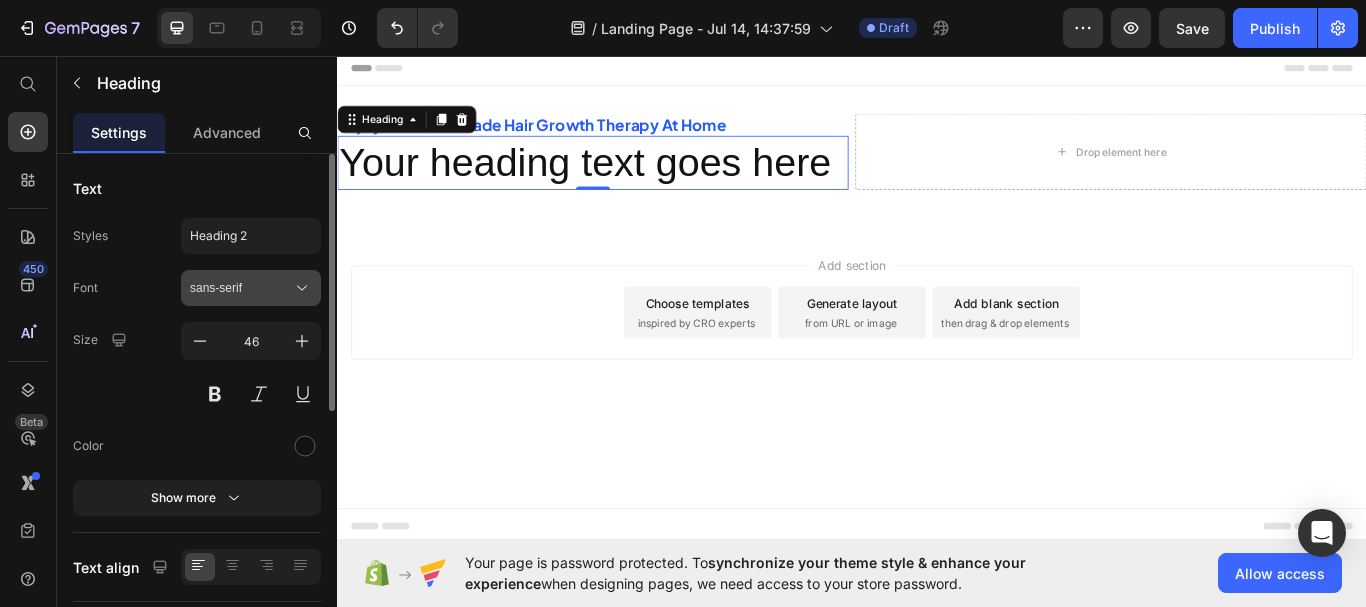 click on "sans-serif" at bounding box center [241, 288] 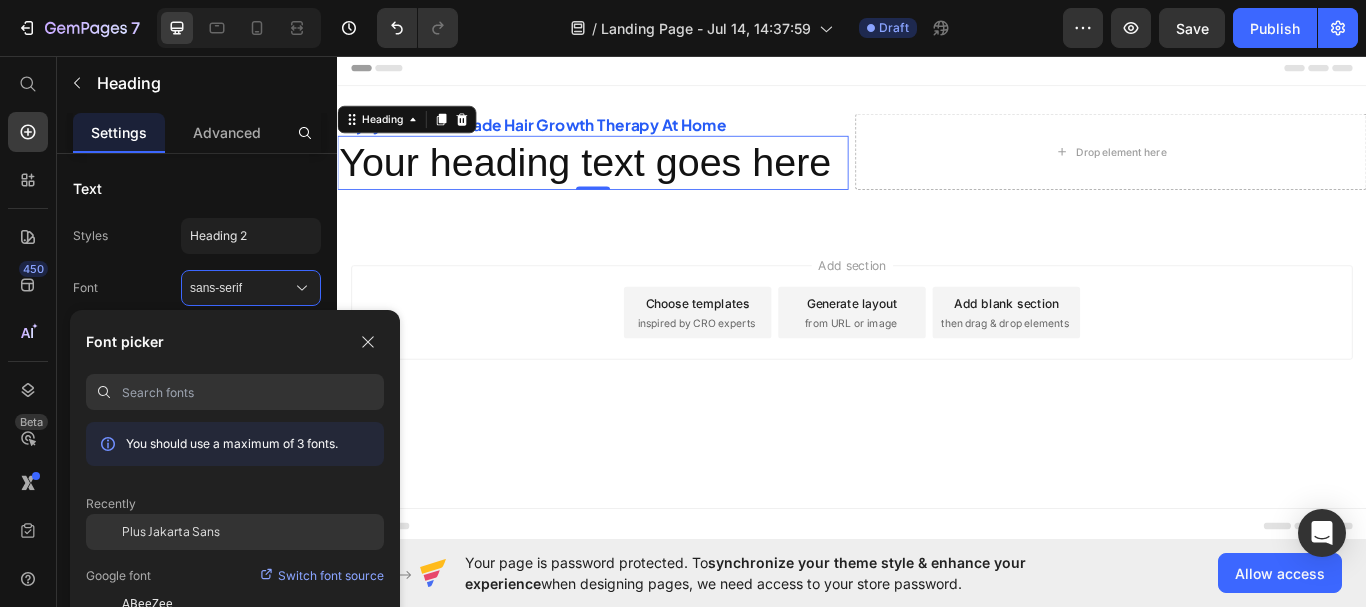 click on "Plus Jakarta Sans" 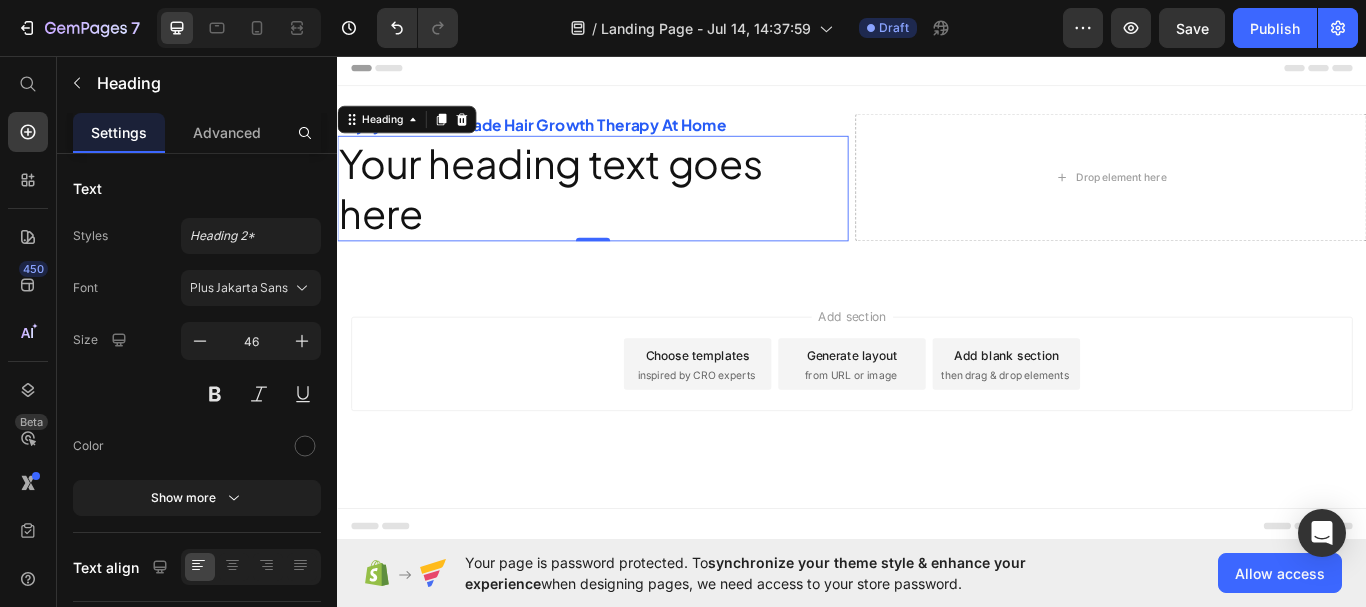 click on "Your heading text goes here" at bounding box center (635, 212) 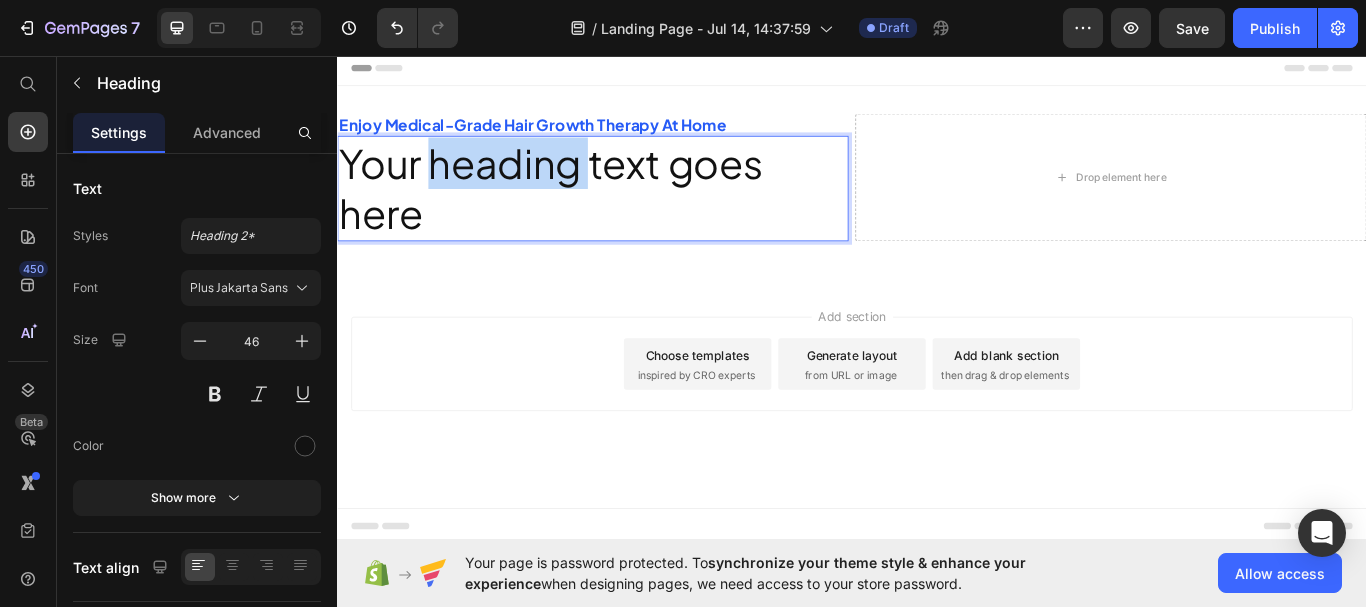 click on "Your heading text goes here" at bounding box center [635, 212] 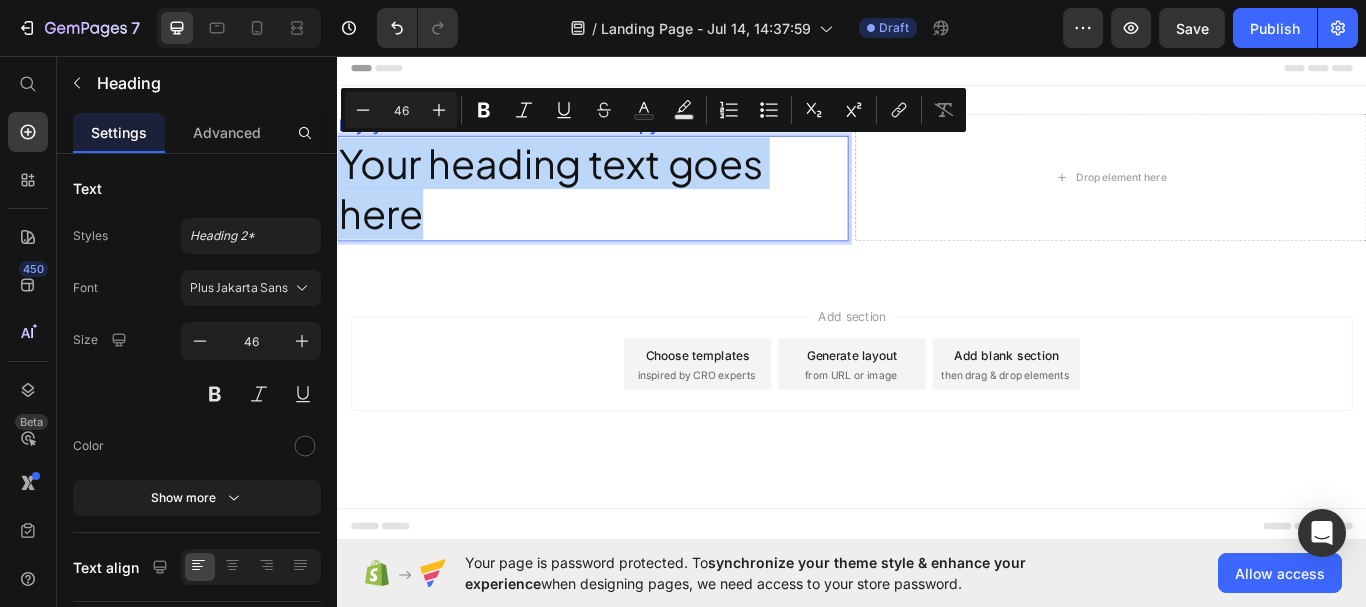 click on "Your heading text goes here" at bounding box center [635, 212] 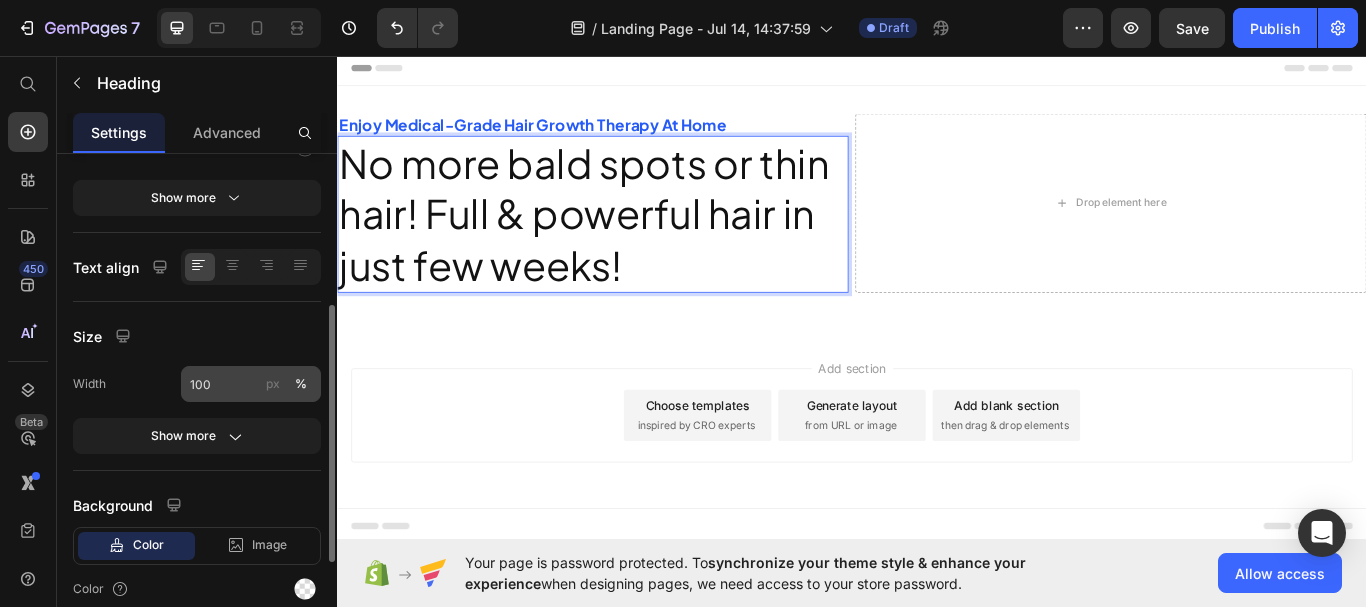 scroll, scrollTop: 0, scrollLeft: 0, axis: both 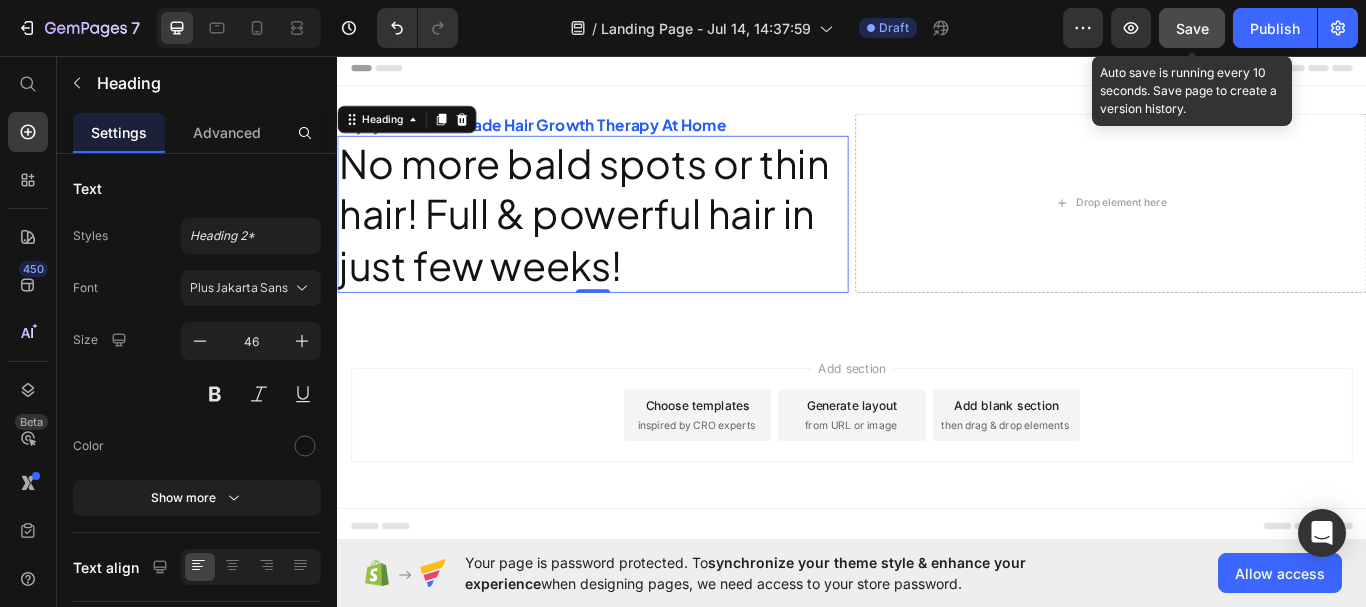 click on "Save" at bounding box center (1192, 28) 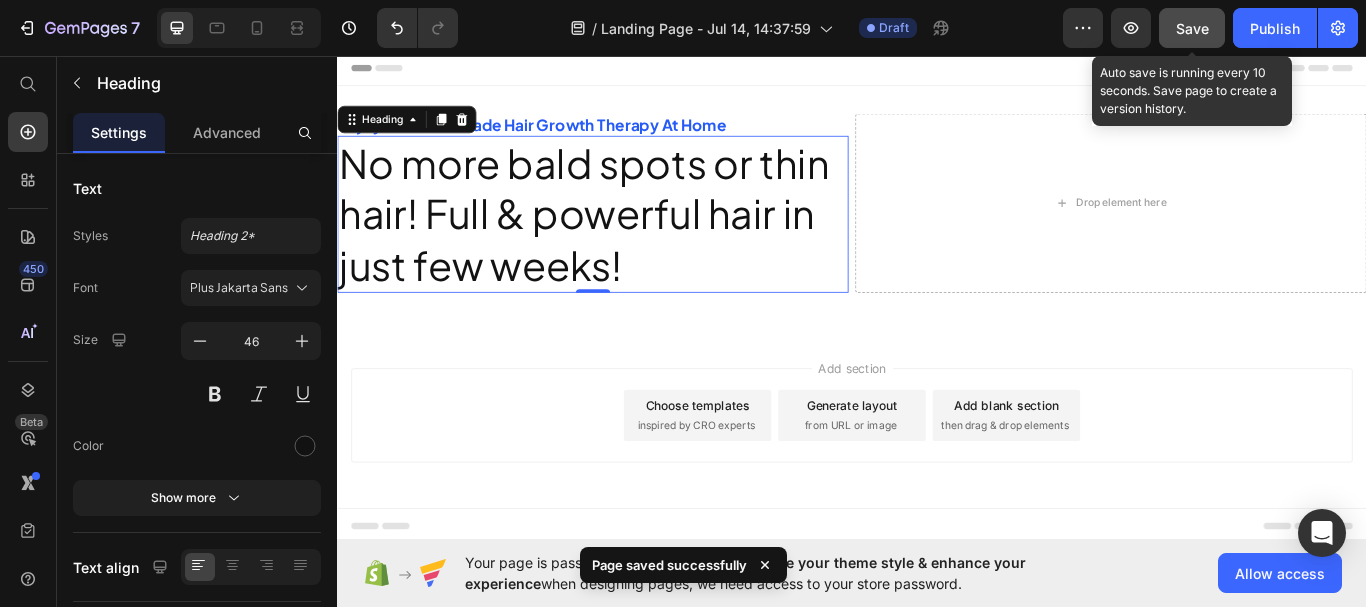 click on "Save" at bounding box center (1192, 28) 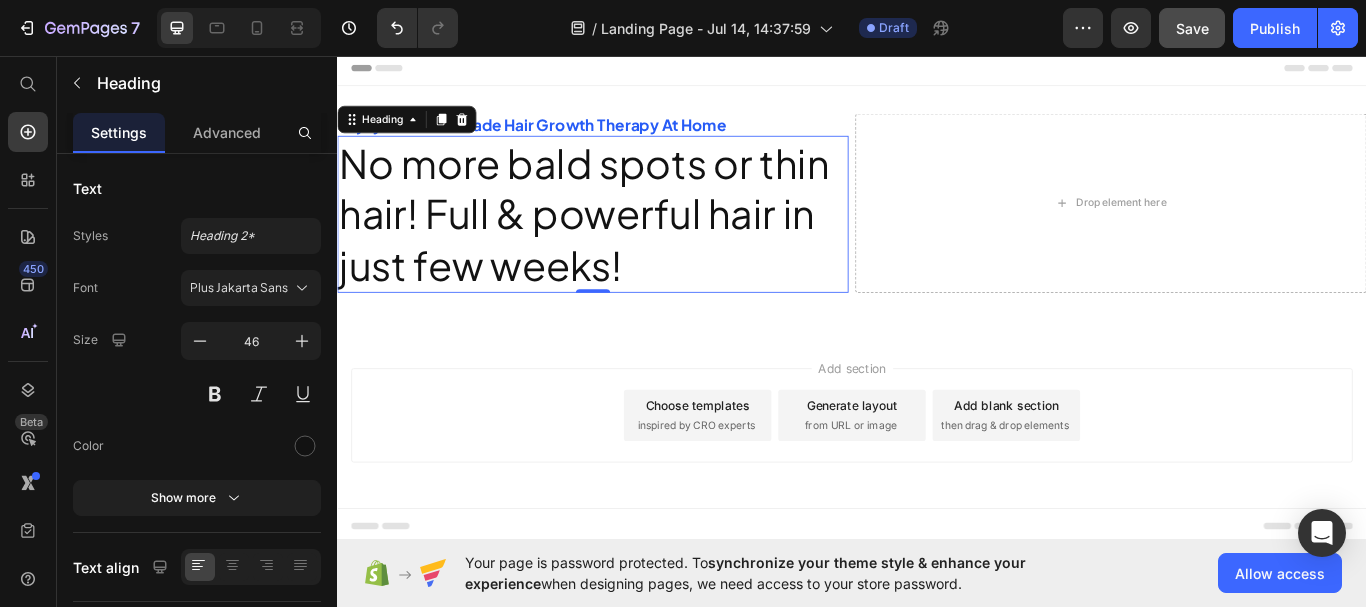 click on "No more bald spots or thin hair! Full & powerful hair in just few weeks!" at bounding box center (635, 241) 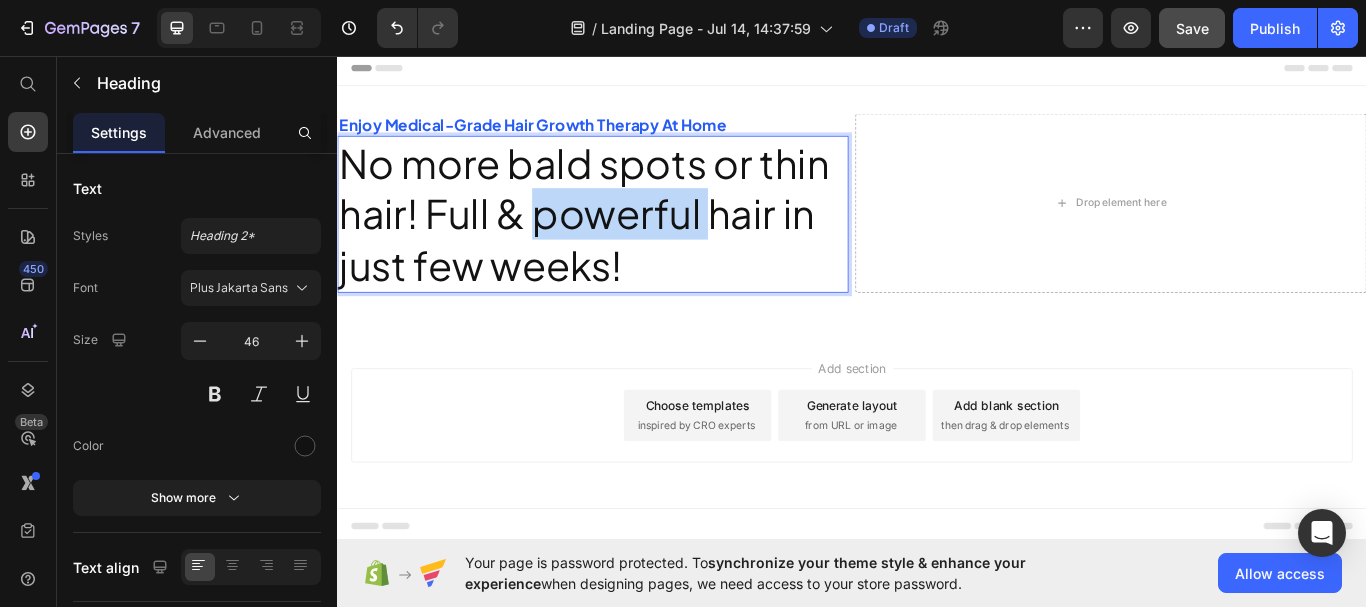 click on "No more bald spots or thin hair! Full & powerful hair in just few weeks!" at bounding box center [635, 241] 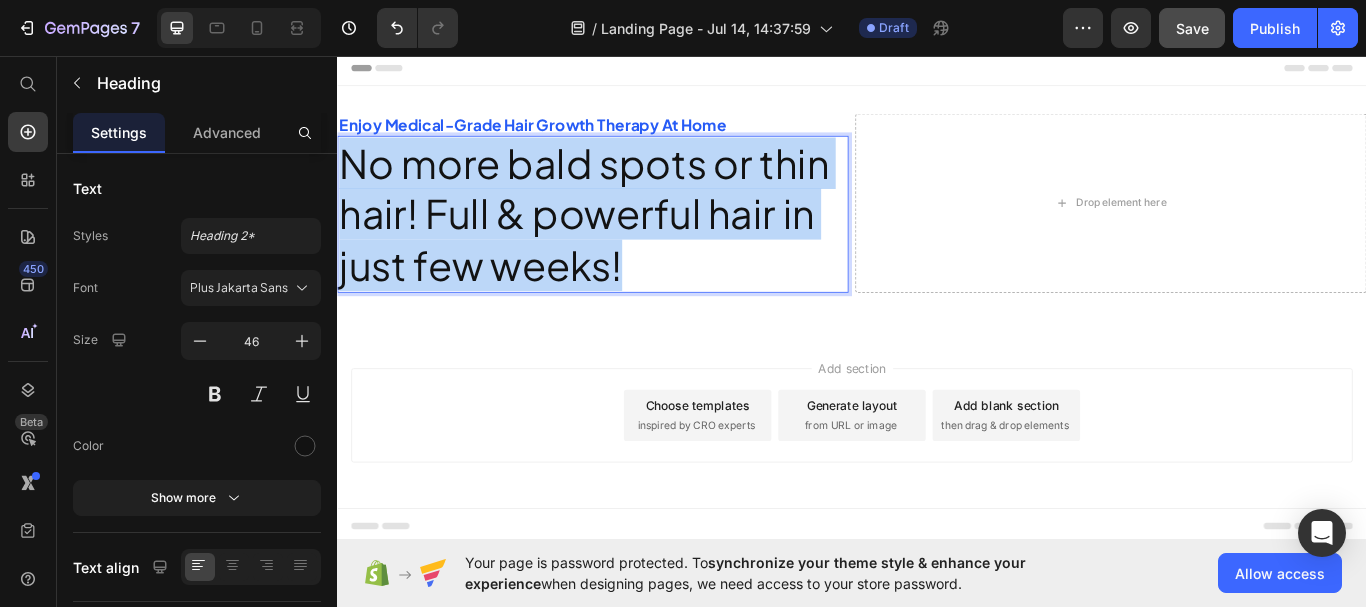 click on "No more bald spots or thin hair! Full & powerful hair in just few weeks!" at bounding box center [635, 241] 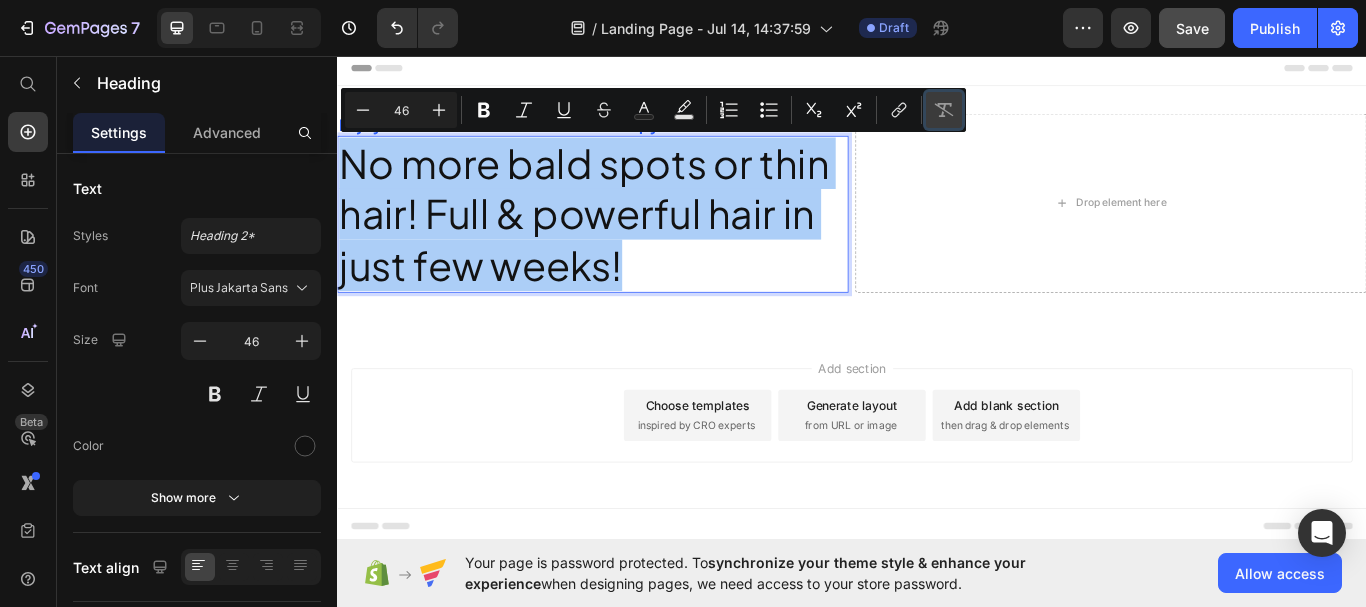 click 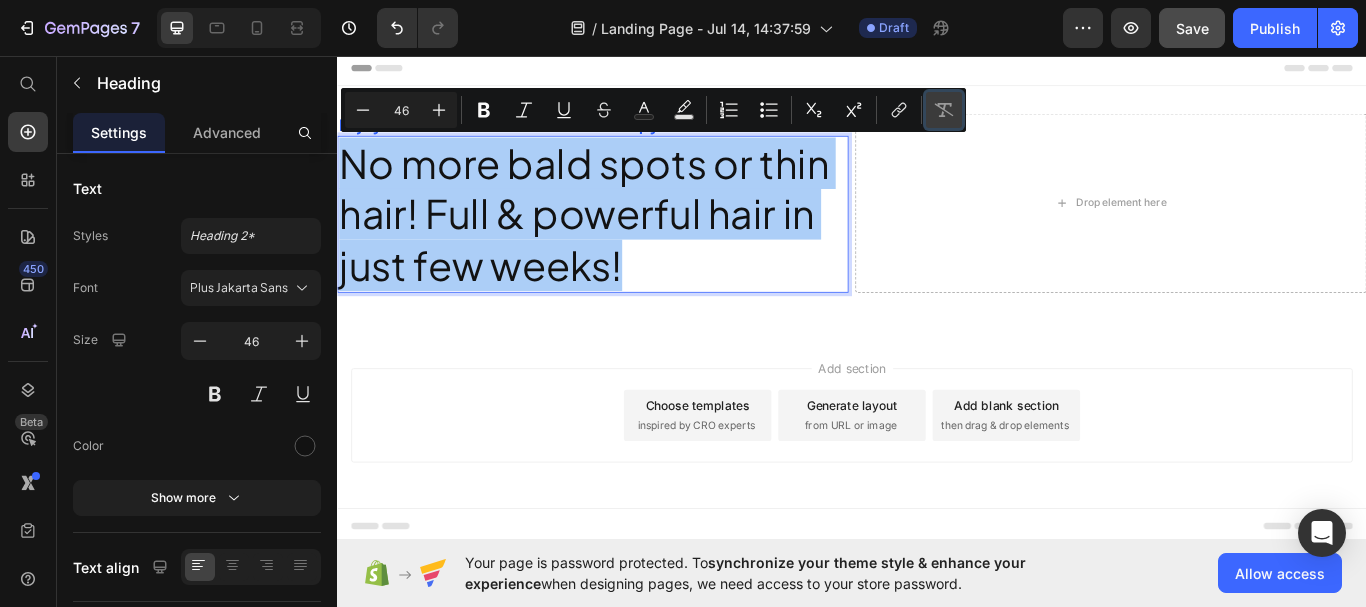 click 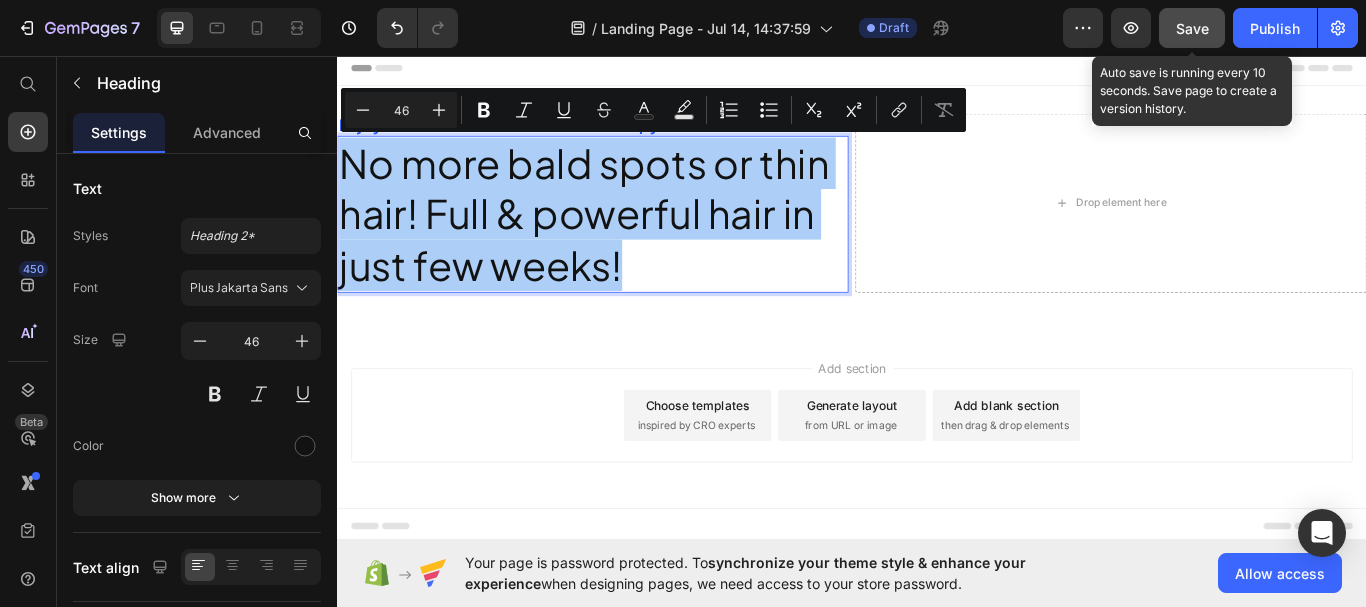 click on "Save" at bounding box center [1192, 28] 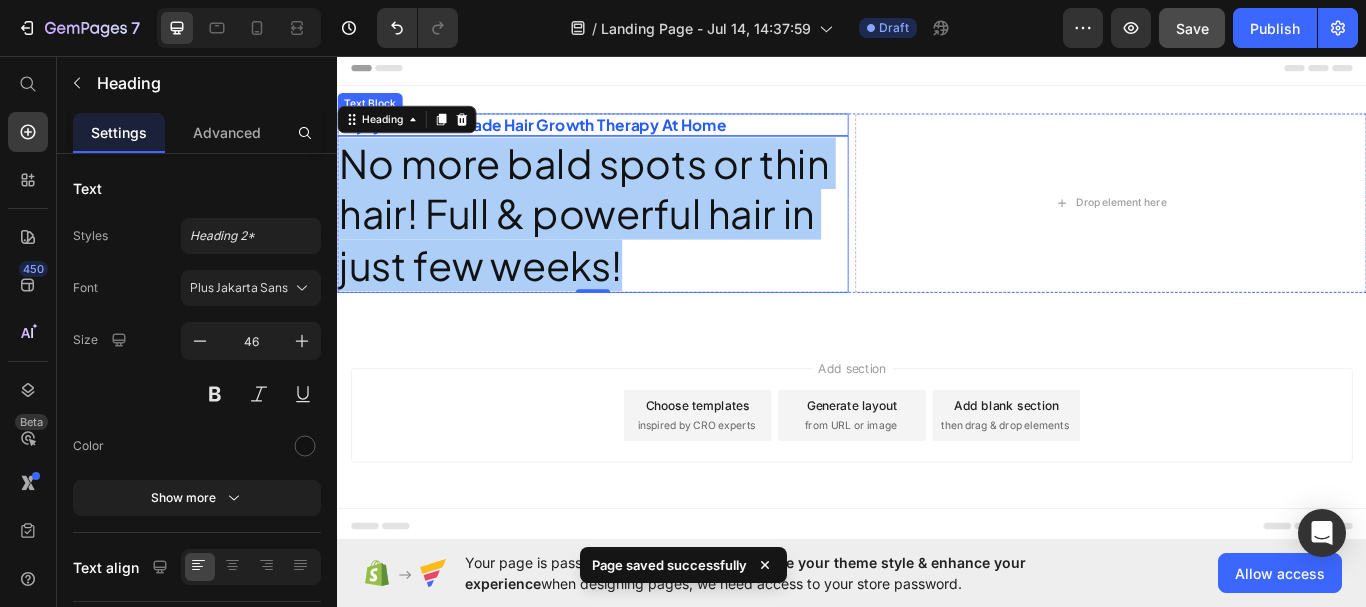 click on "Enjoy Medical-Grade Hair Growth Therapy At Home" at bounding box center (635, 137) 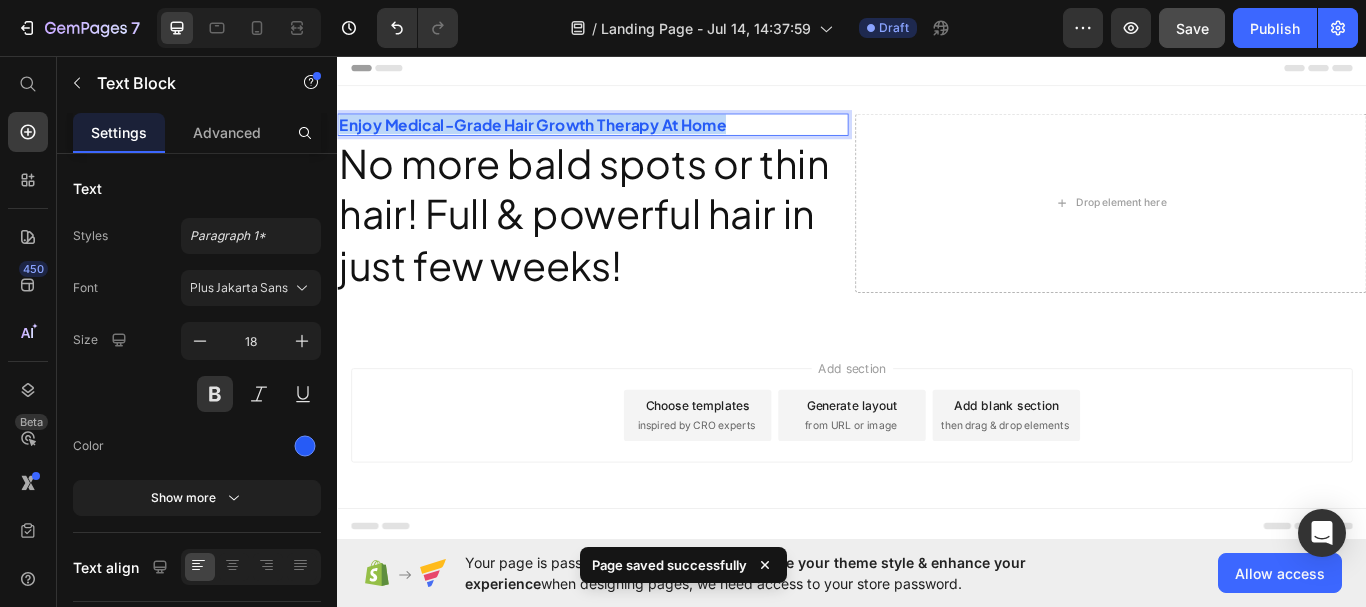 click on "Enjoy Medical-Grade Hair Growth Therapy At Home" at bounding box center [635, 137] 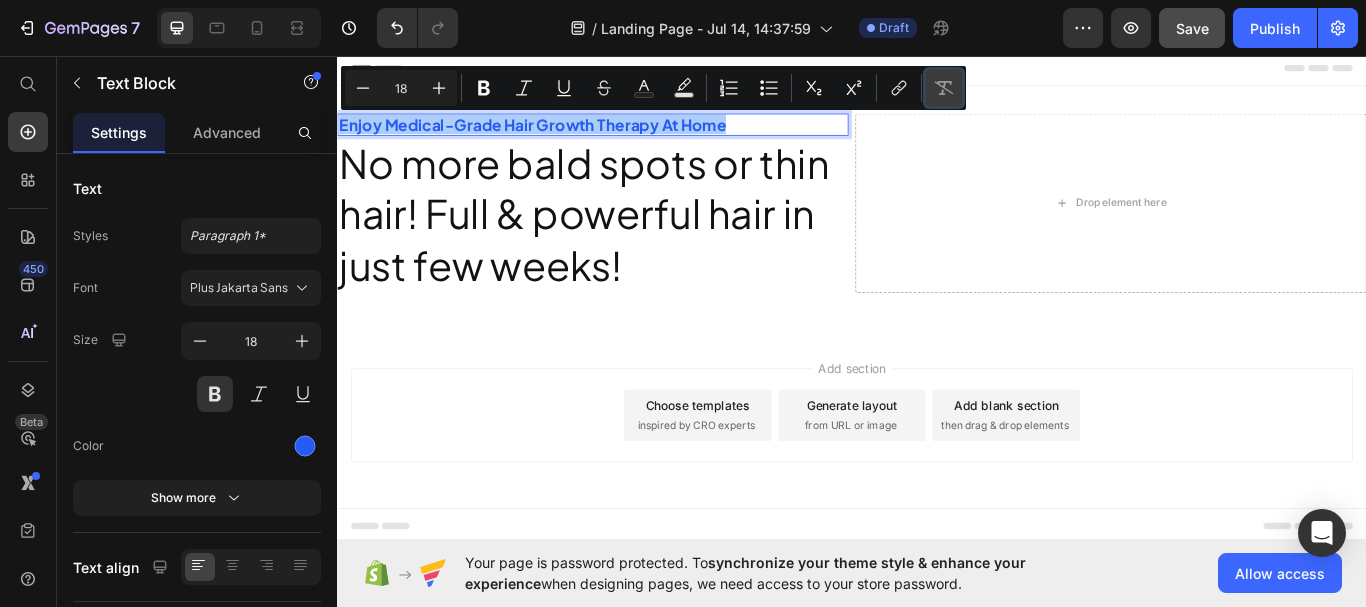 click on "Remove Format" at bounding box center (944, 88) 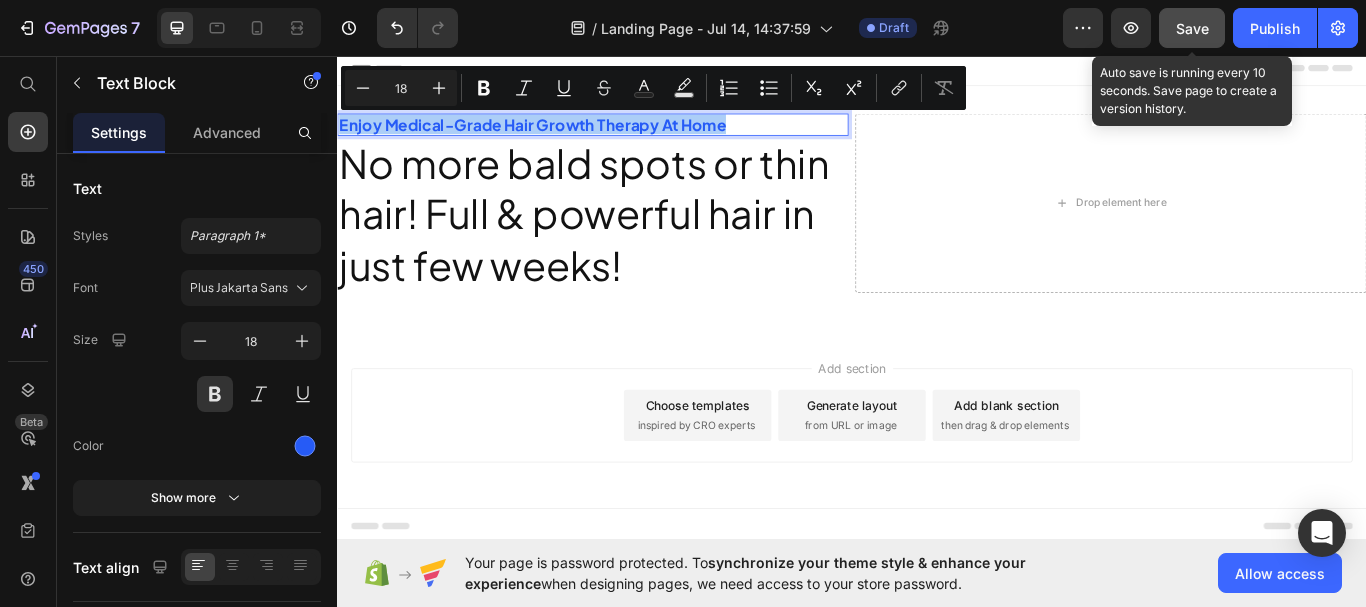 click on "Save" at bounding box center [1192, 28] 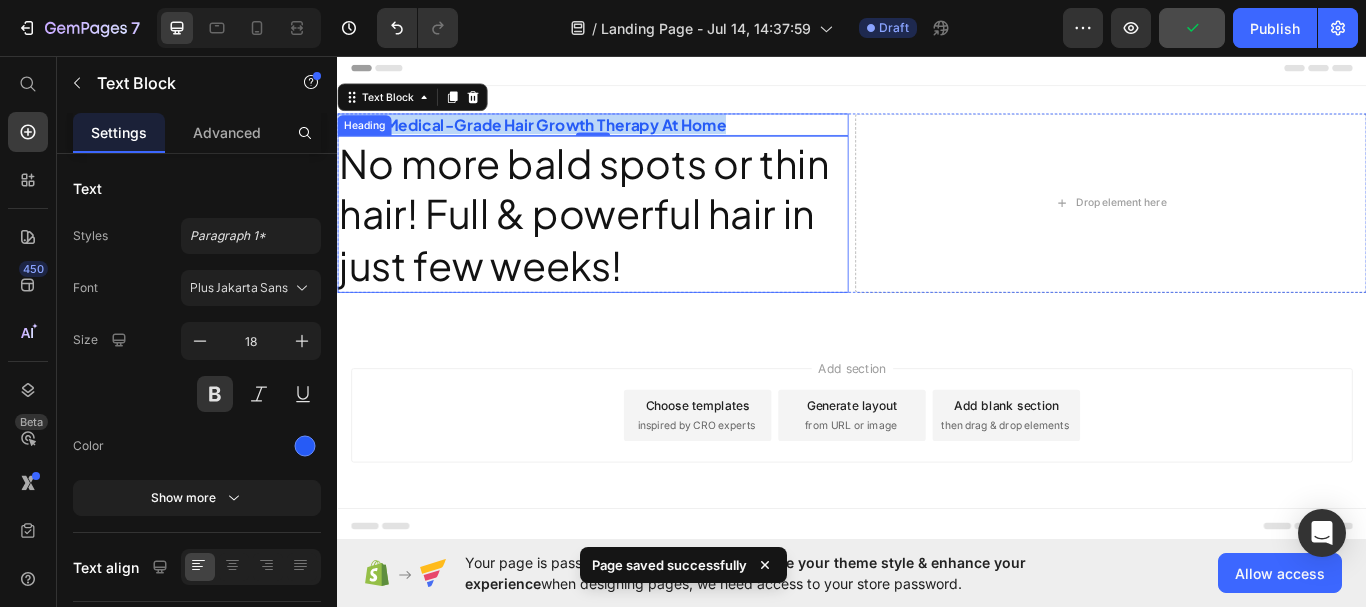 click on "No more bald spots or thin hair! Full & powerful hair in just few weeks!" at bounding box center (635, 241) 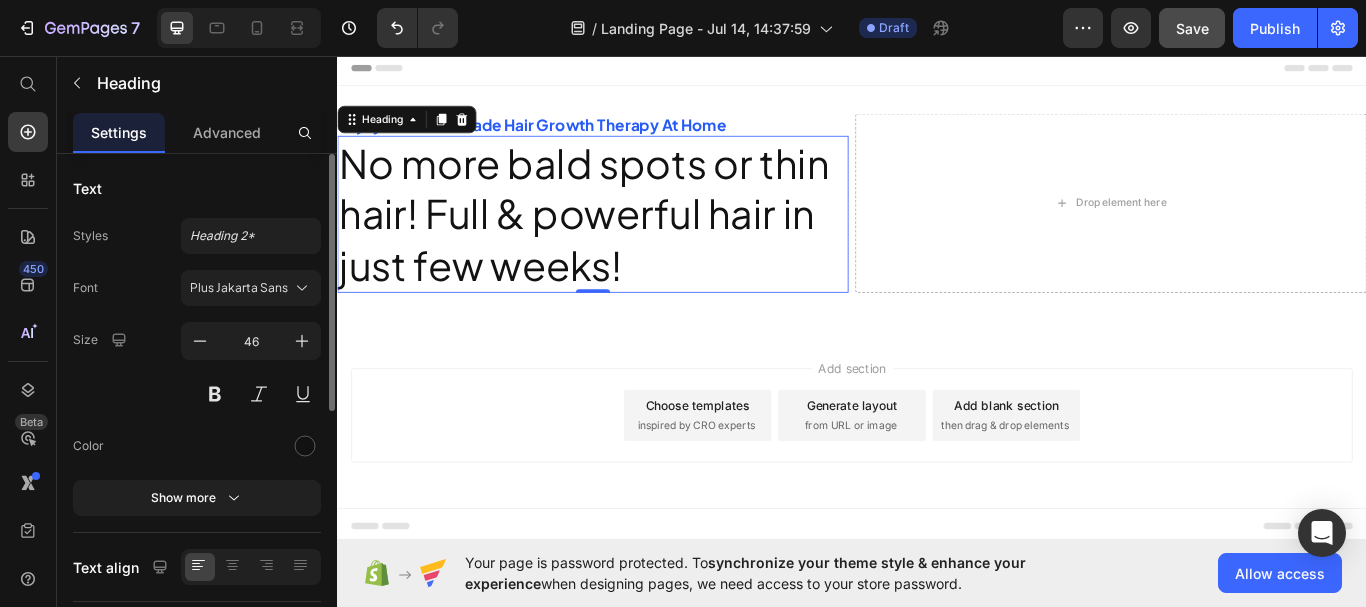 scroll, scrollTop: 100, scrollLeft: 0, axis: vertical 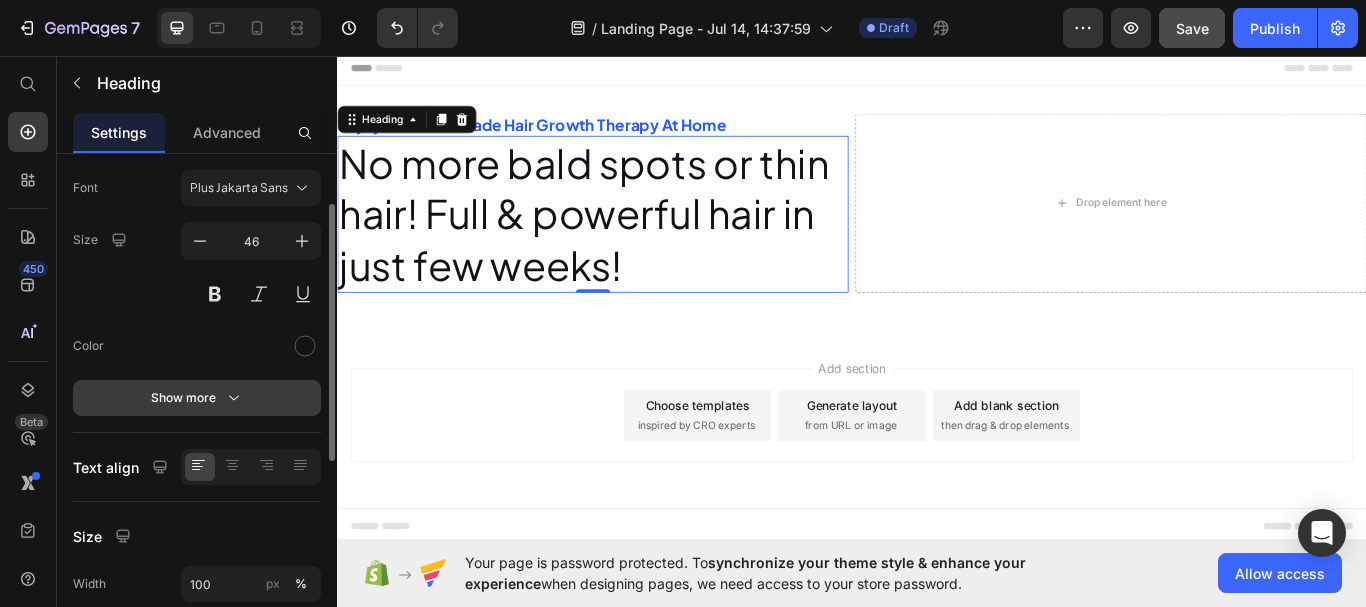 click on "Show more" at bounding box center (197, 398) 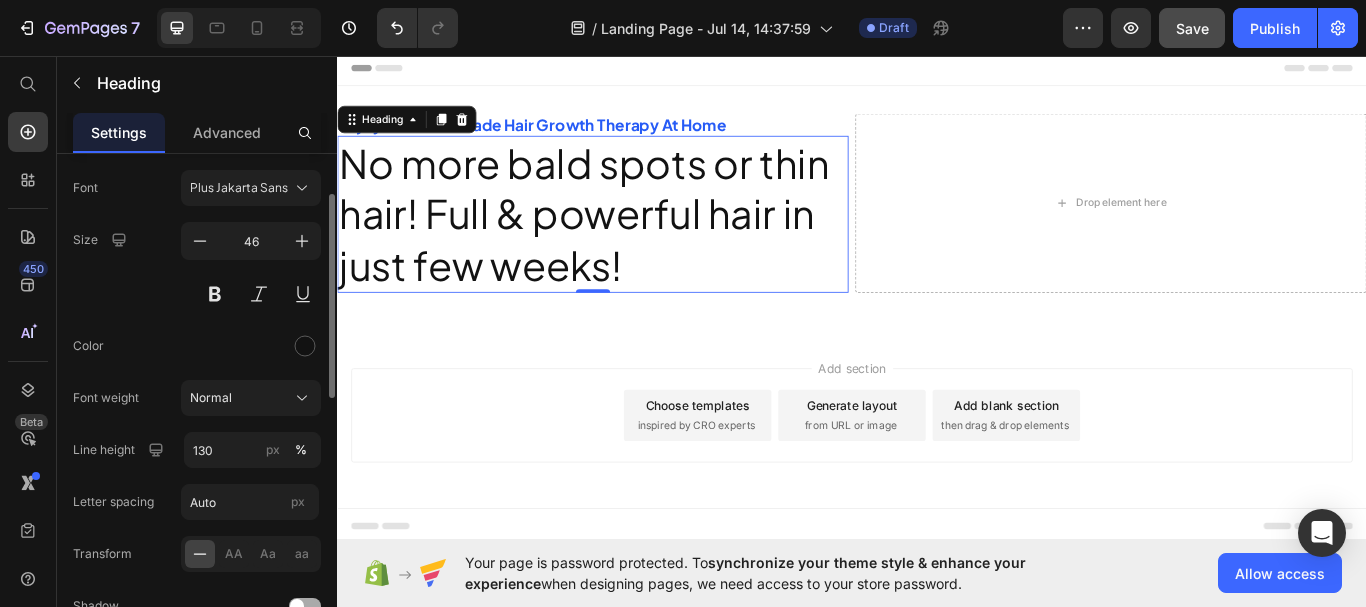 scroll, scrollTop: 200, scrollLeft: 0, axis: vertical 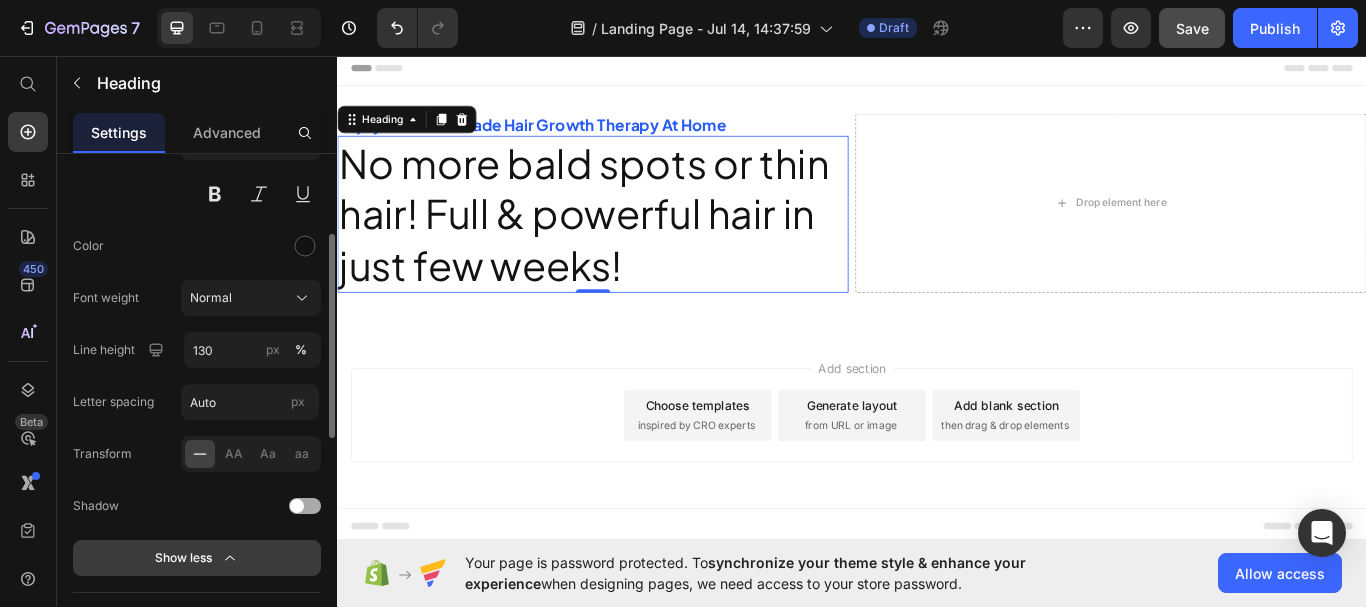 click on "Show less" at bounding box center (197, 558) 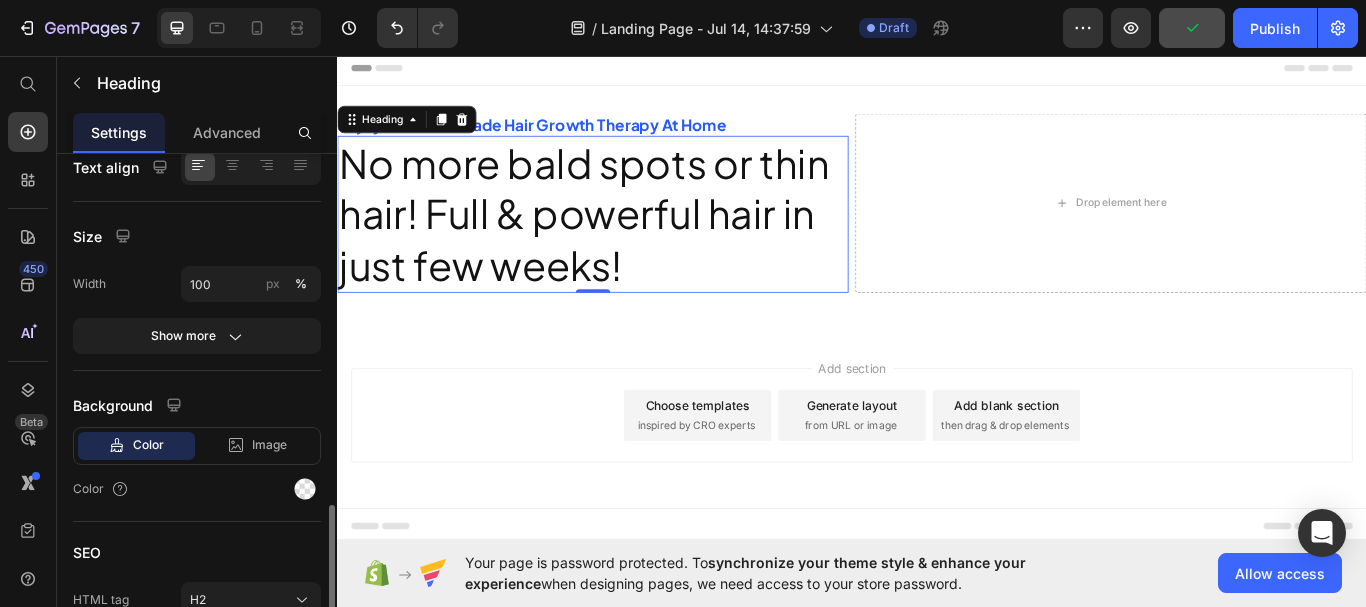 scroll, scrollTop: 500, scrollLeft: 0, axis: vertical 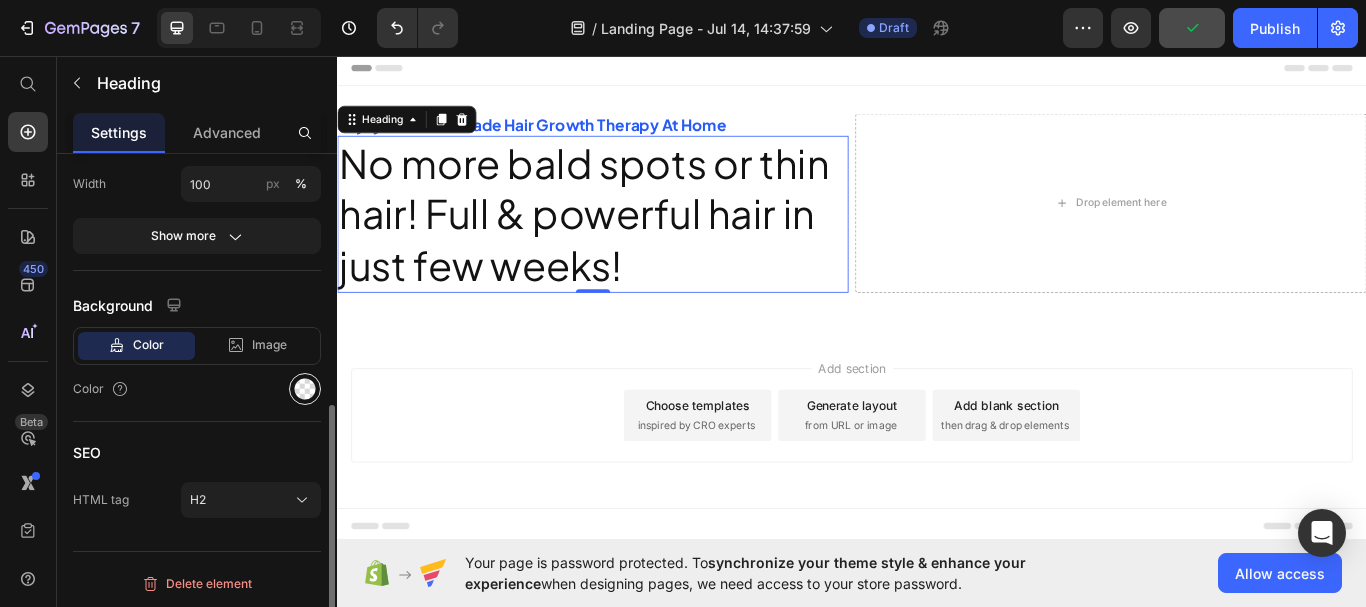 click at bounding box center [305, 389] 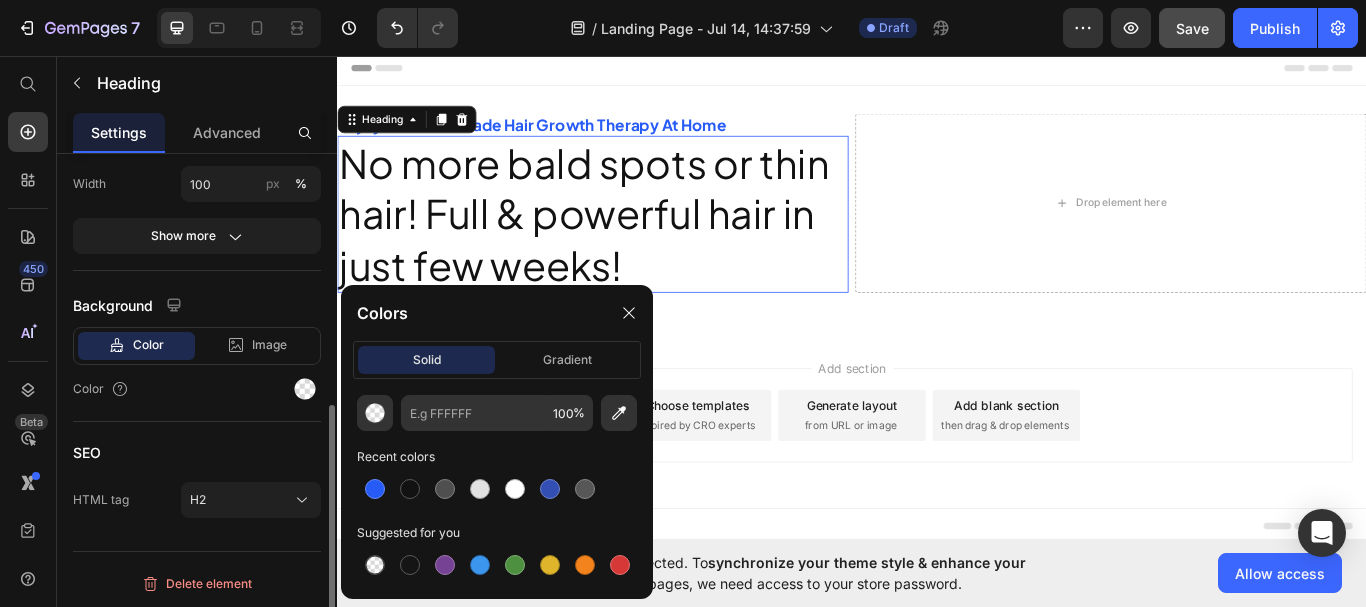 click on "Color" at bounding box center (148, 345) 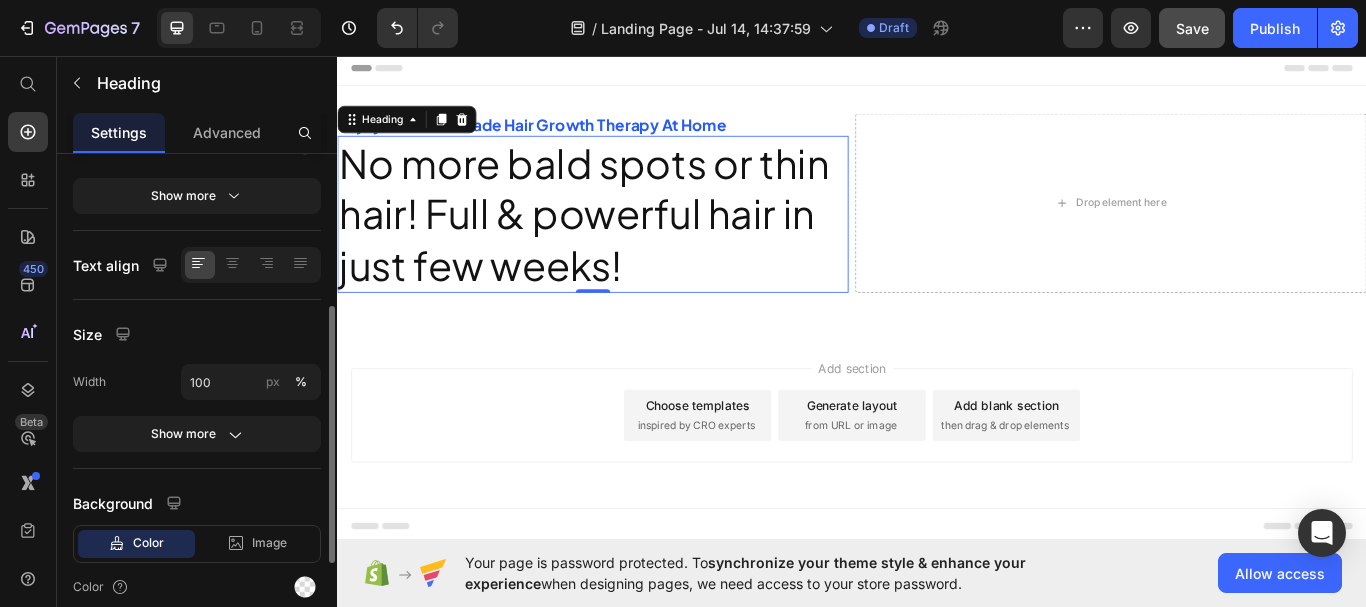 scroll, scrollTop: 202, scrollLeft: 0, axis: vertical 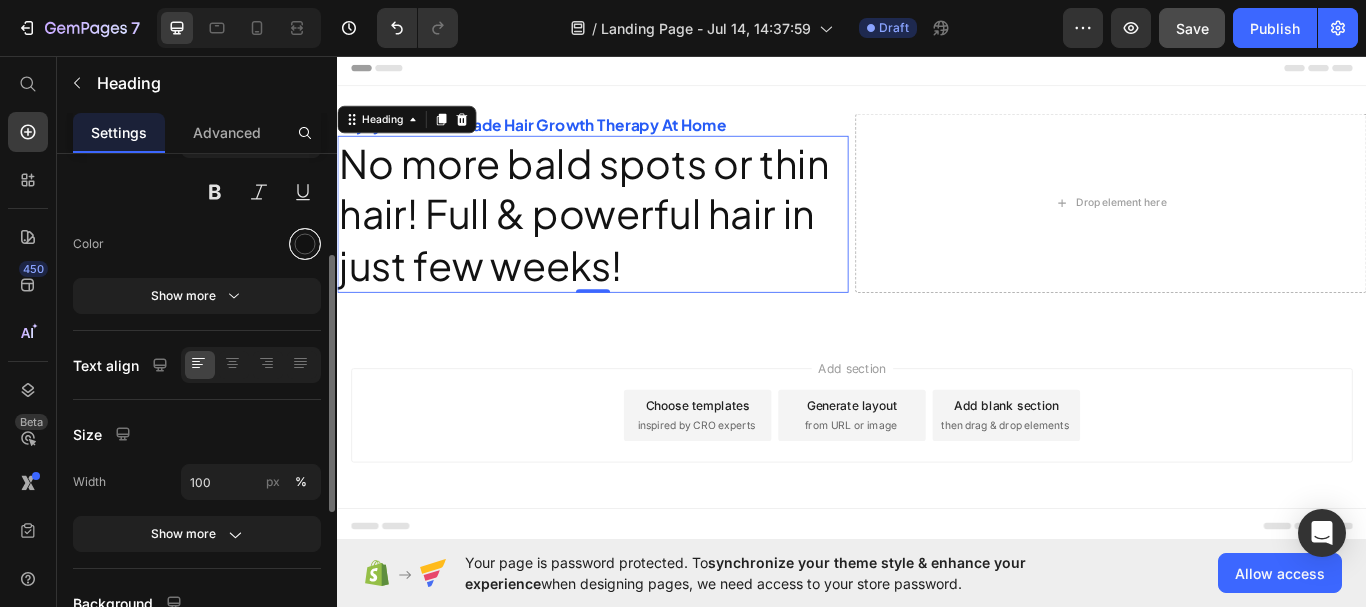 click at bounding box center (305, 244) 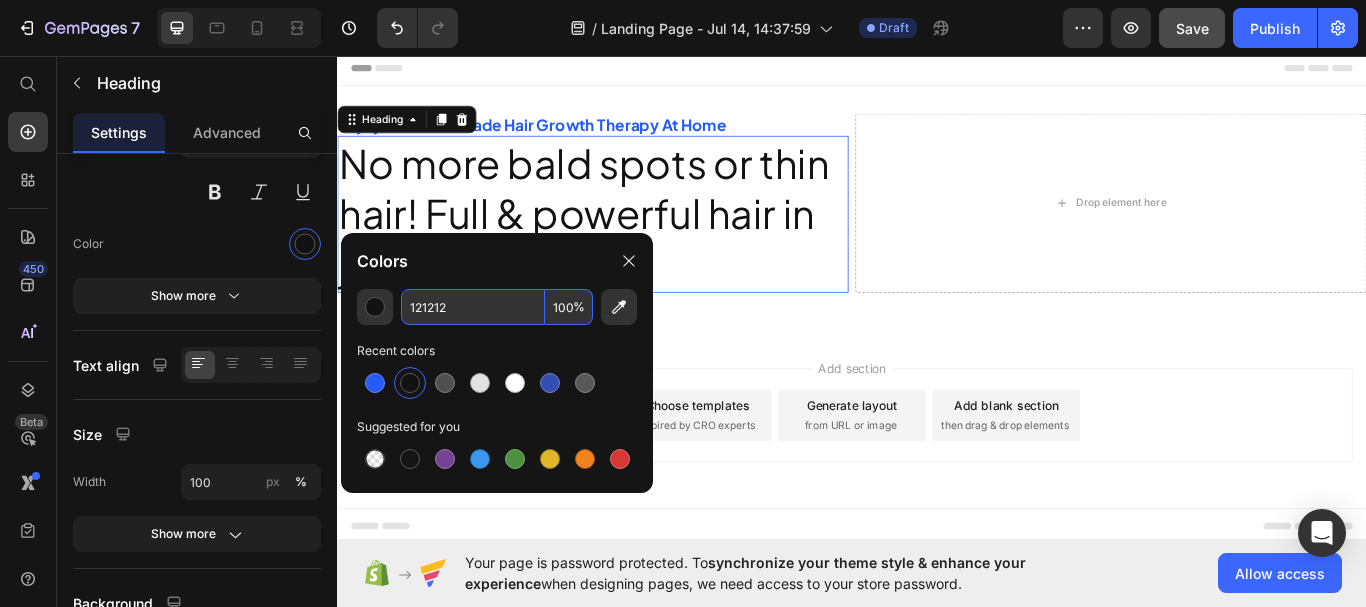 click on "121212" at bounding box center [473, 307] 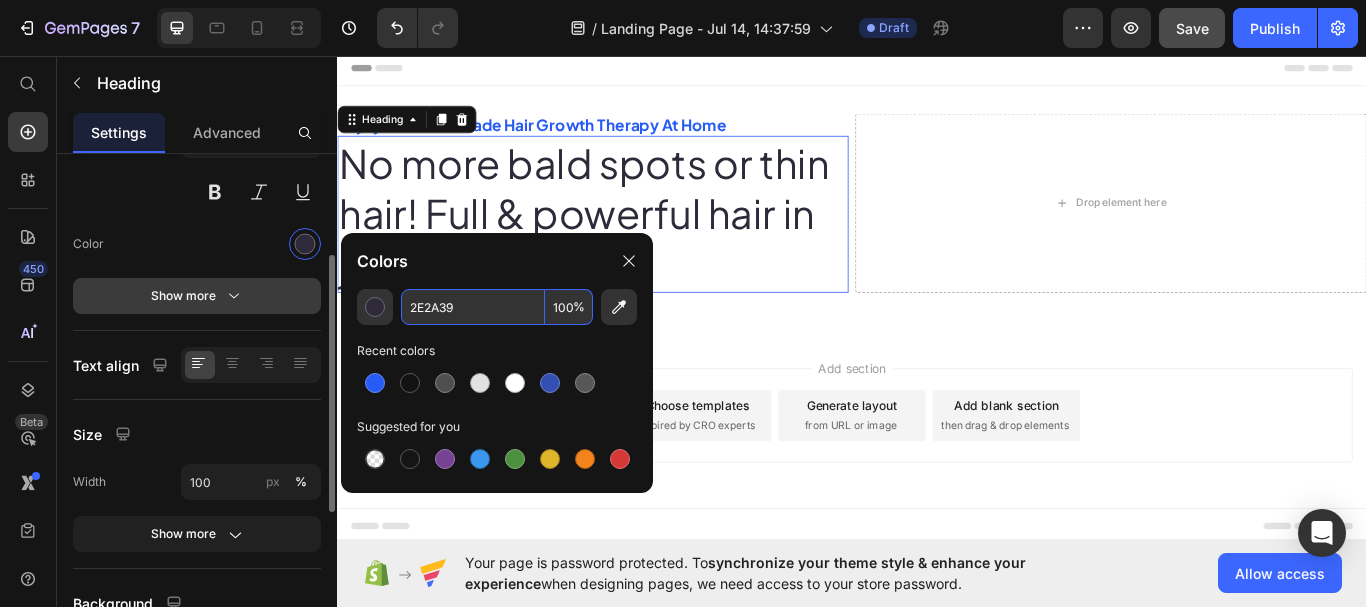 type on "2E2A39" 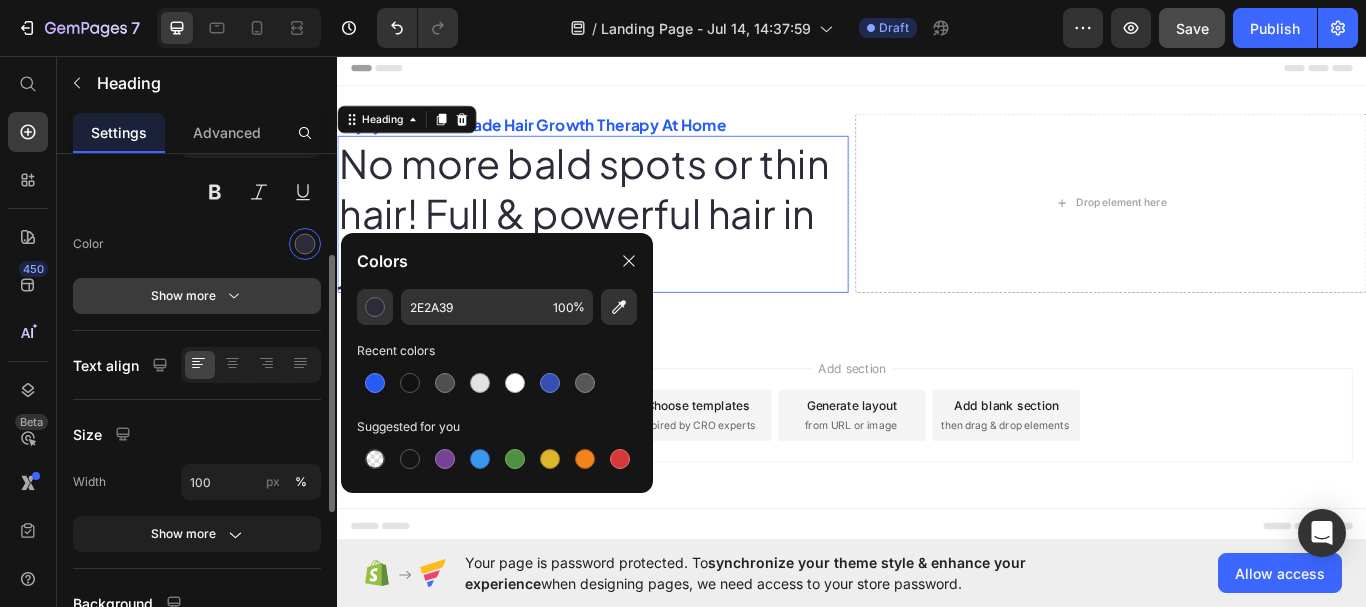 click on "Show more" at bounding box center [197, 296] 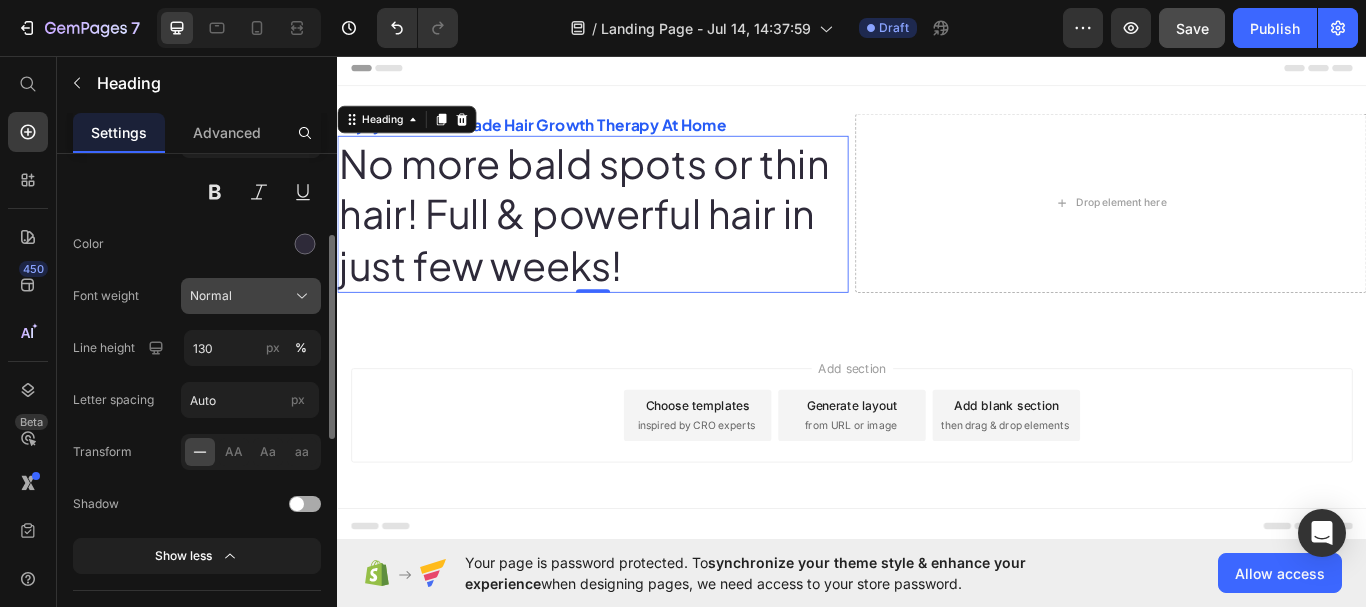 click on "Normal" at bounding box center [211, 296] 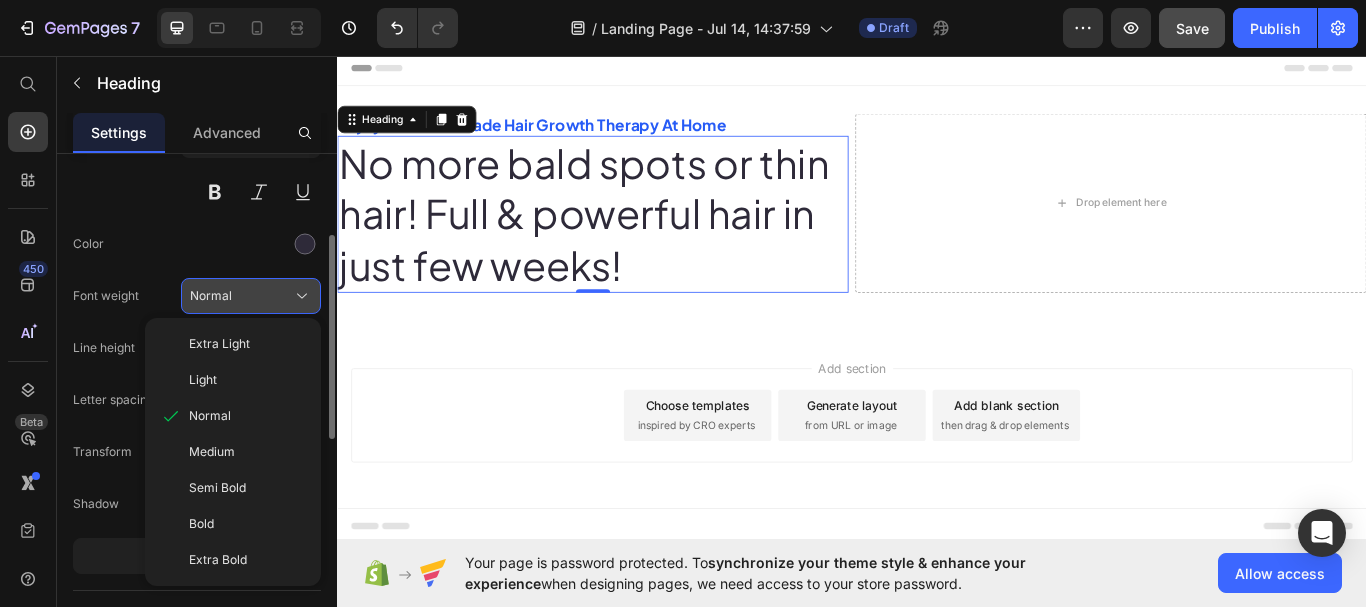 click on "Normal" at bounding box center [211, 296] 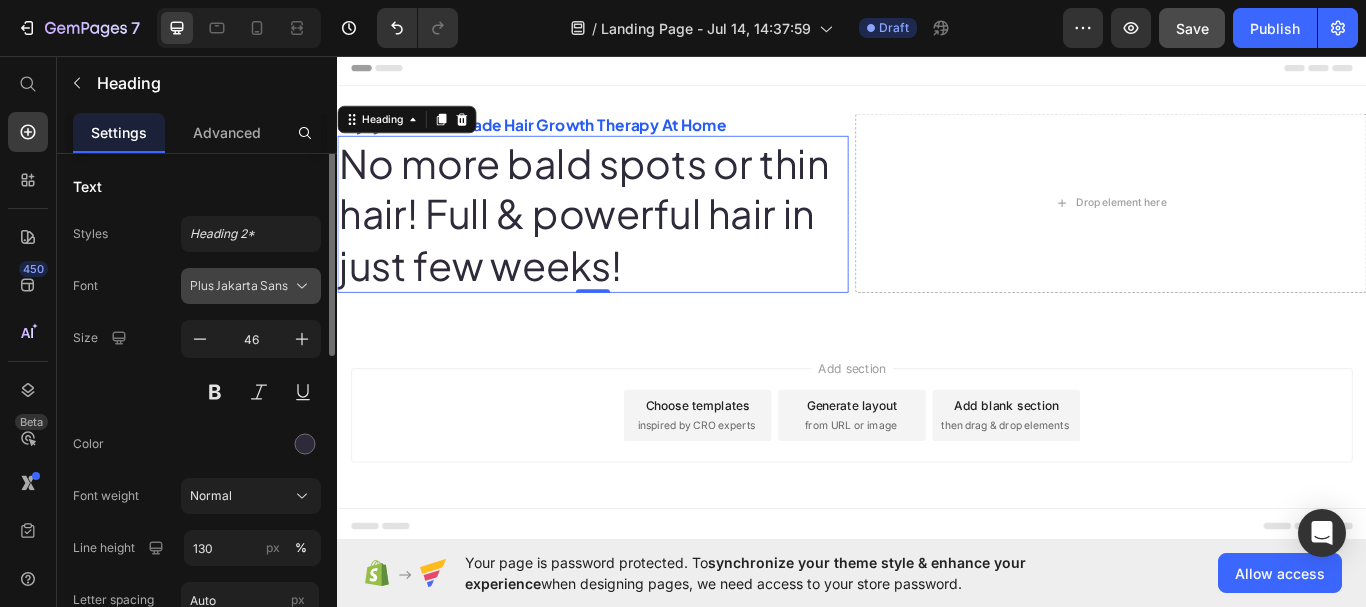 scroll, scrollTop: 0, scrollLeft: 0, axis: both 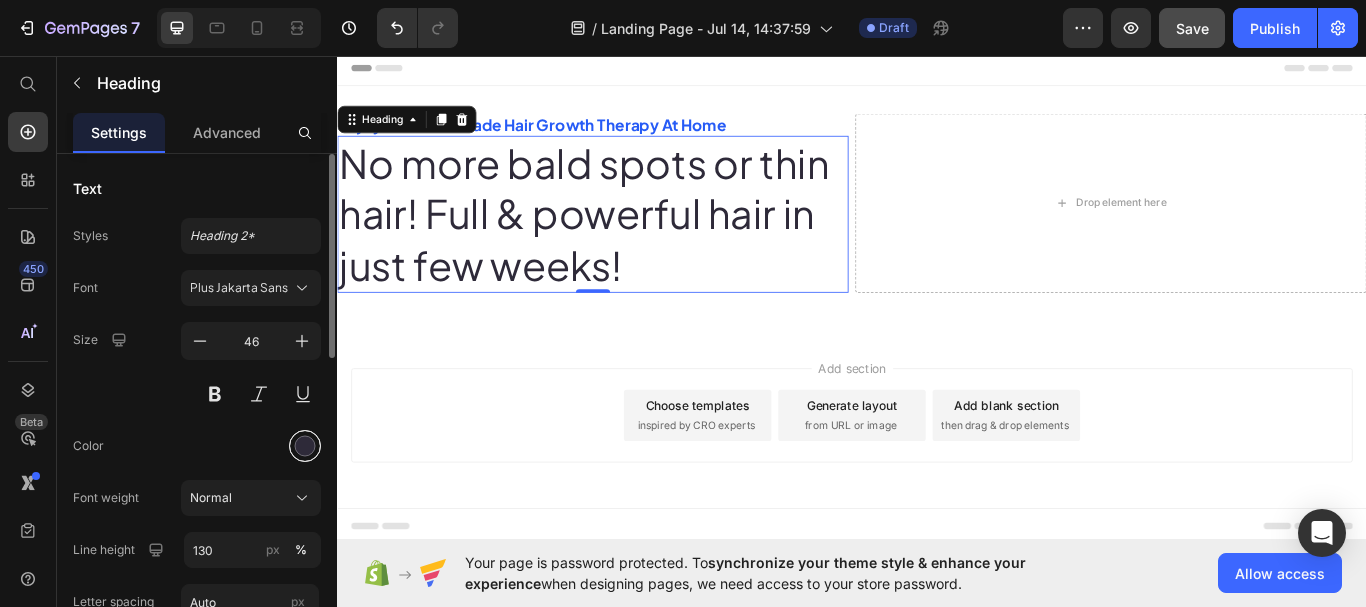 click at bounding box center [305, 446] 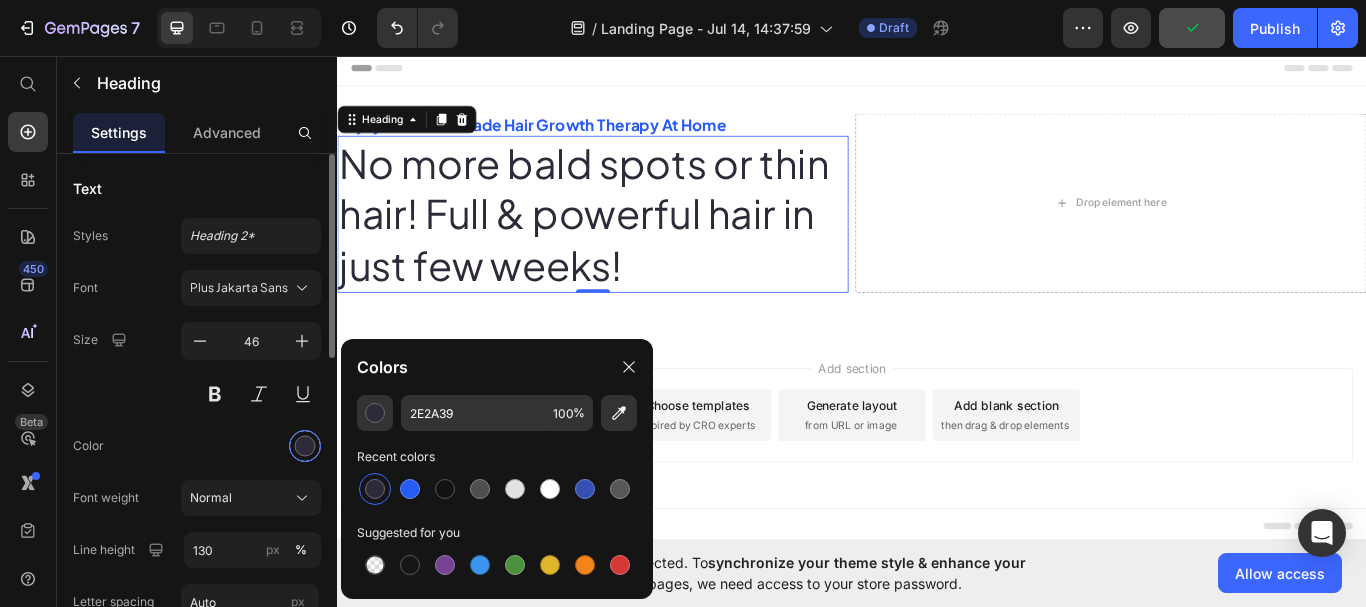 scroll, scrollTop: 100, scrollLeft: 0, axis: vertical 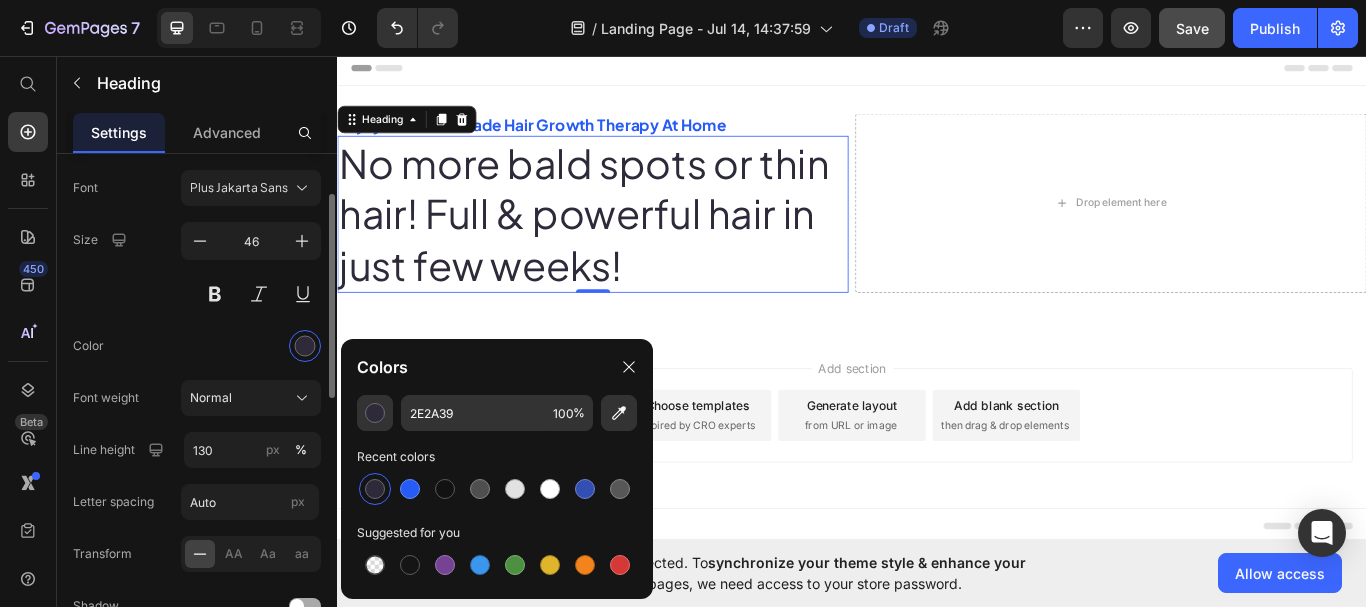 click on "Color" at bounding box center [197, 346] 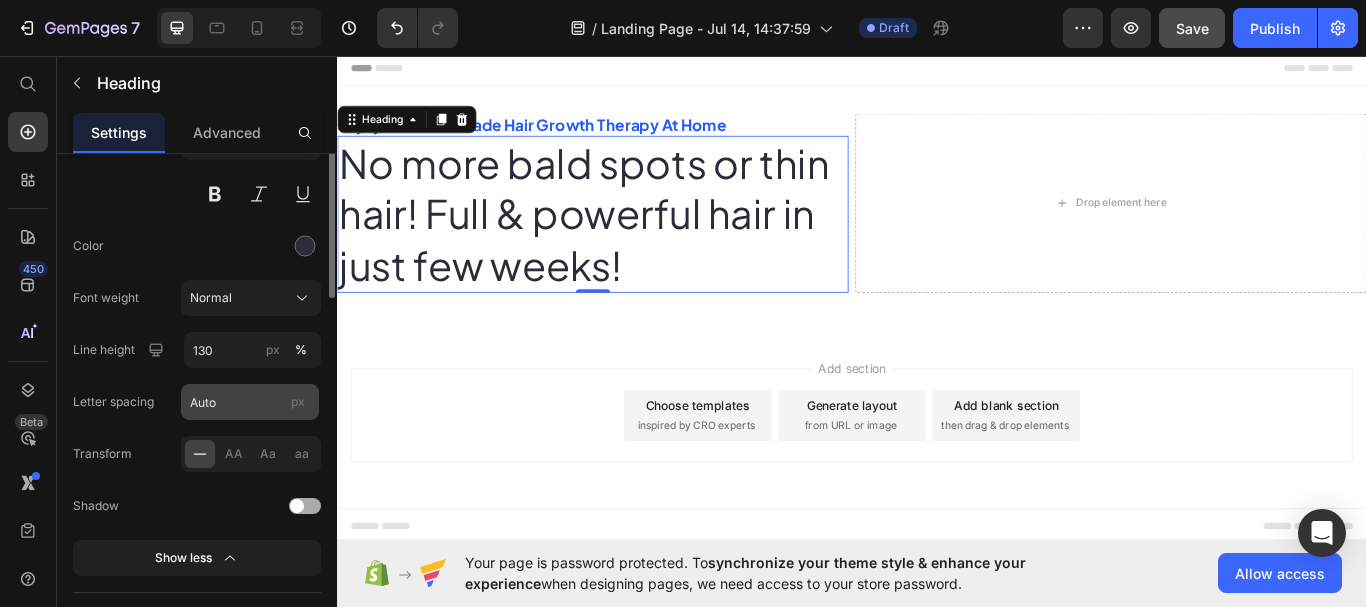 scroll, scrollTop: 100, scrollLeft: 0, axis: vertical 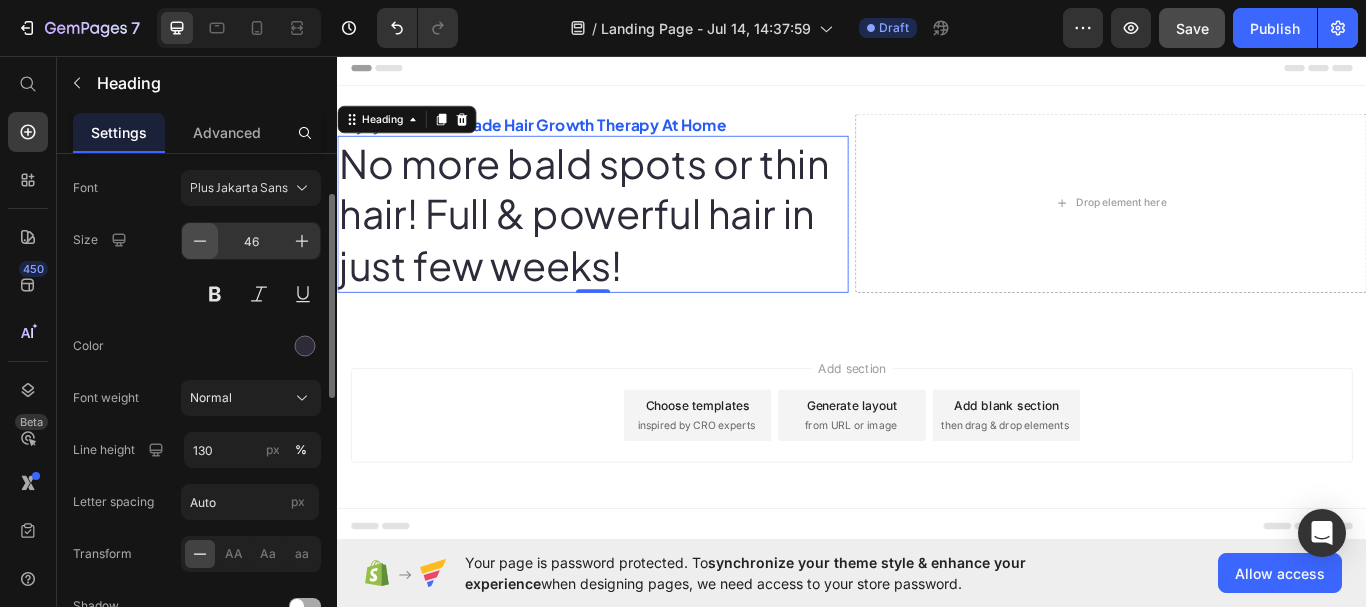 click 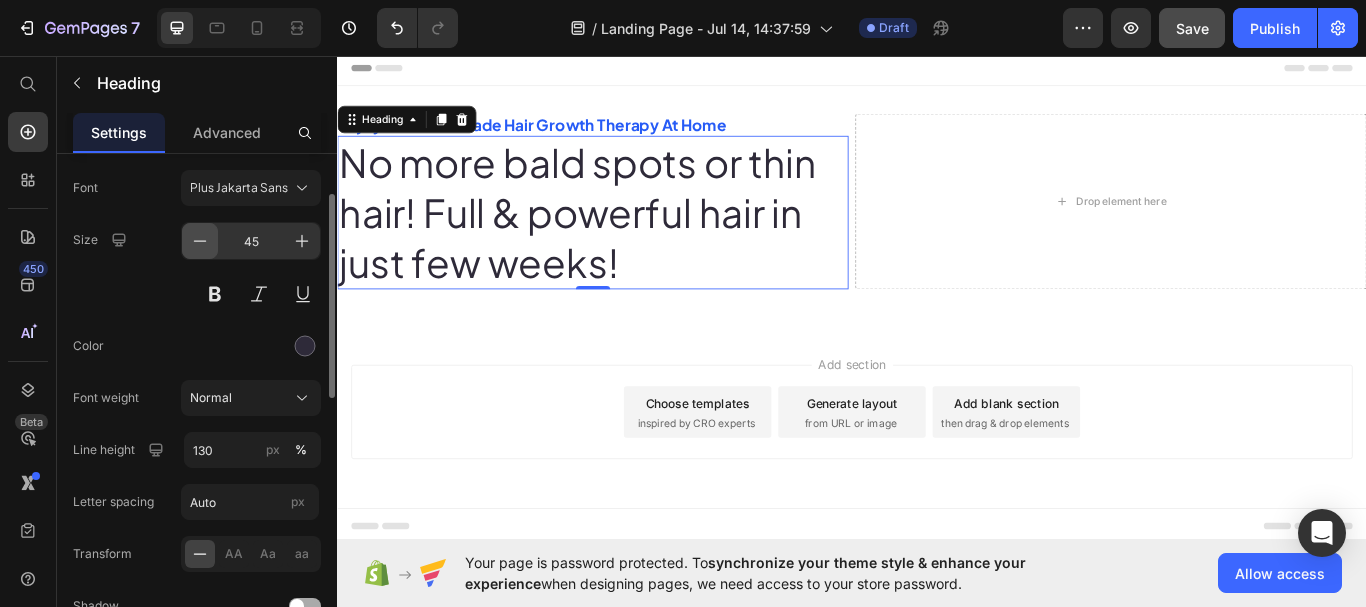 click 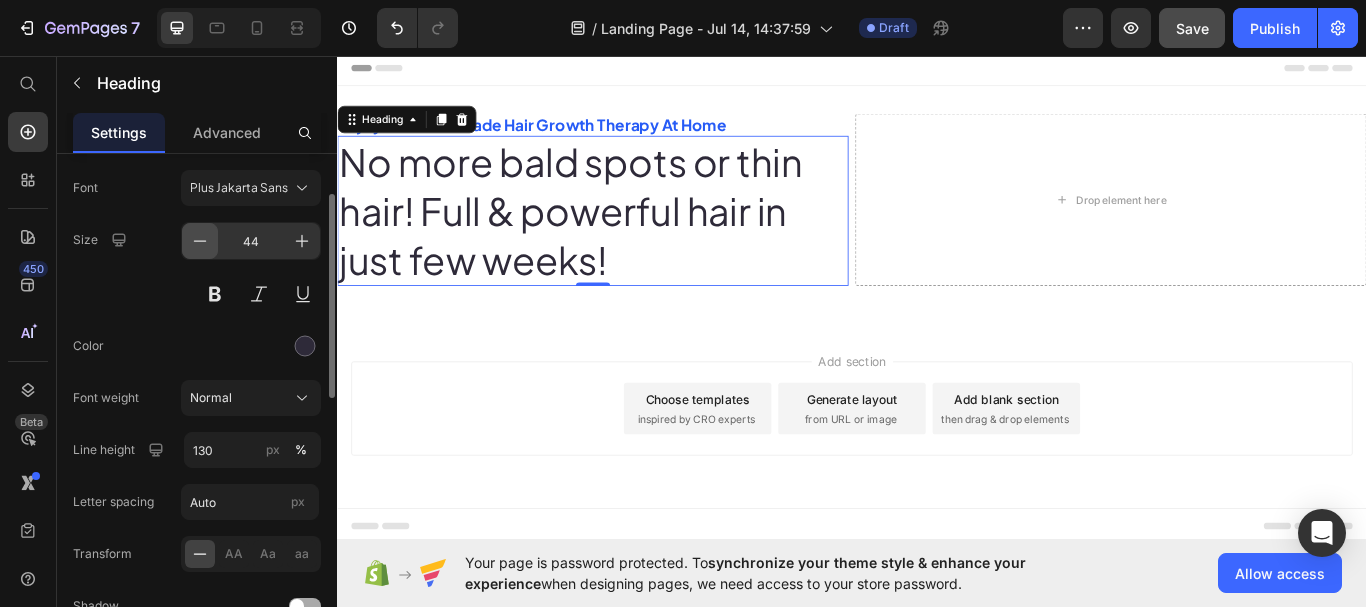 click 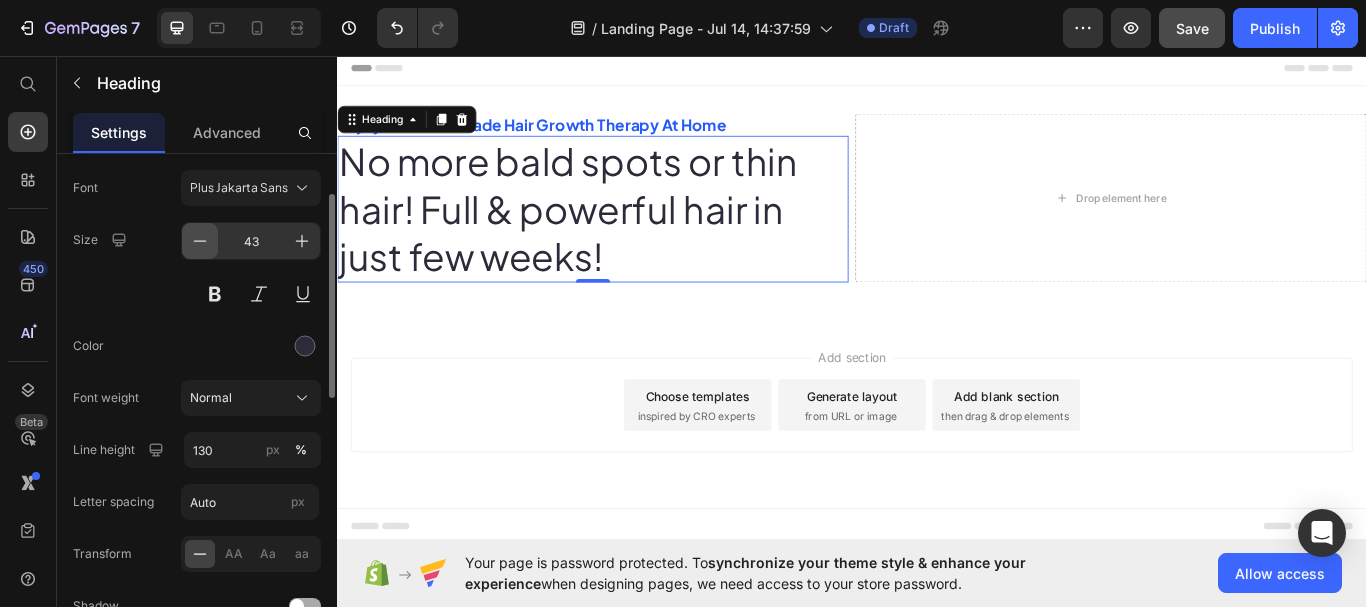 click 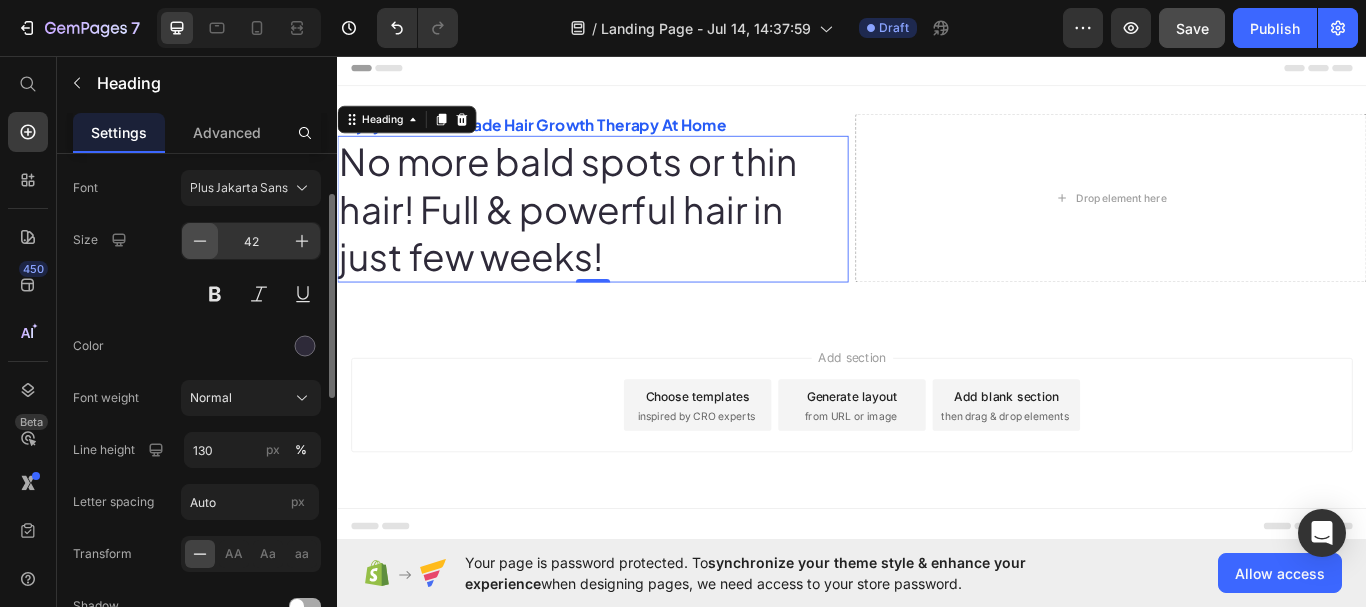 click 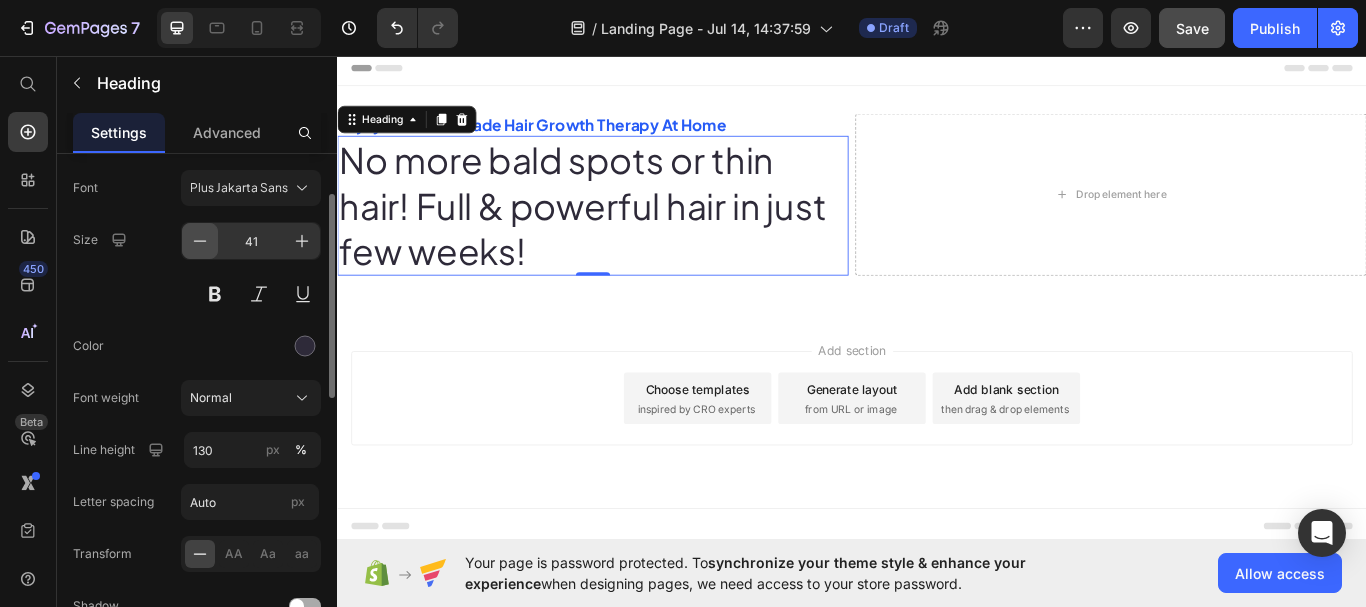 click 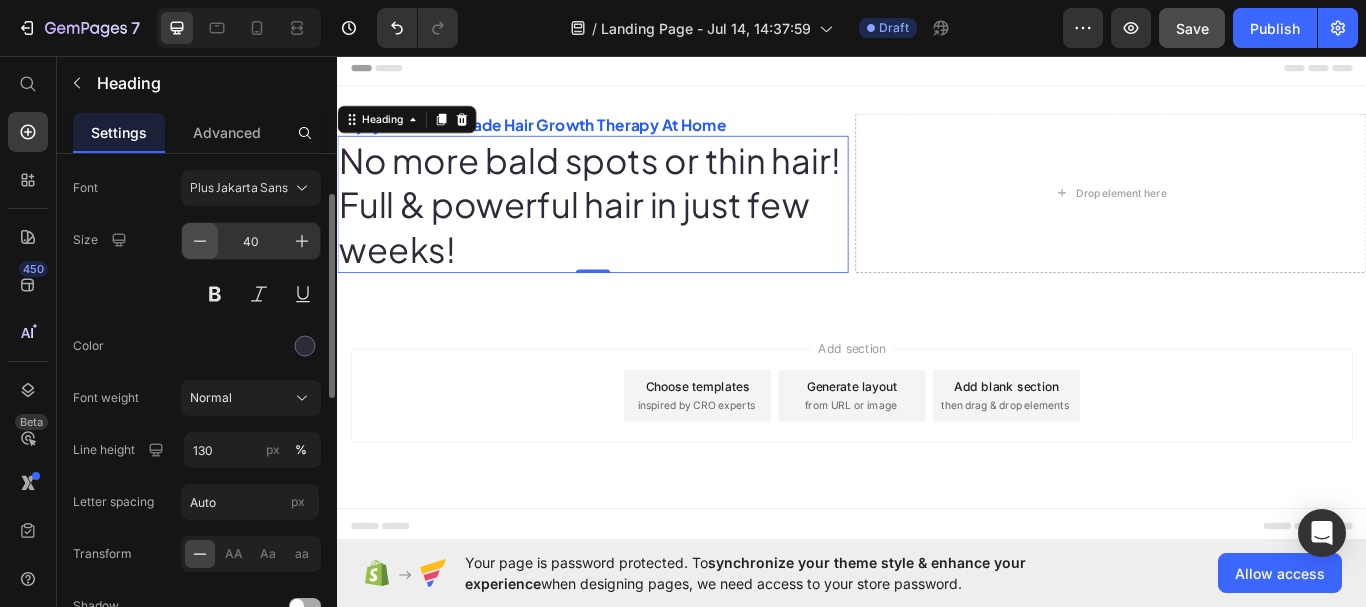 click 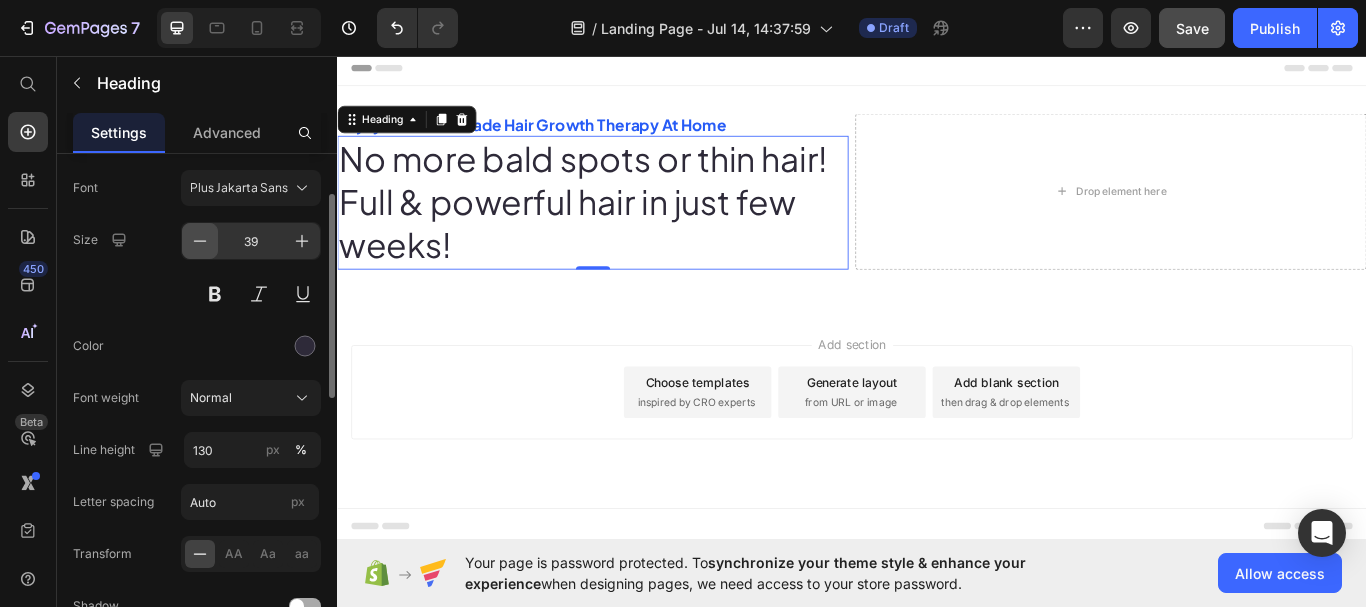 click 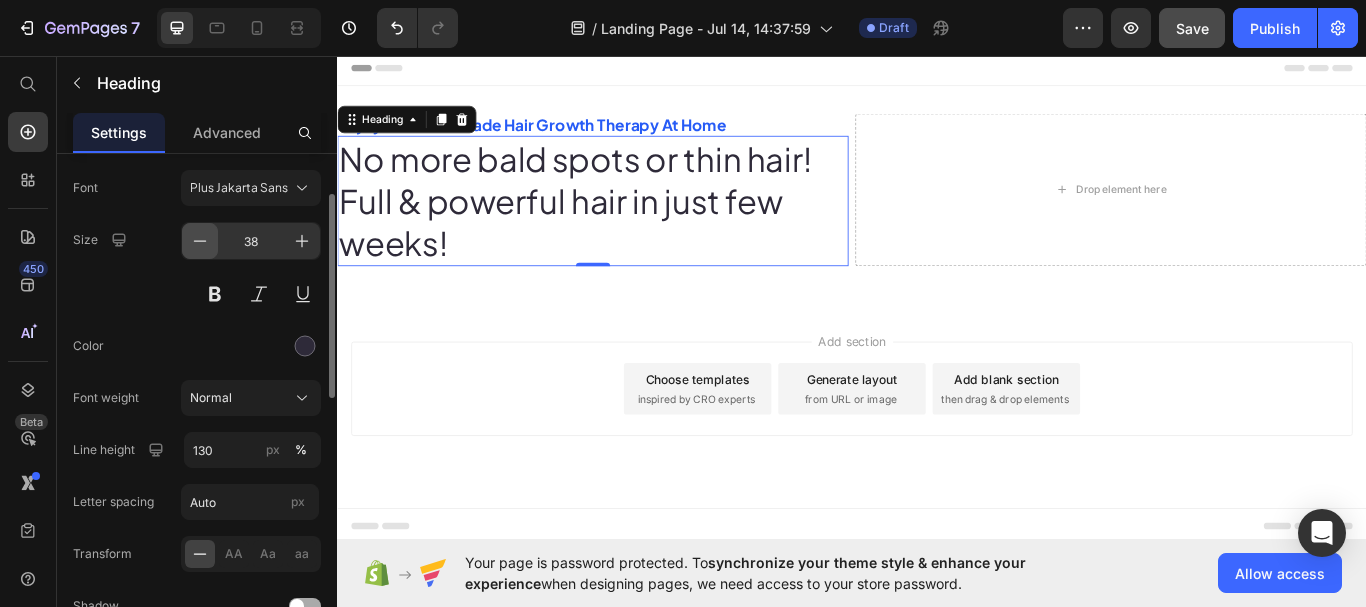 click 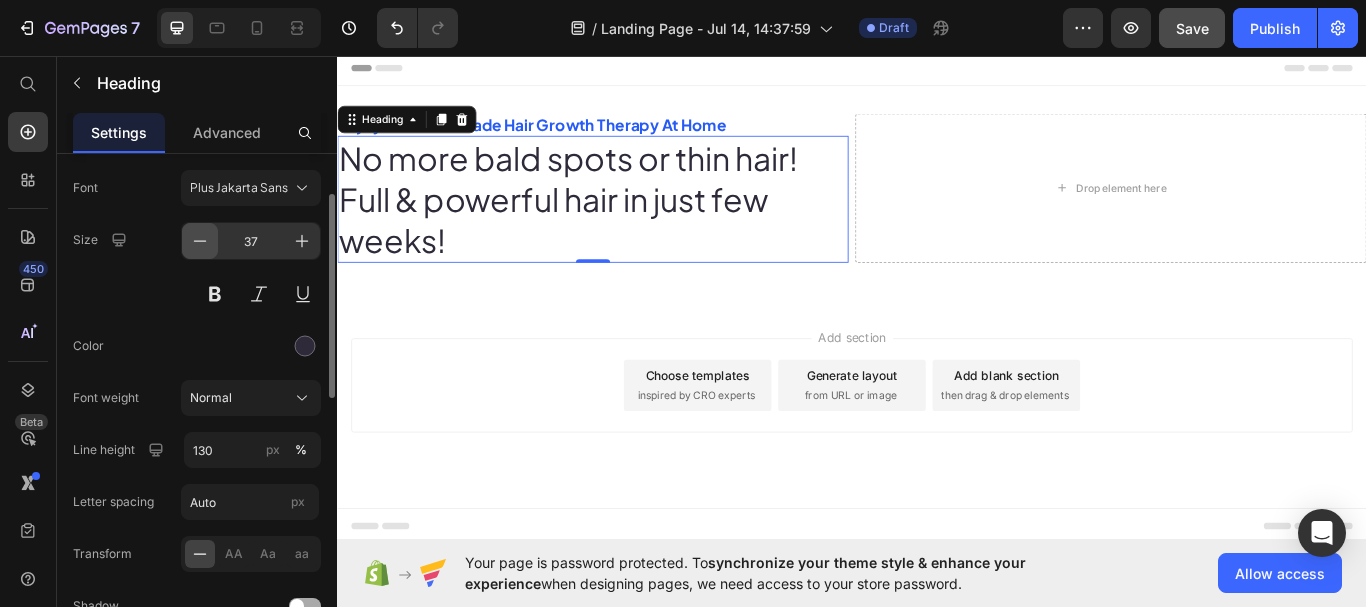 click 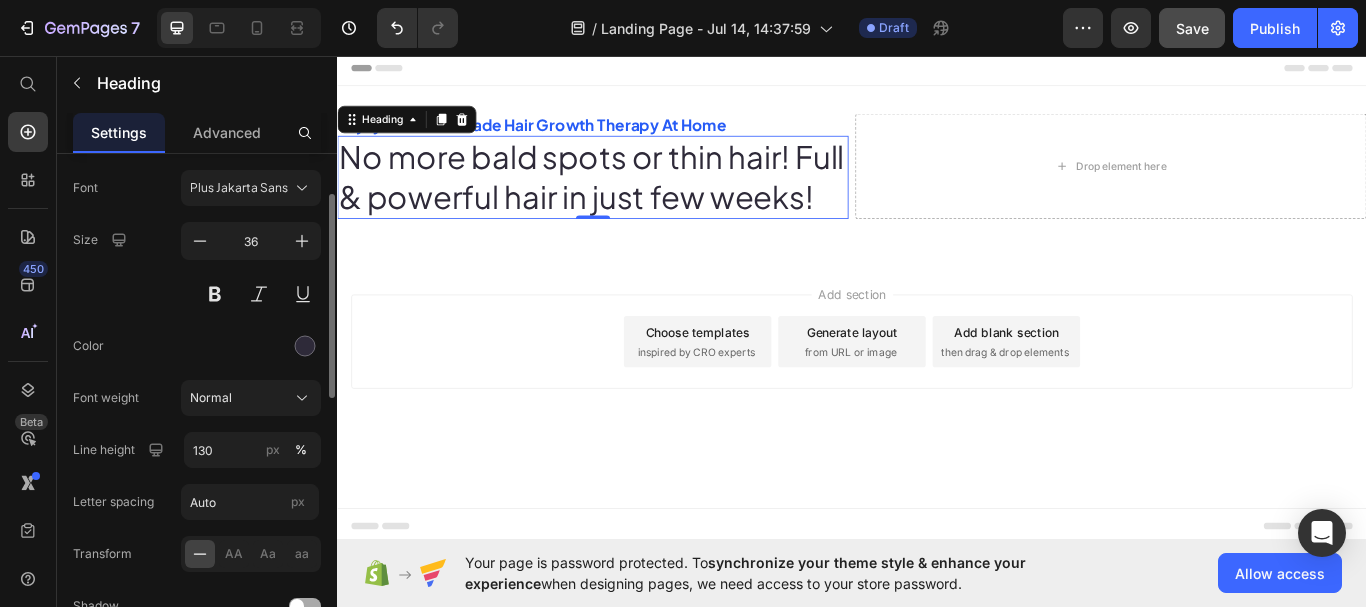 type 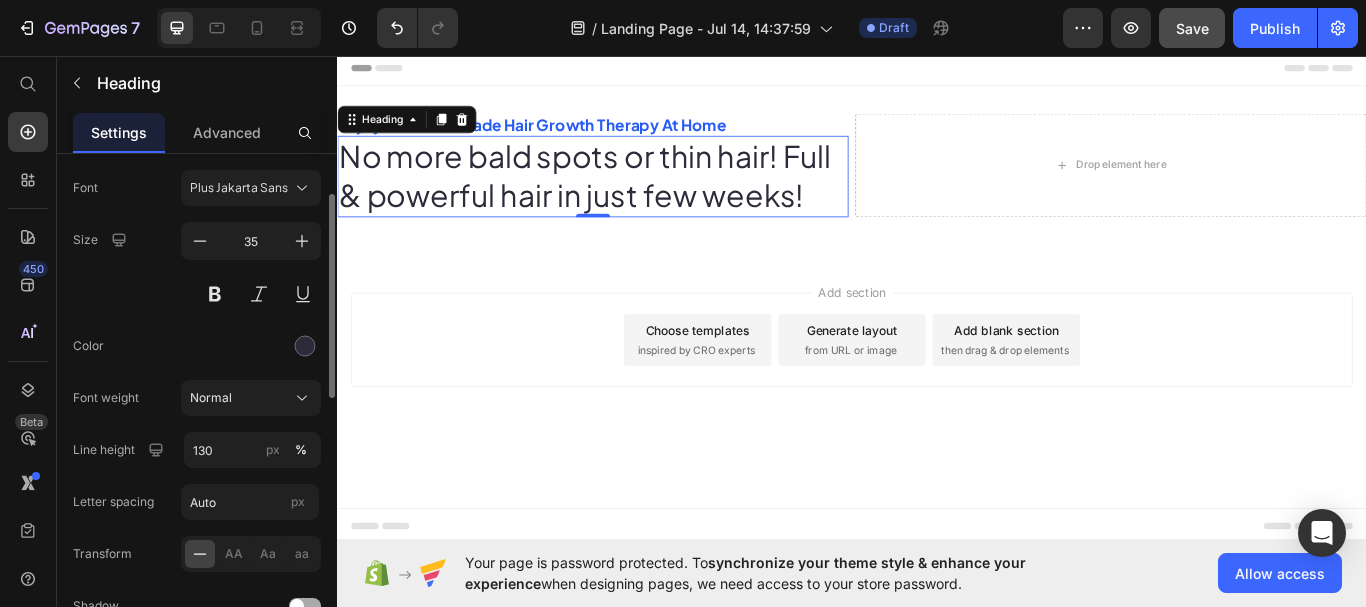click at bounding box center (200, 241) 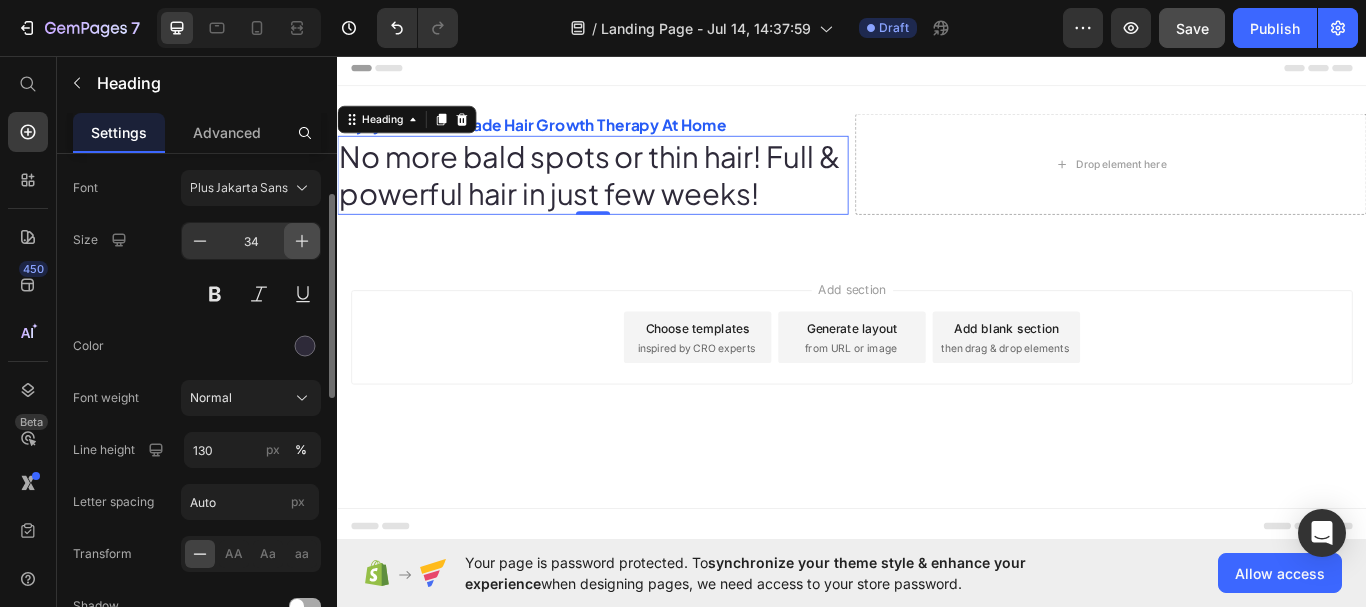 click at bounding box center [302, 241] 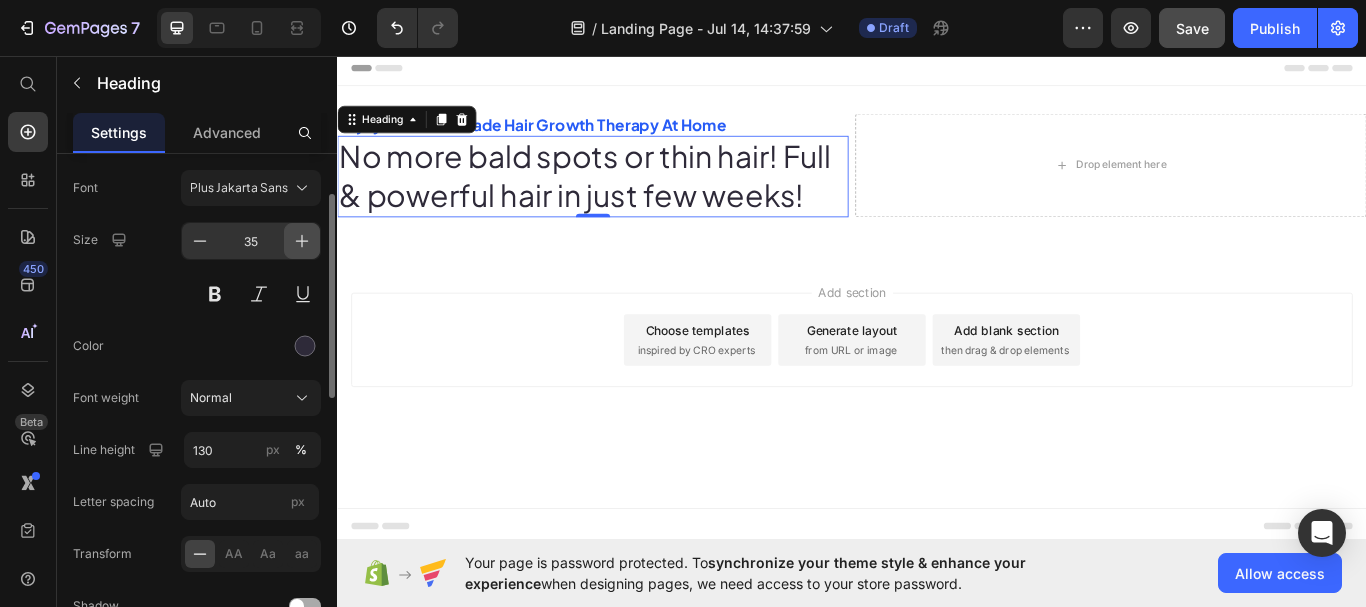 click 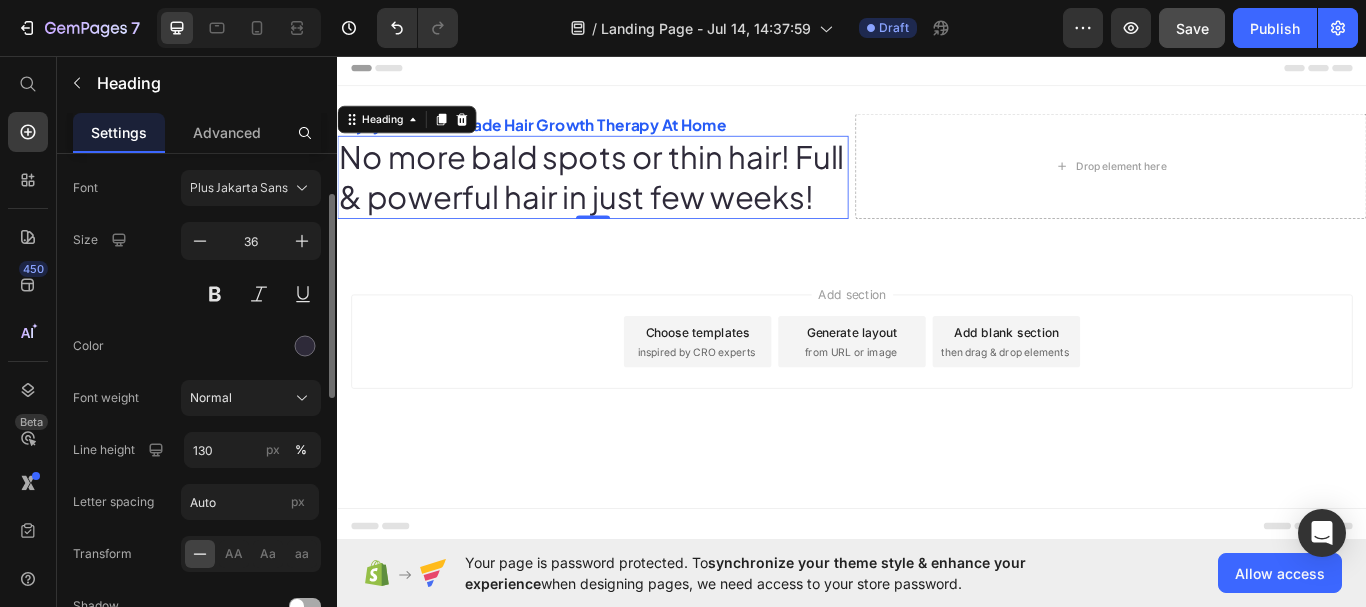 click on "Size 36" at bounding box center [197, 267] 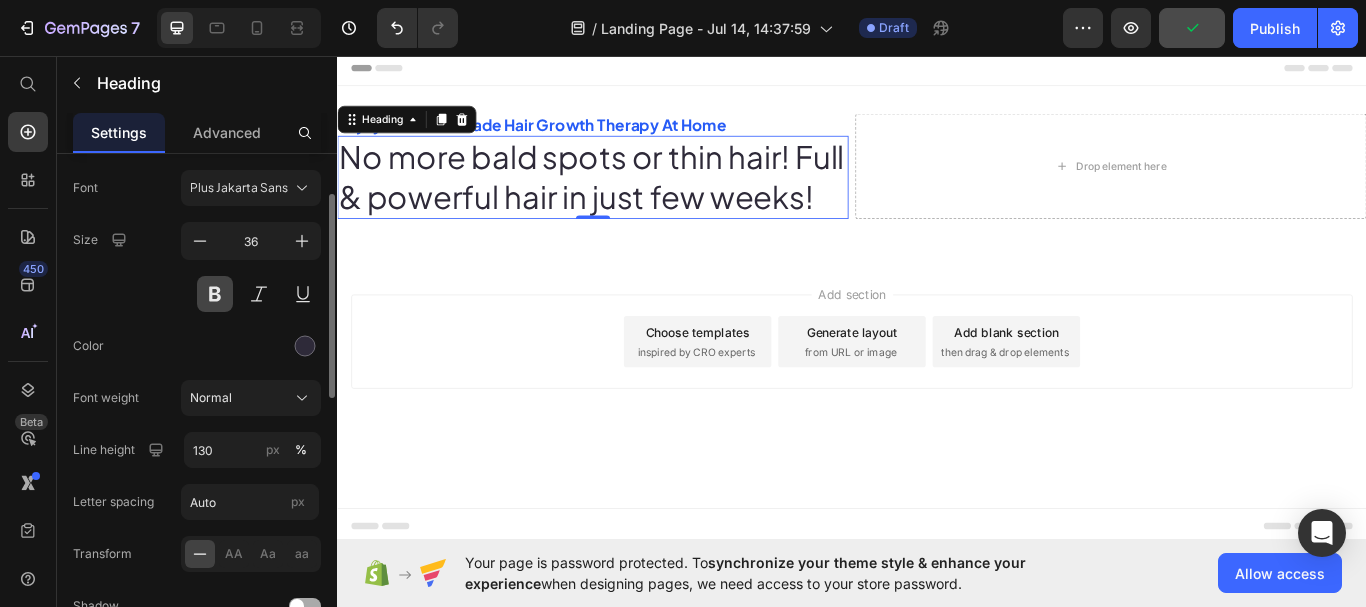 click at bounding box center [215, 294] 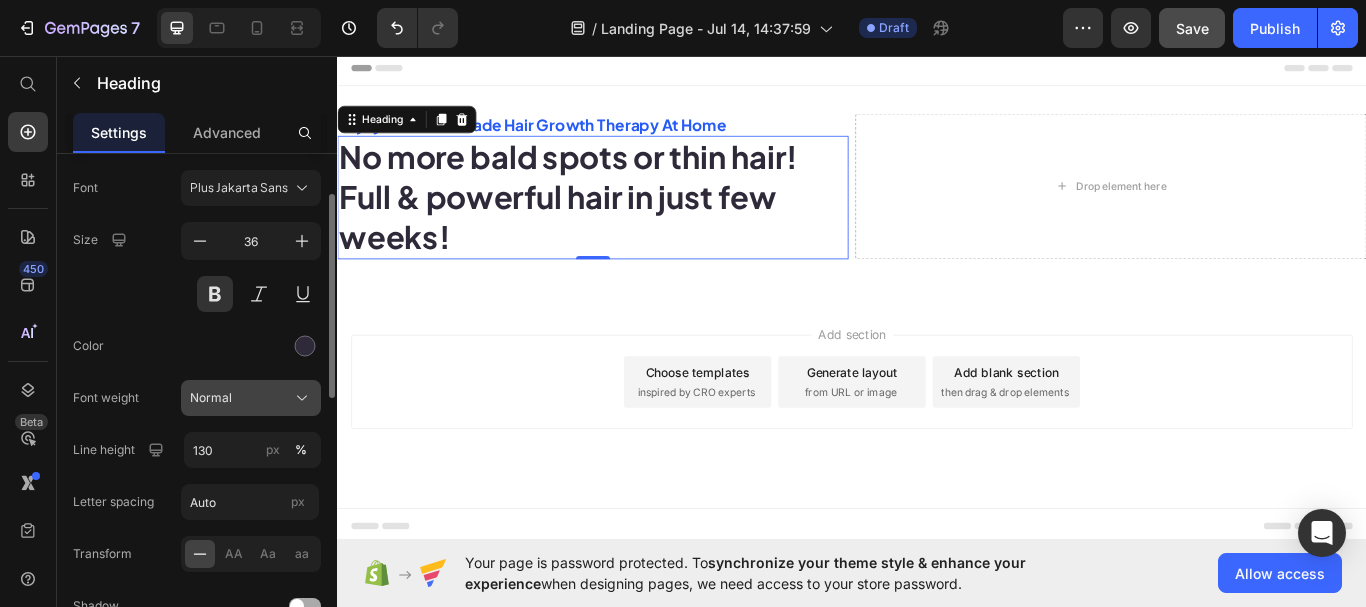 click on "Normal" at bounding box center [211, 398] 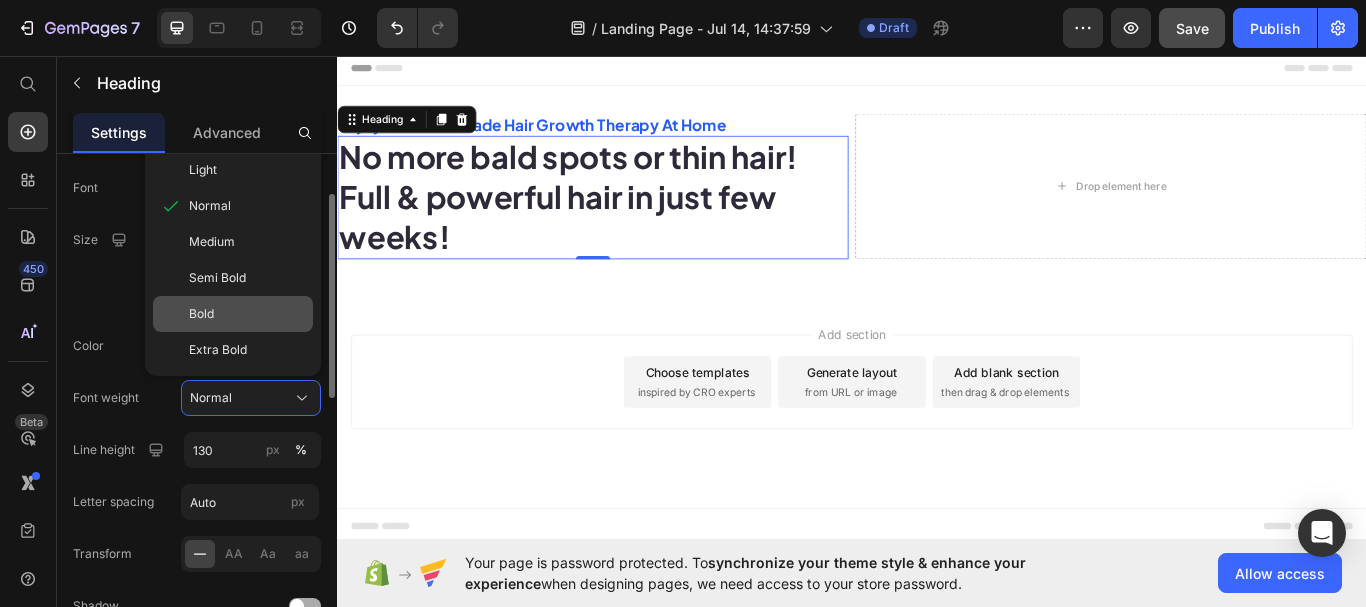 click on "Bold" 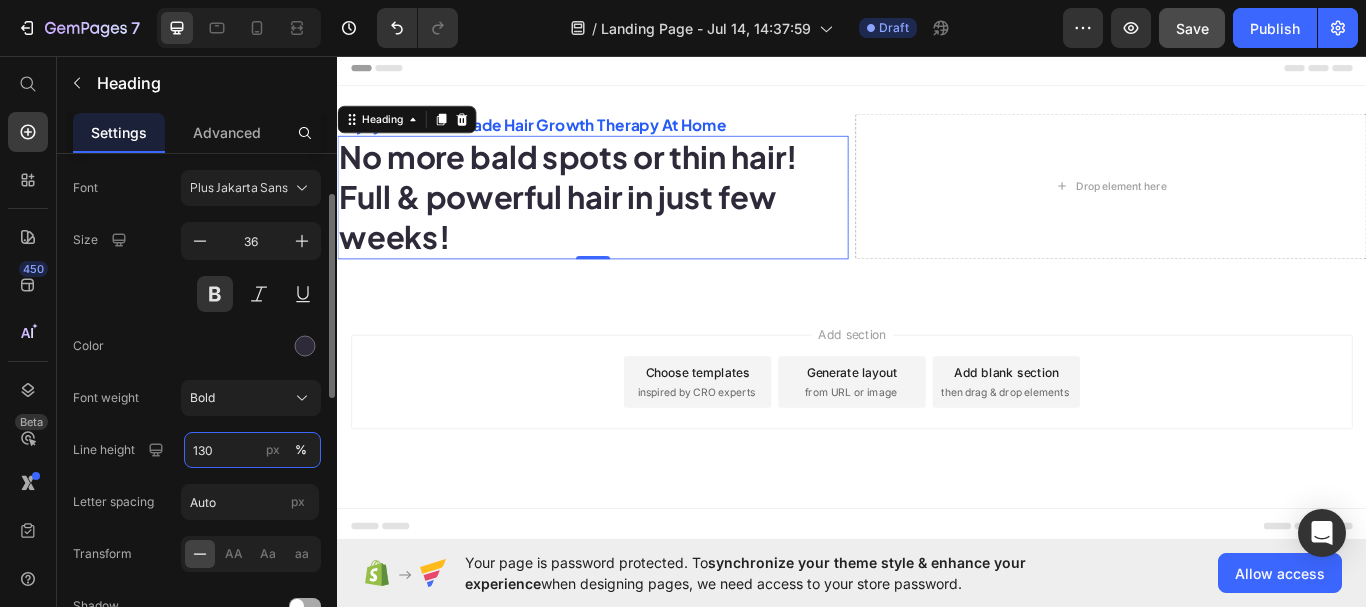 click on "130" at bounding box center [252, 450] 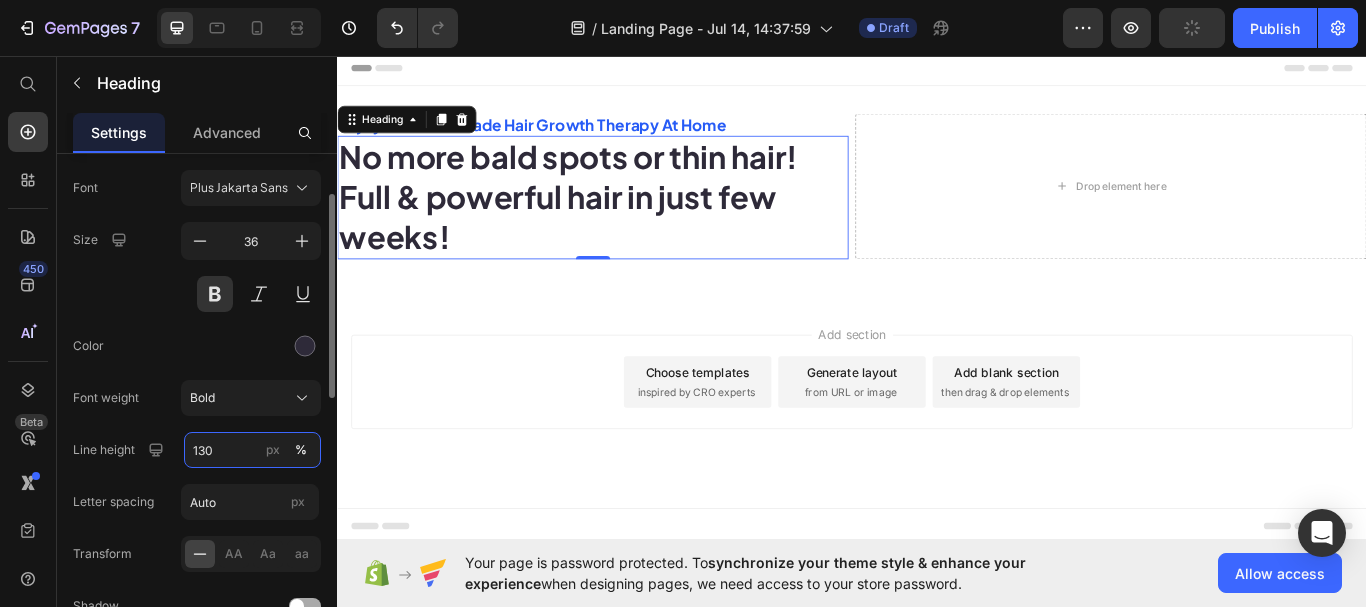 click on "130" at bounding box center (252, 450) 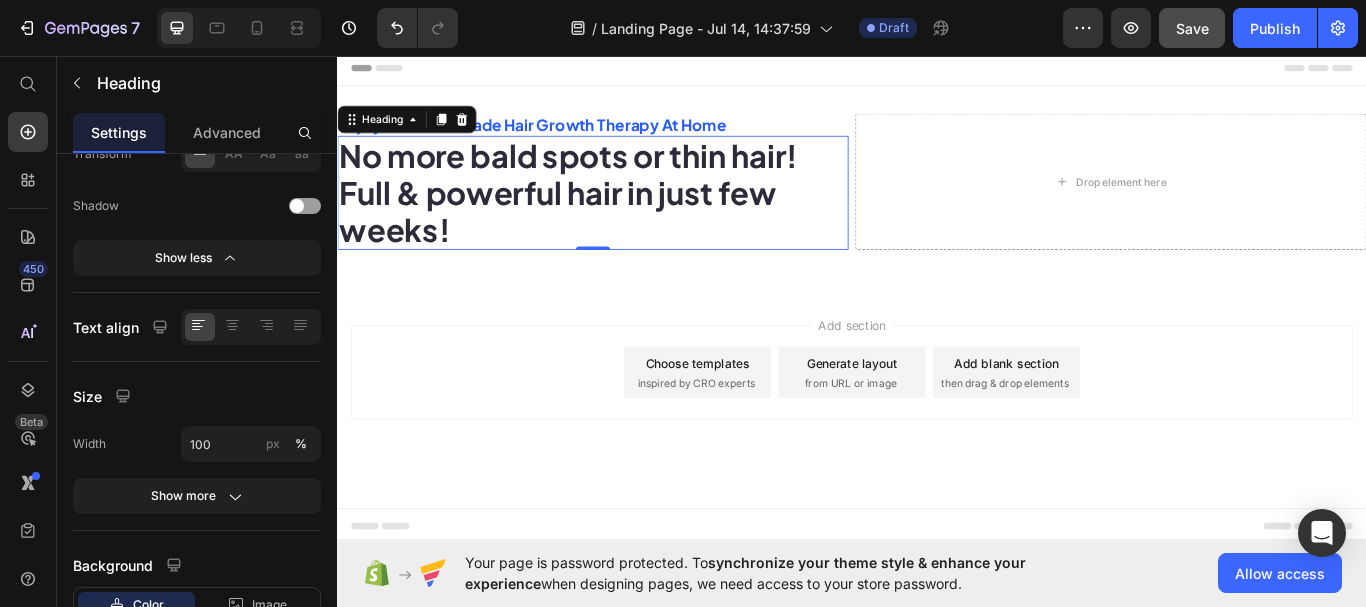 scroll, scrollTop: 762, scrollLeft: 0, axis: vertical 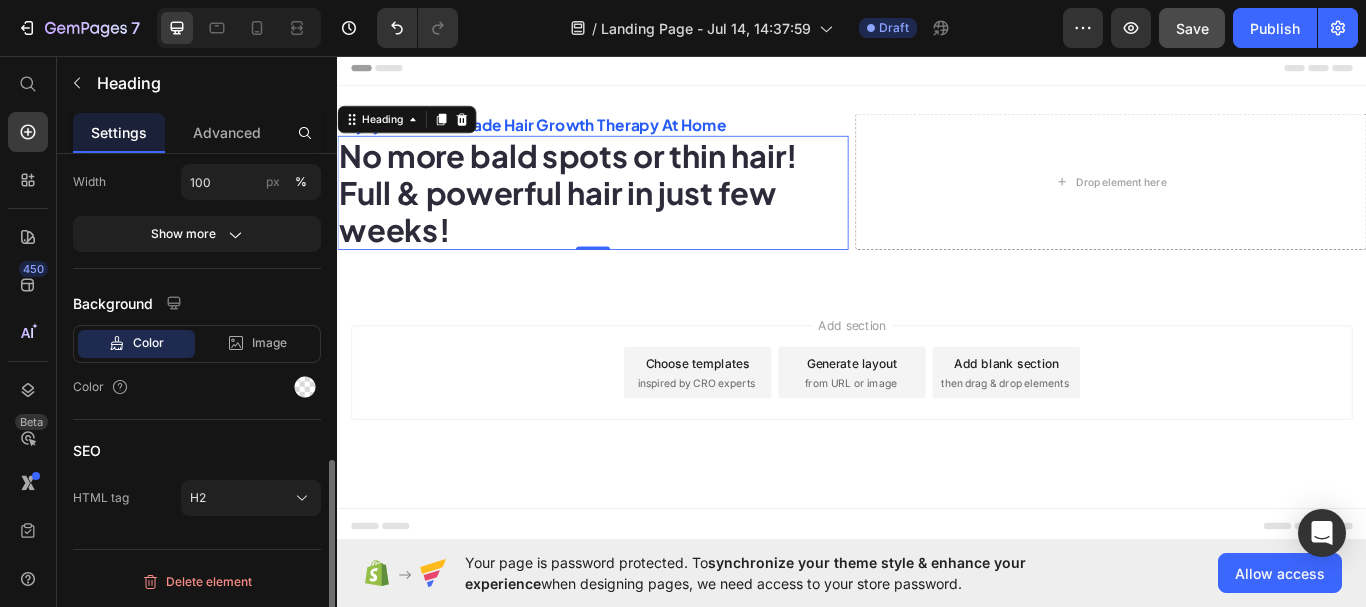 type on "120" 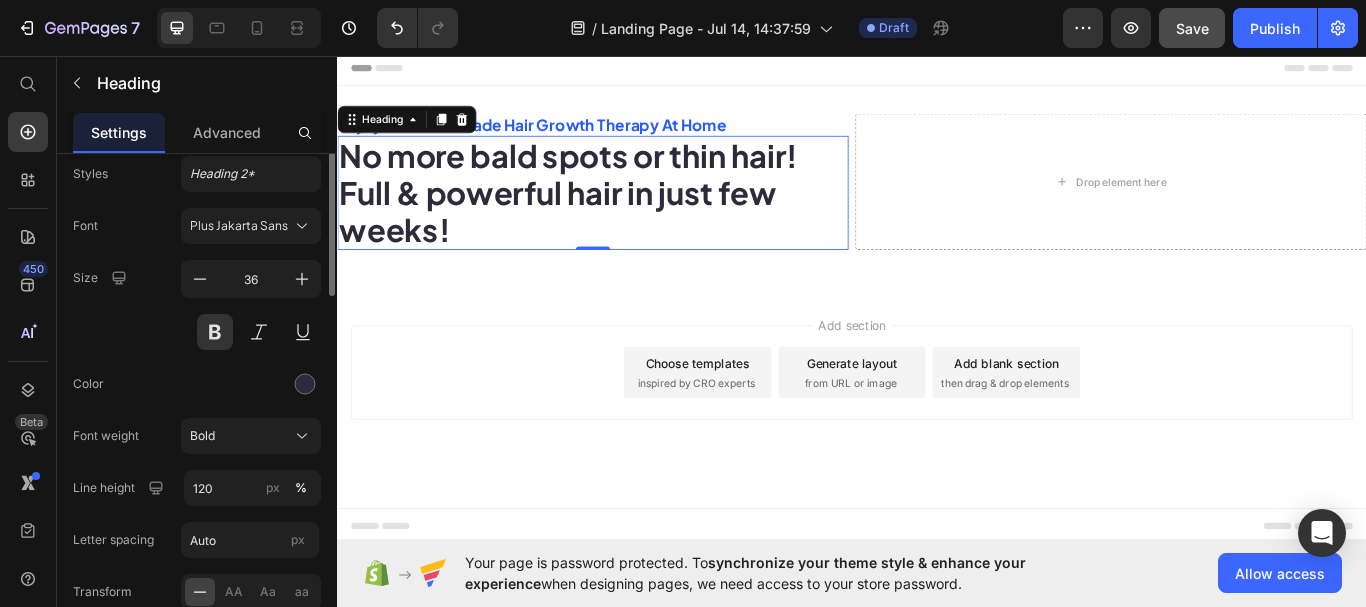 scroll, scrollTop: 0, scrollLeft: 0, axis: both 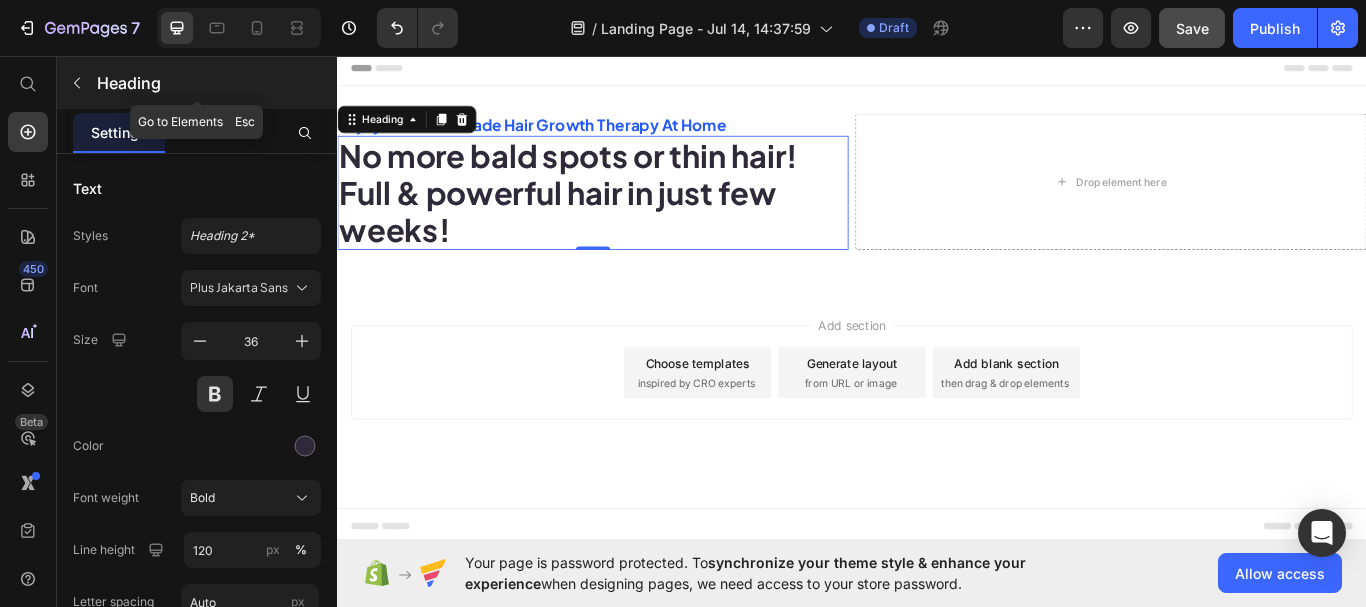 click 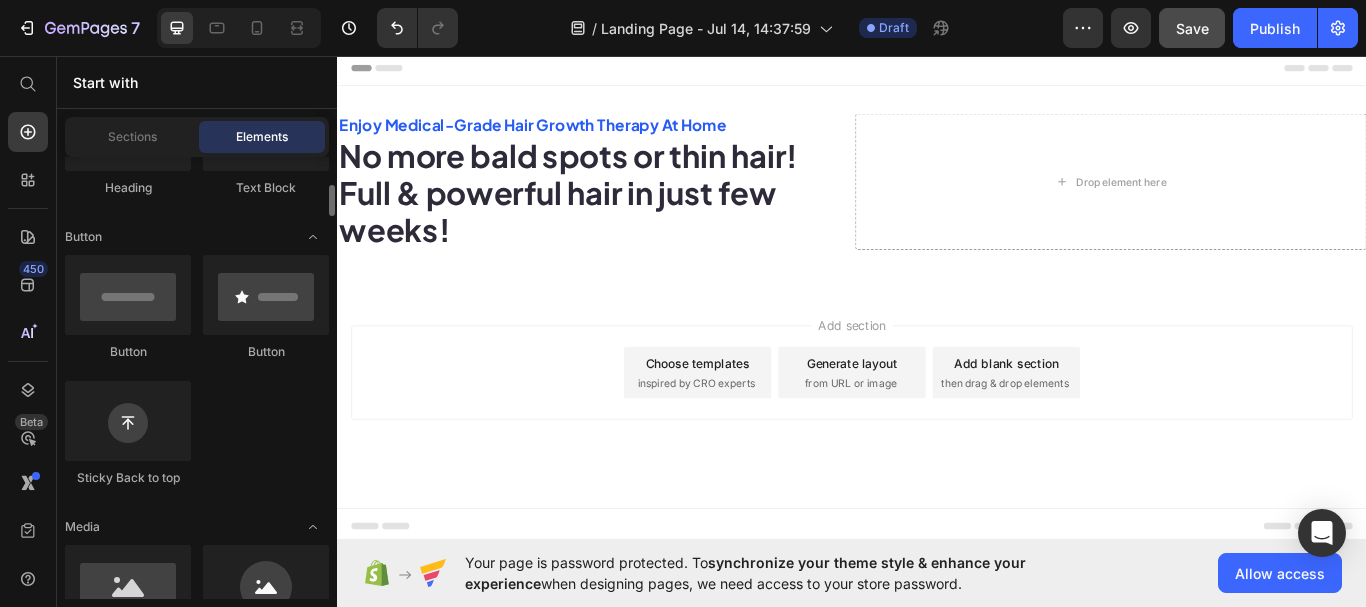 scroll, scrollTop: 500, scrollLeft: 0, axis: vertical 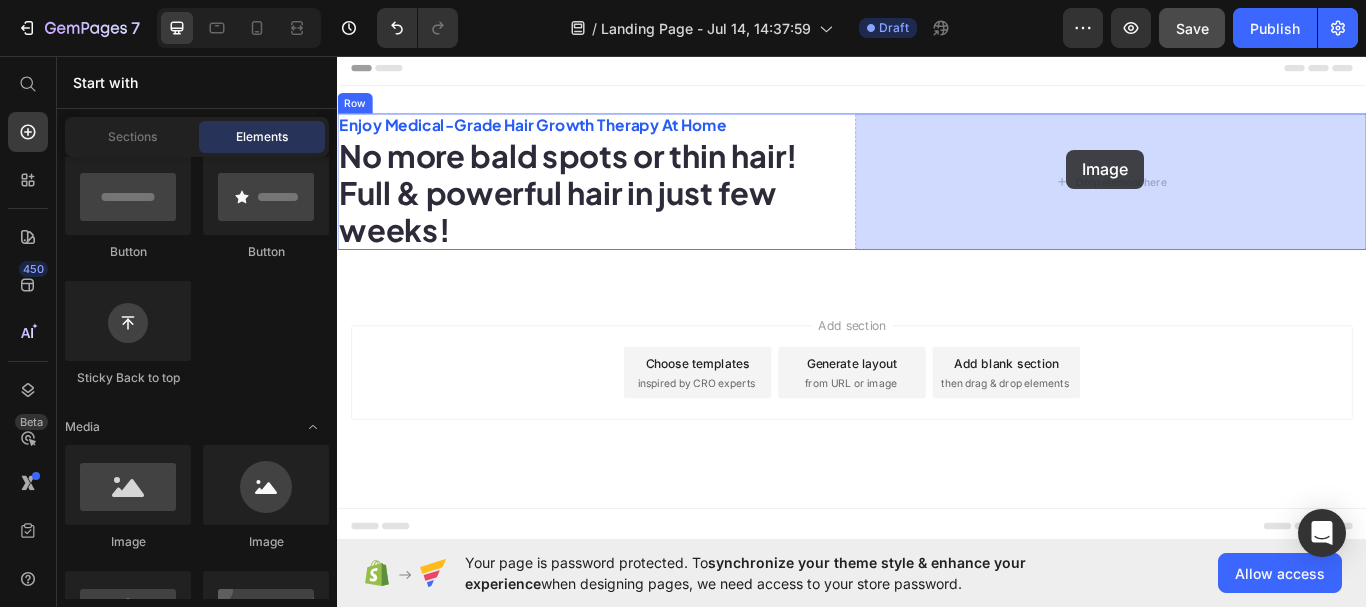 drag, startPoint x: 476, startPoint y: 564, endPoint x: 1187, endPoint y: 166, distance: 814.8159 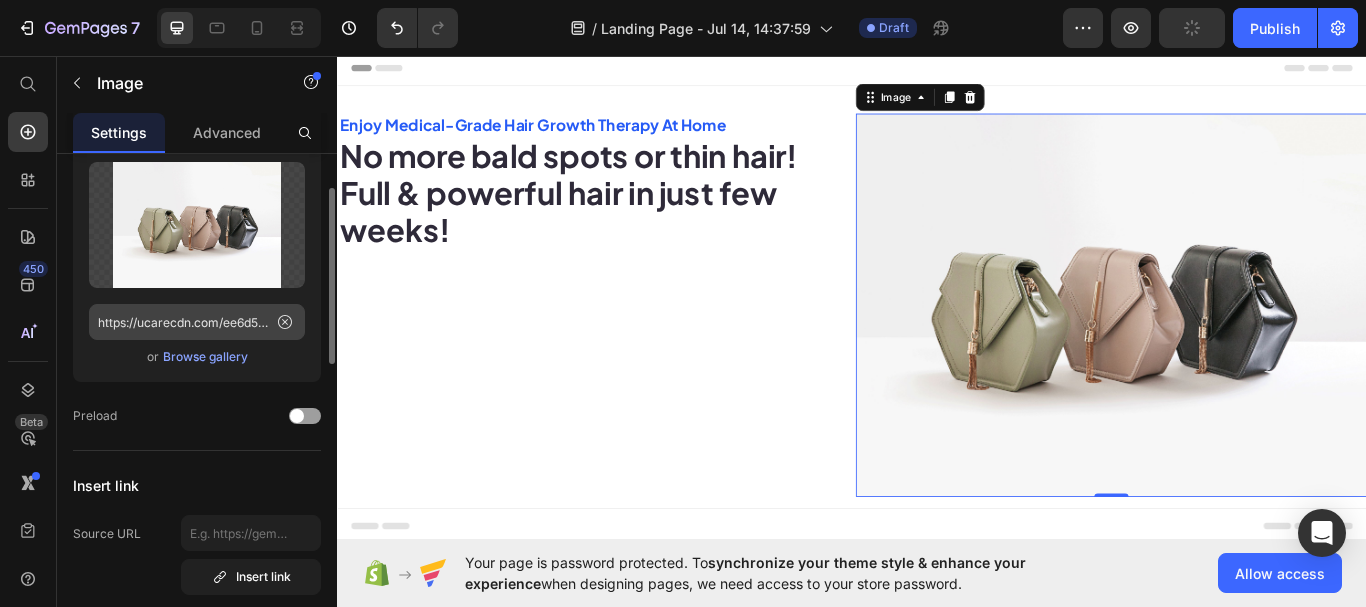 scroll, scrollTop: 0, scrollLeft: 0, axis: both 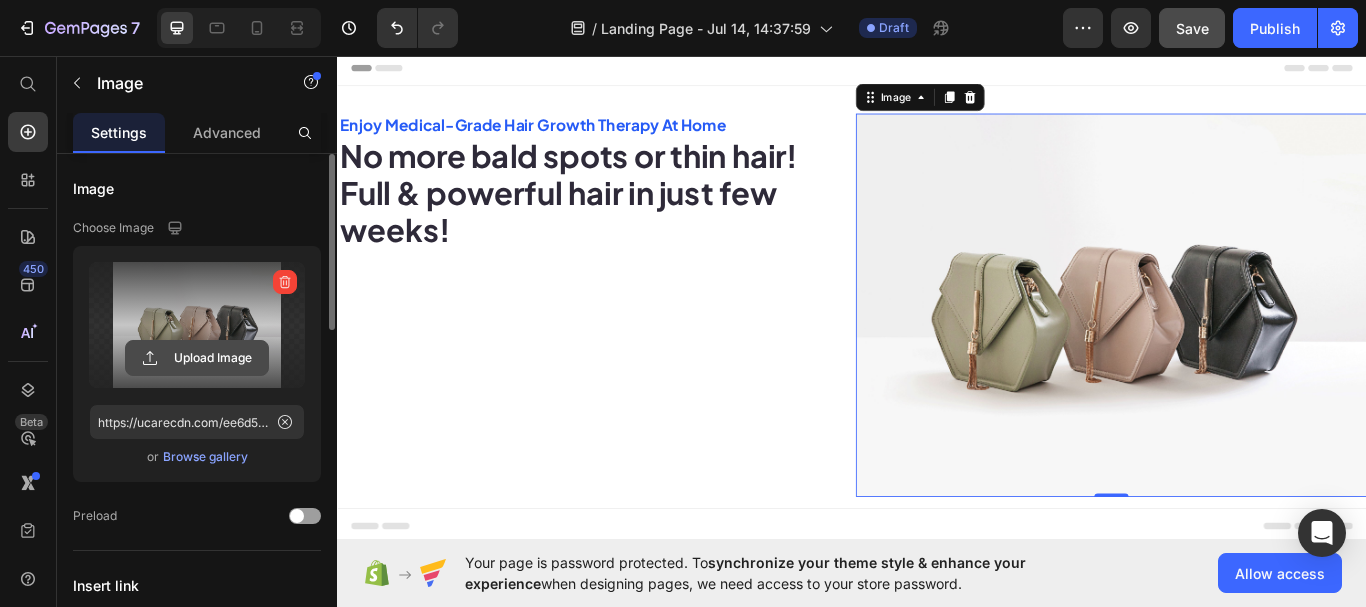 click 